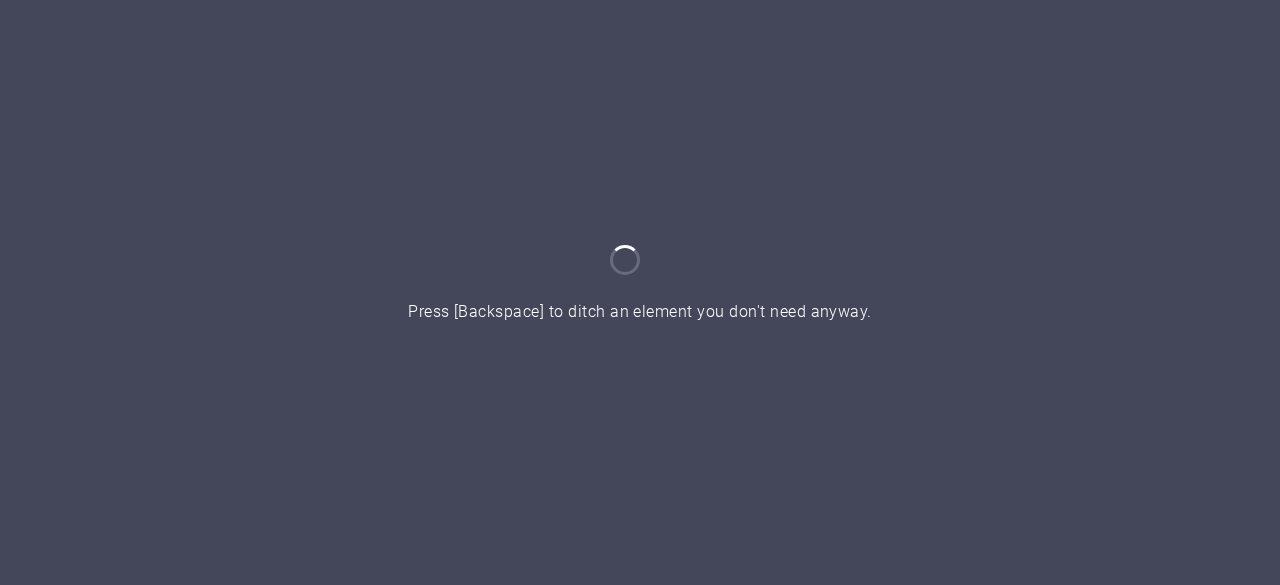 scroll, scrollTop: 0, scrollLeft: 0, axis: both 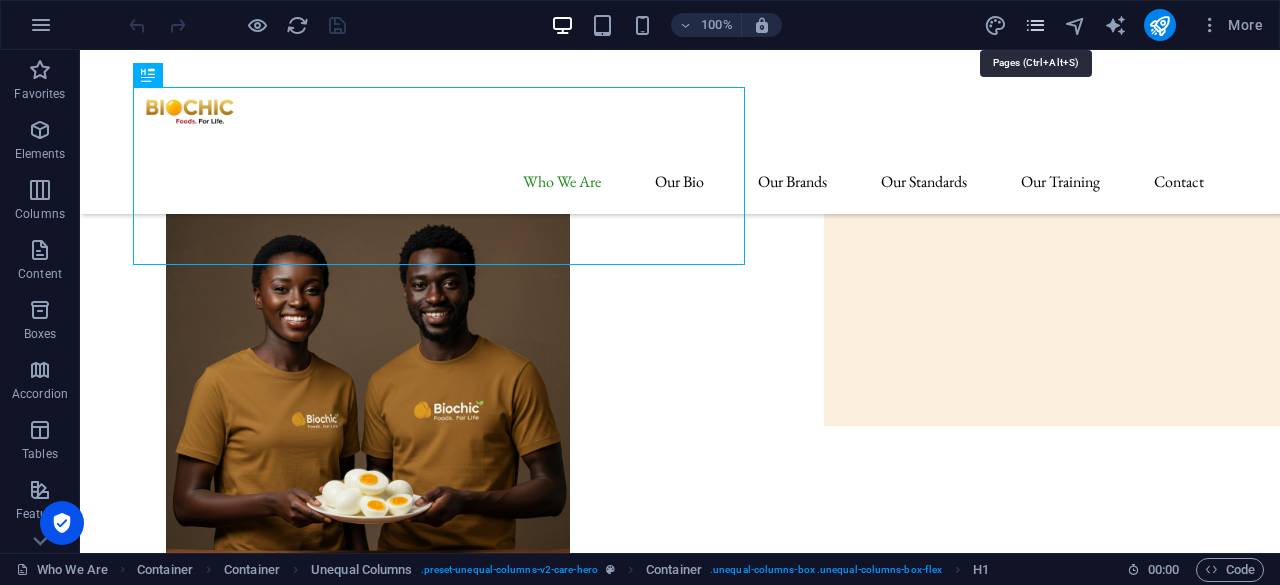 click at bounding box center (1035, 25) 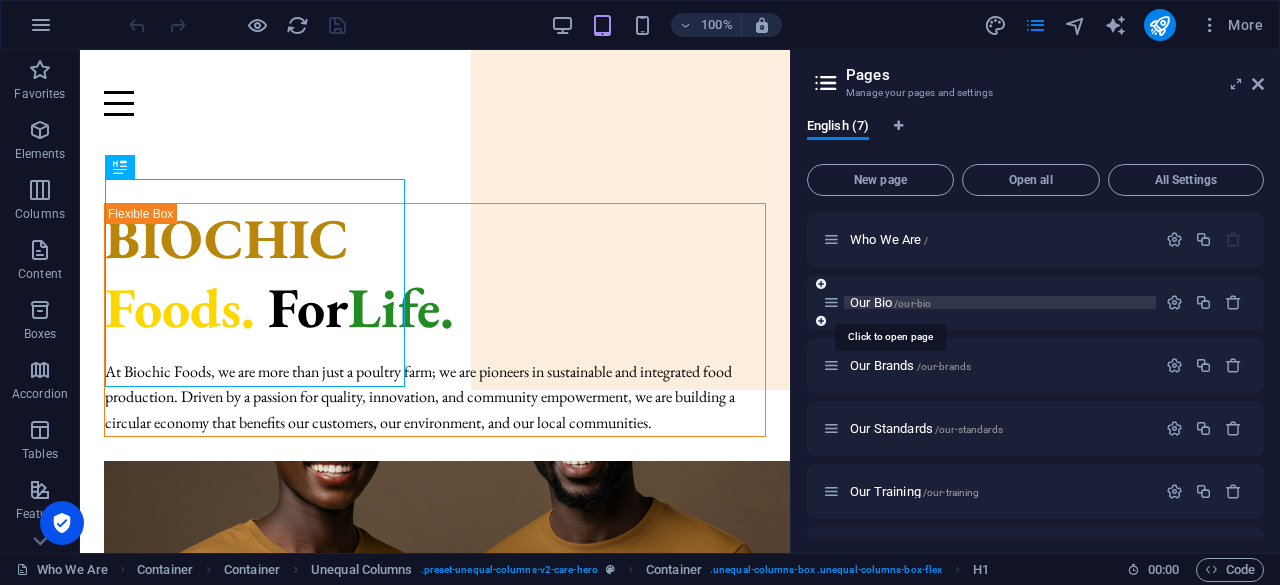click on "Our Bio /our-bio" at bounding box center (890, 302) 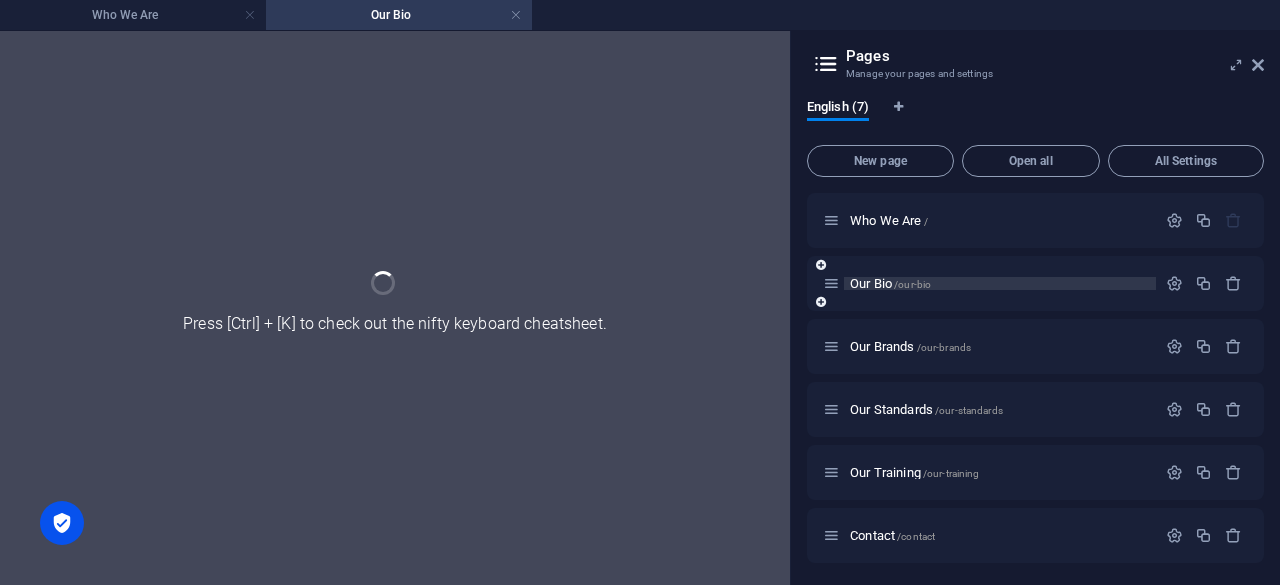 click on "Our Bio /our-bio" at bounding box center (1035, 283) 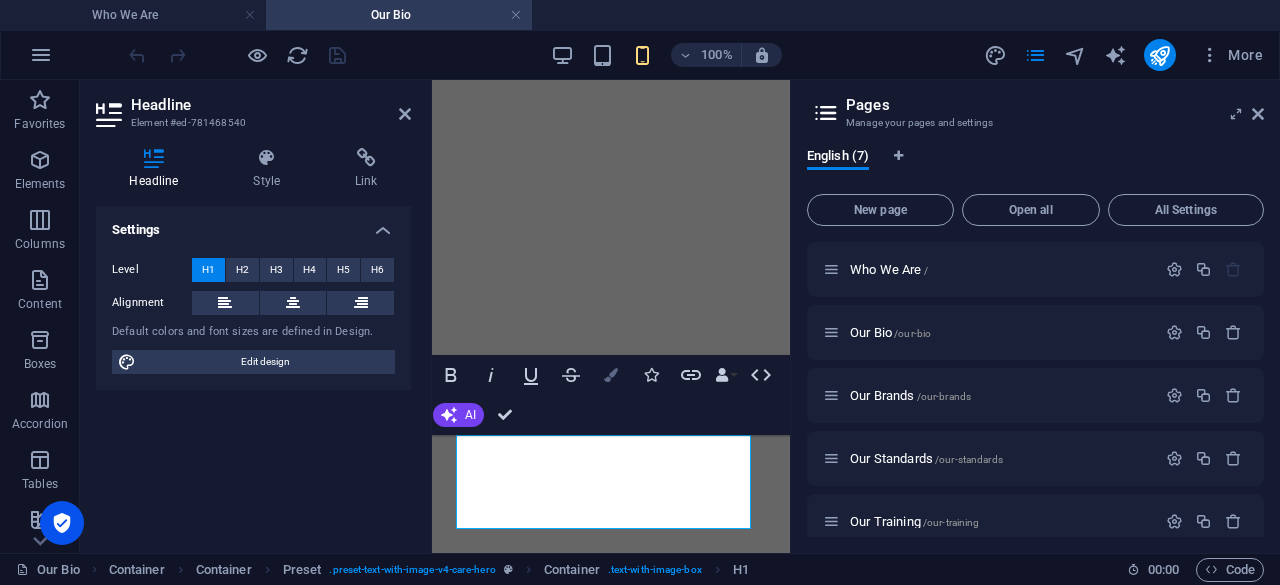 click at bounding box center [611, 375] 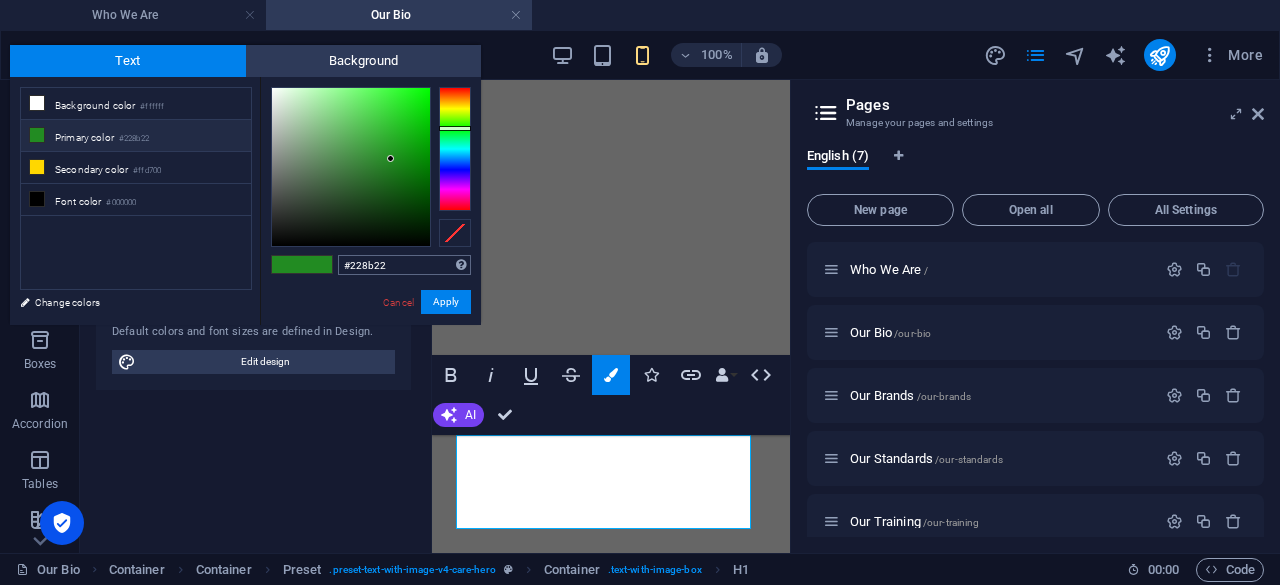 click on "#228b22" at bounding box center (404, 265) 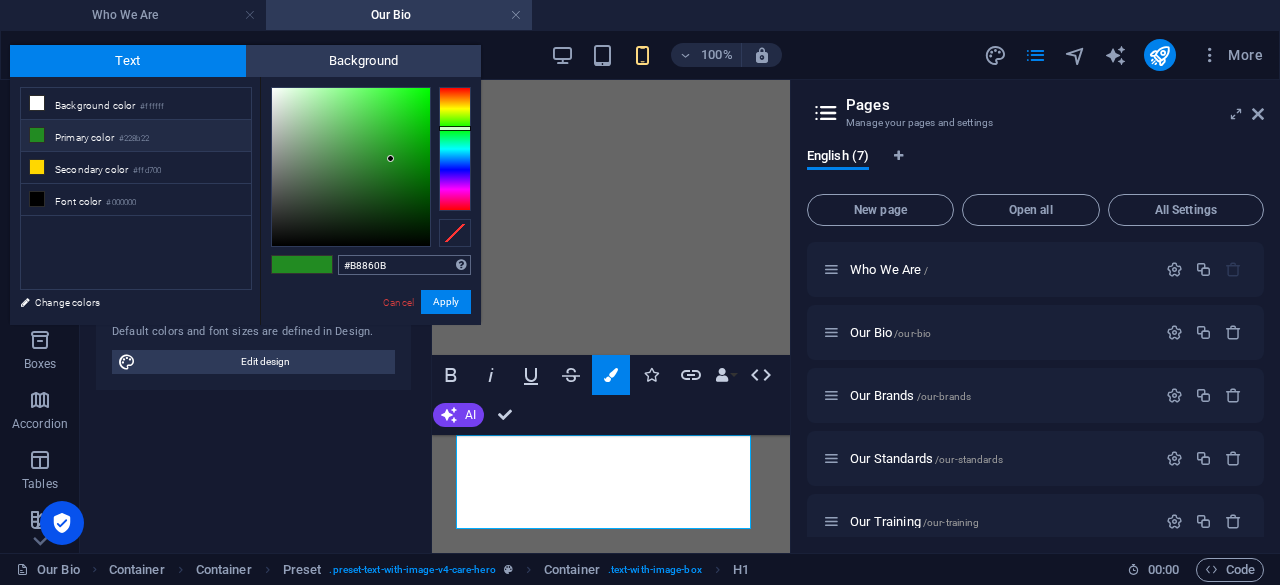 type on "#b8860b" 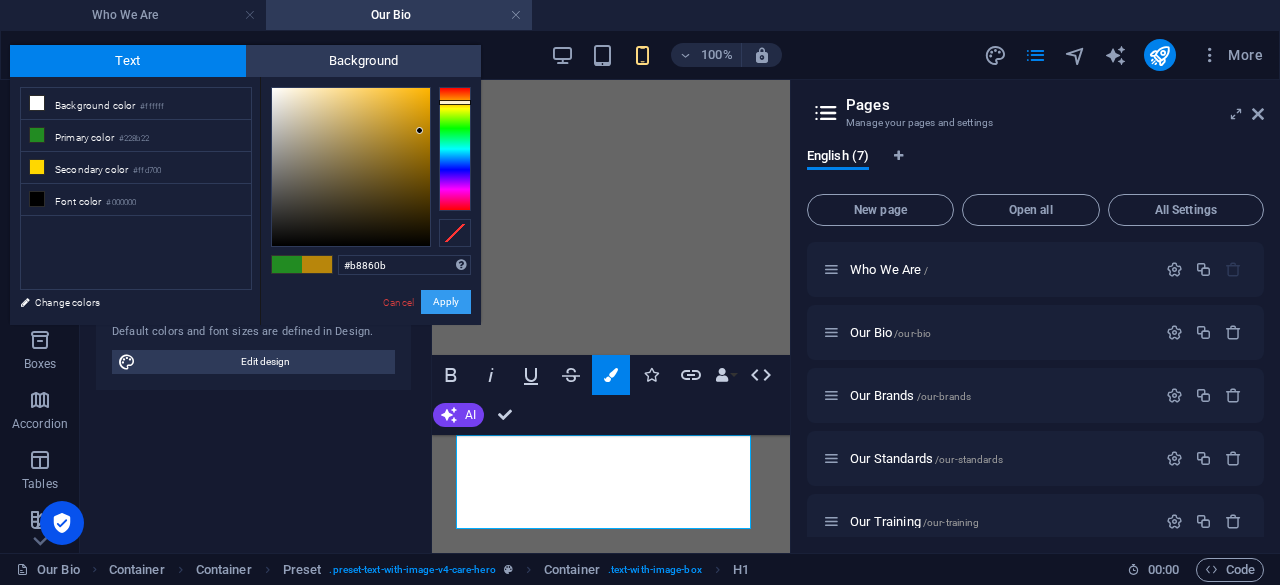 click on "Apply" at bounding box center [446, 302] 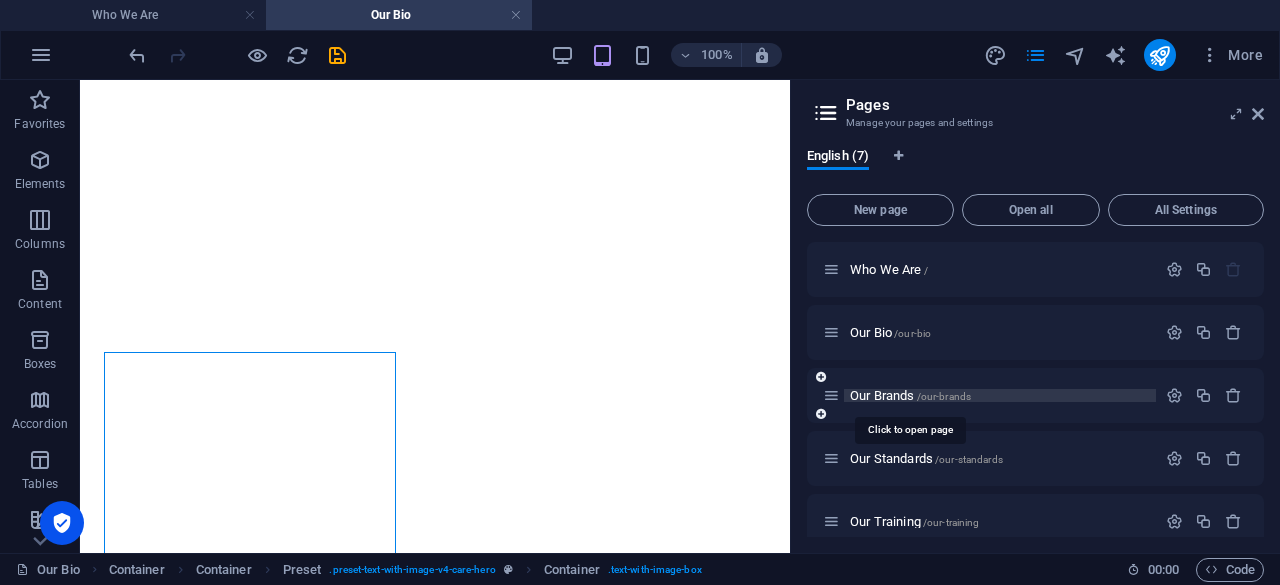 click on "Our Brands /our-brands" at bounding box center (910, 395) 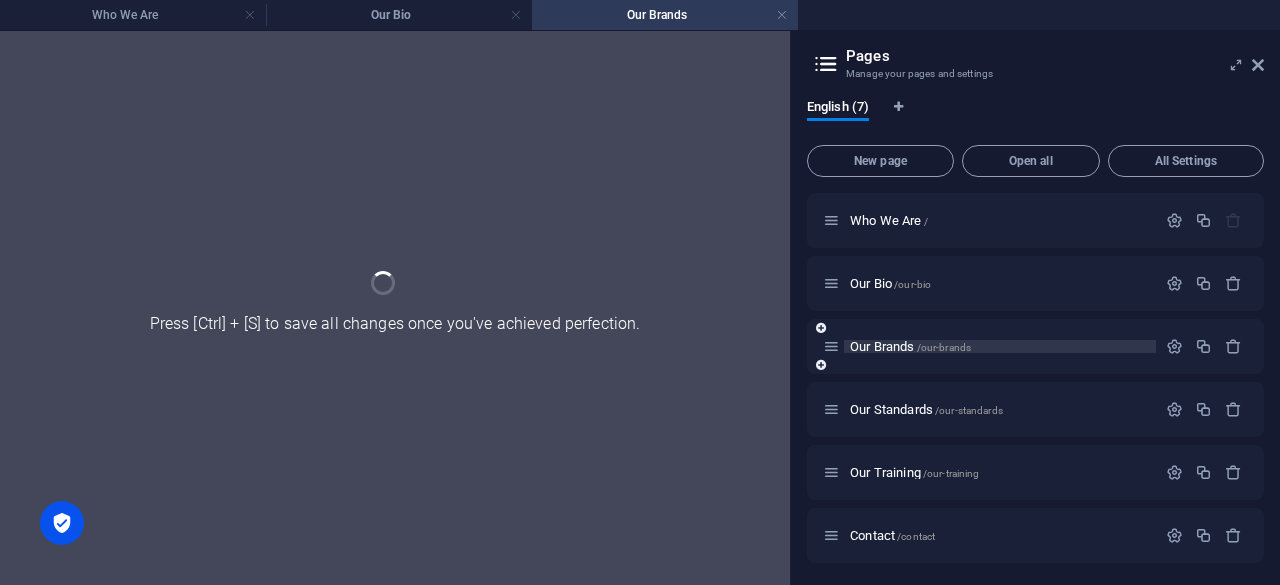 click on "Our Standards /our-standards" at bounding box center (1035, 409) 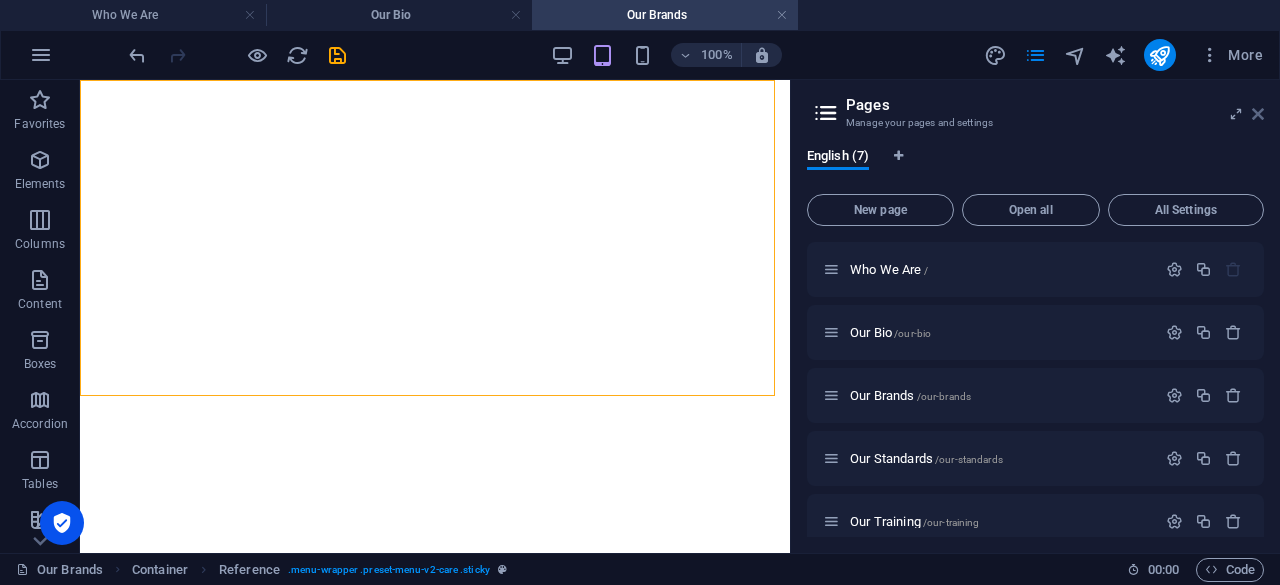 click at bounding box center [1258, 114] 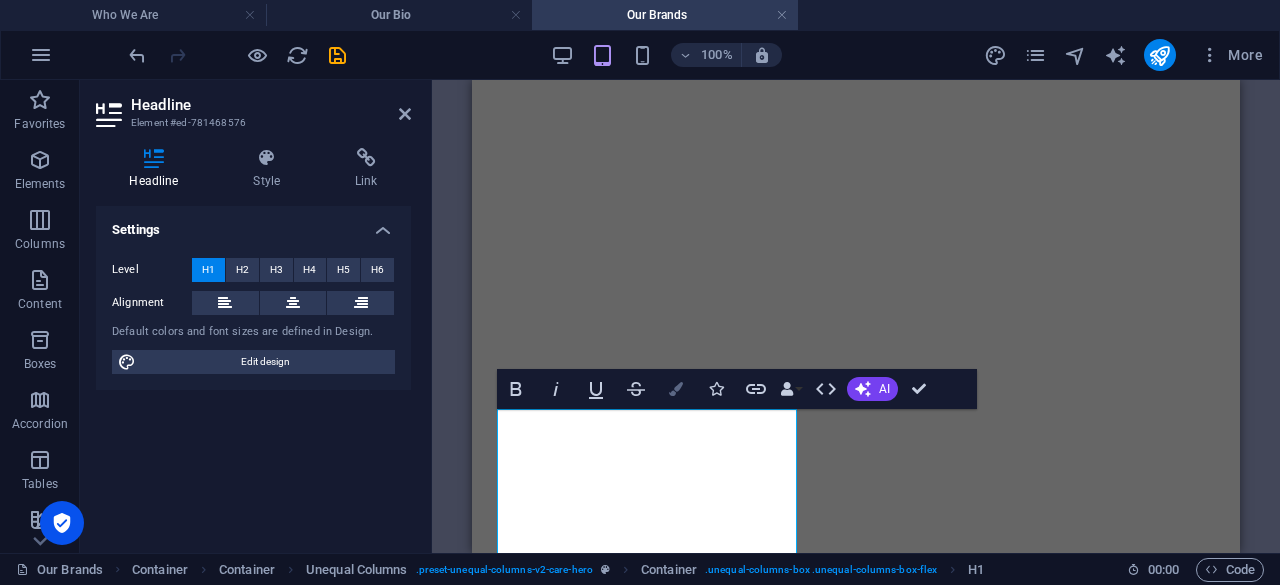 click at bounding box center (676, 389) 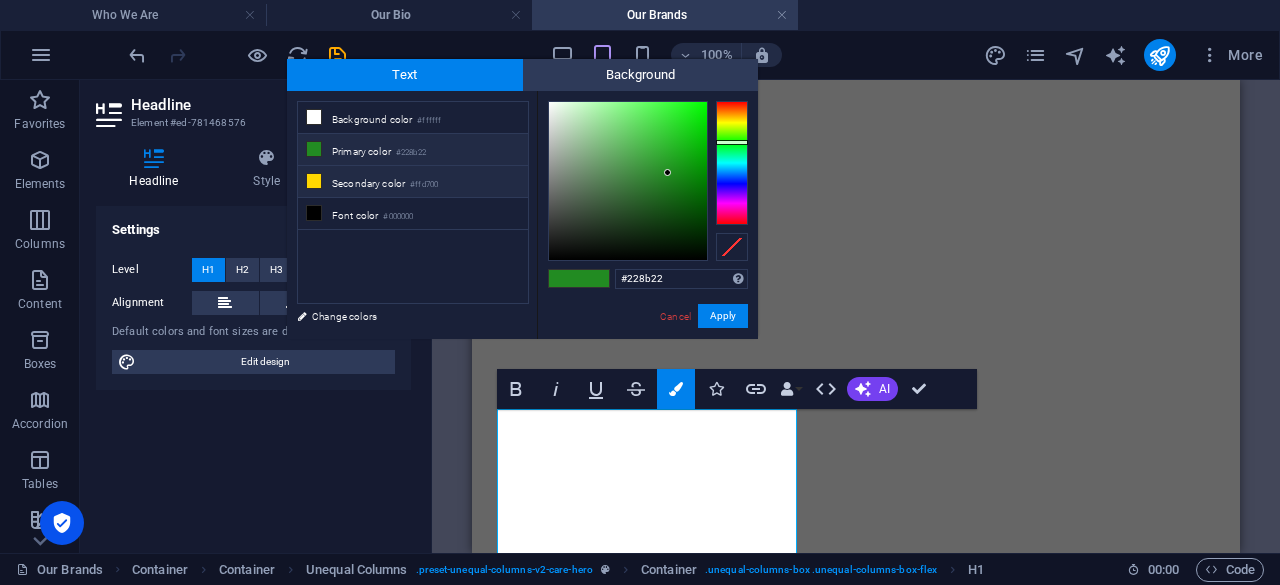 click on "Secondary color
#ffd700" at bounding box center [413, 182] 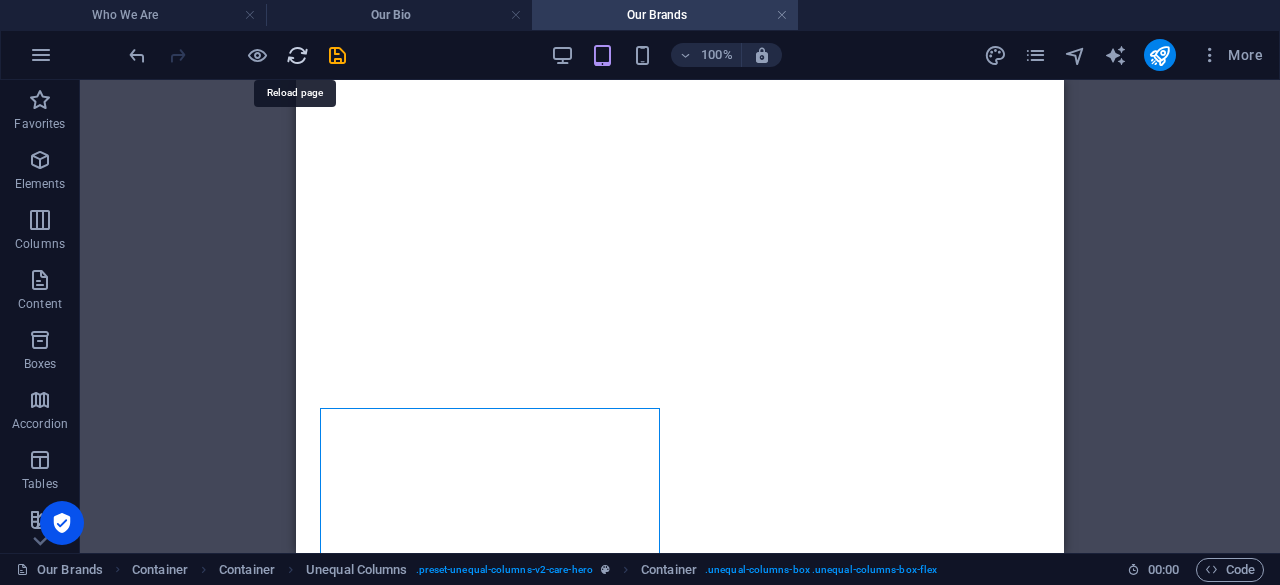click at bounding box center (297, 55) 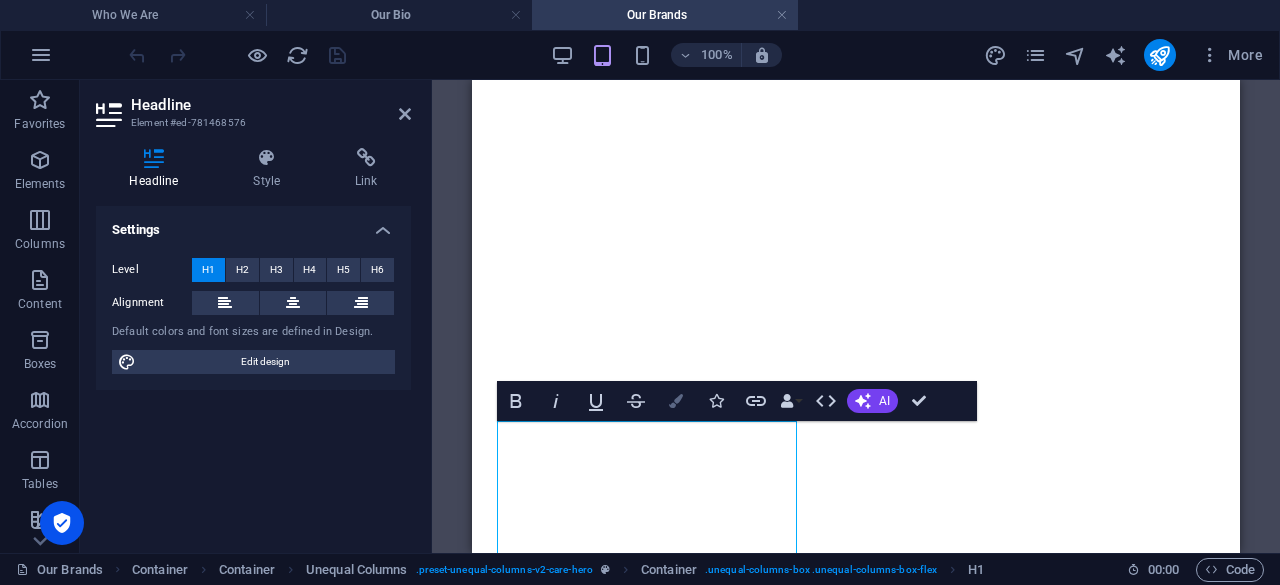 click at bounding box center [676, 401] 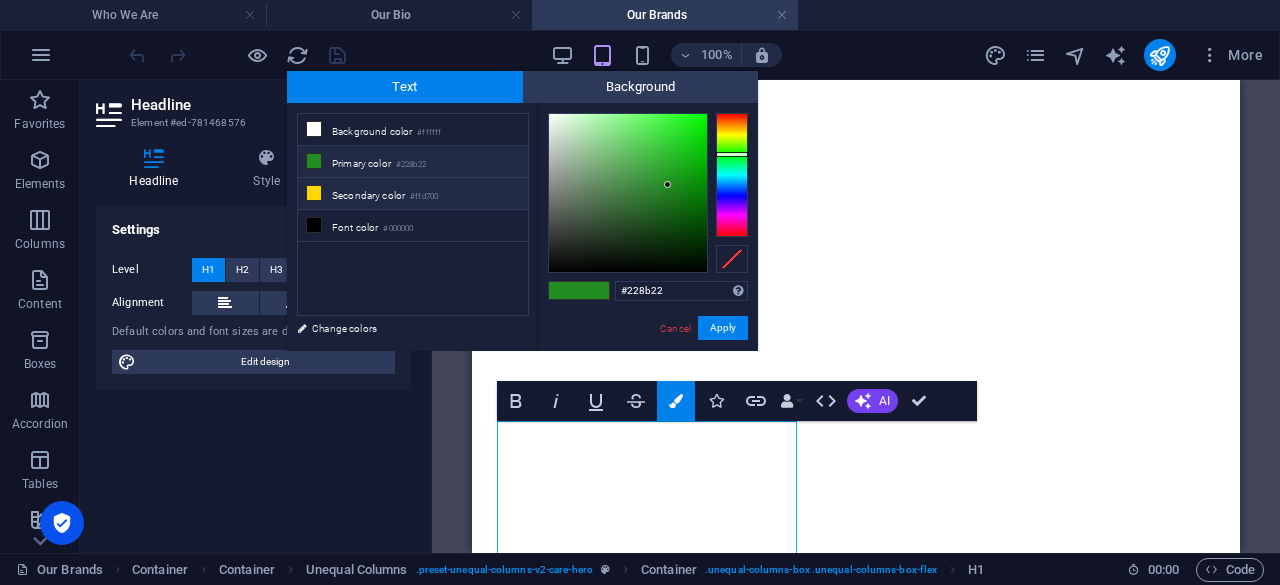 scroll, scrollTop: 0, scrollLeft: 0, axis: both 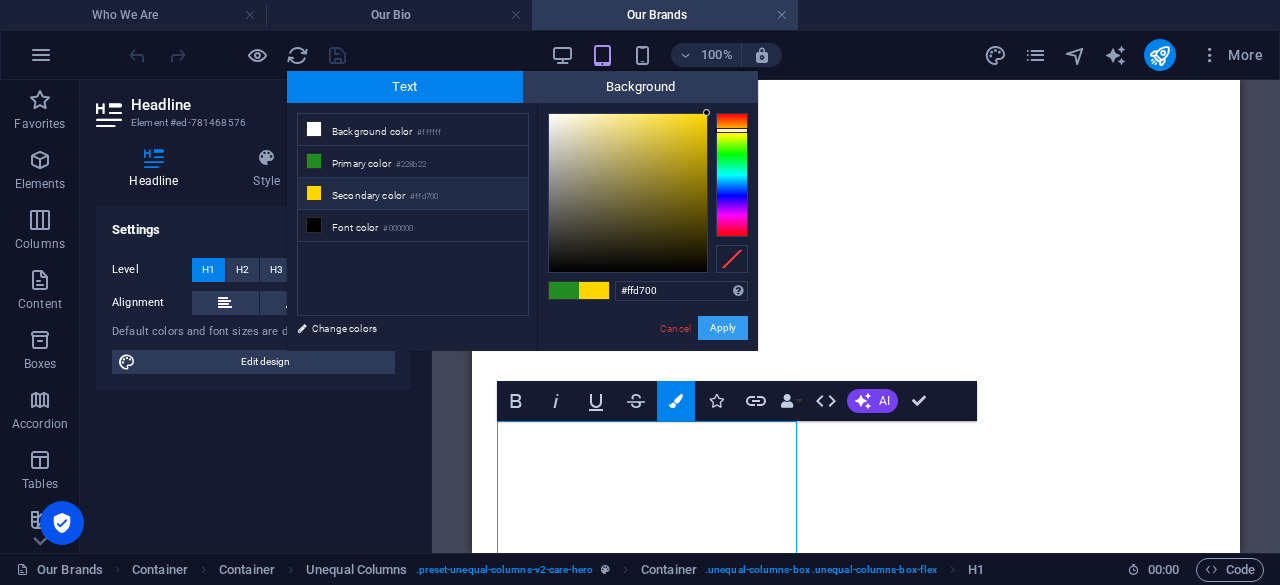 click on "Apply" at bounding box center [723, 328] 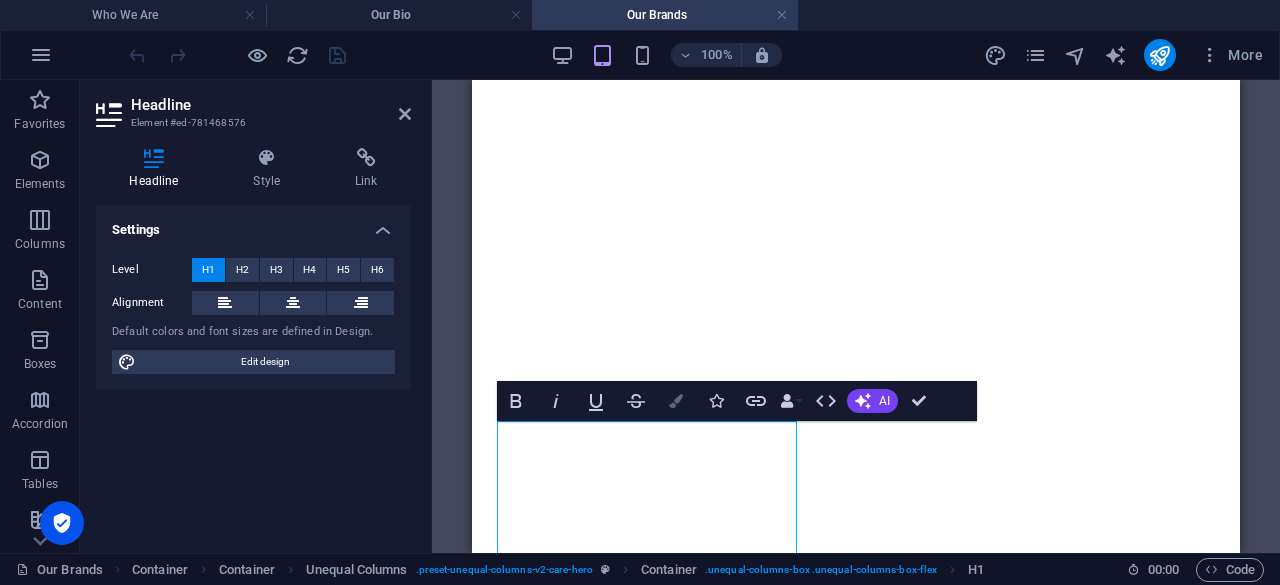 click at bounding box center [676, 401] 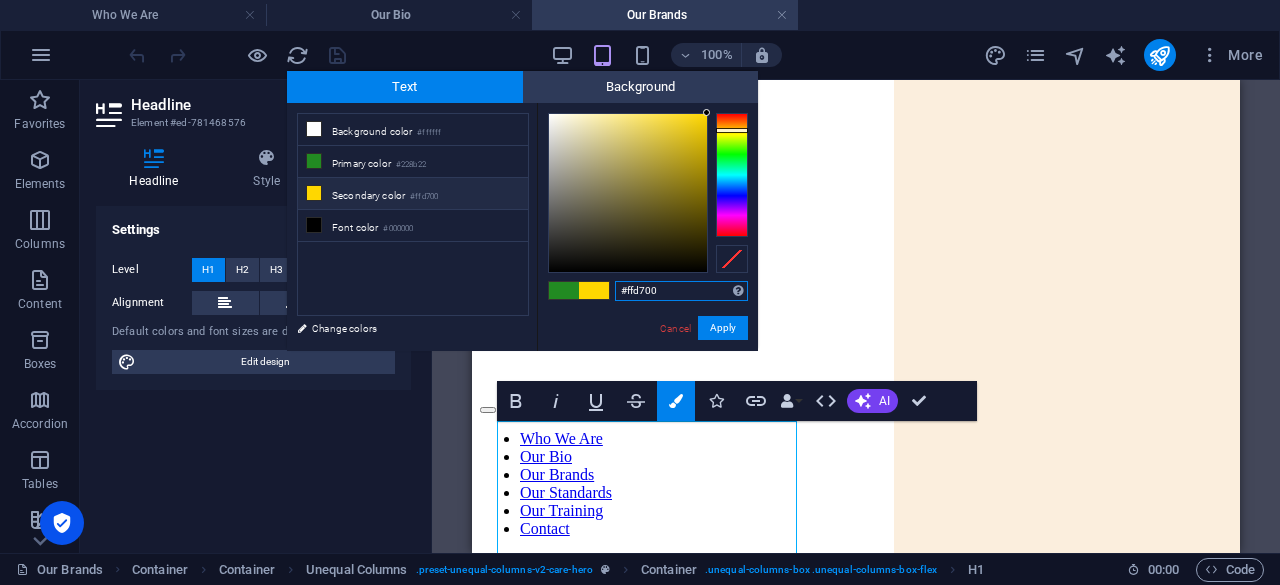 scroll, scrollTop: 144, scrollLeft: 0, axis: vertical 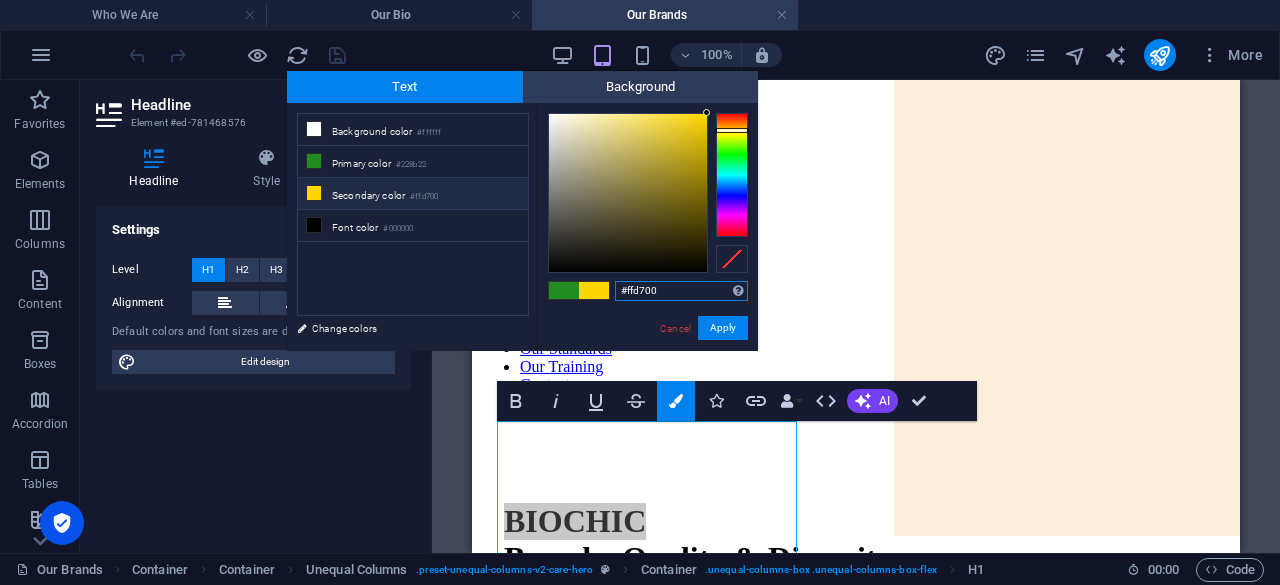 click on "#ffd700" at bounding box center [681, 291] 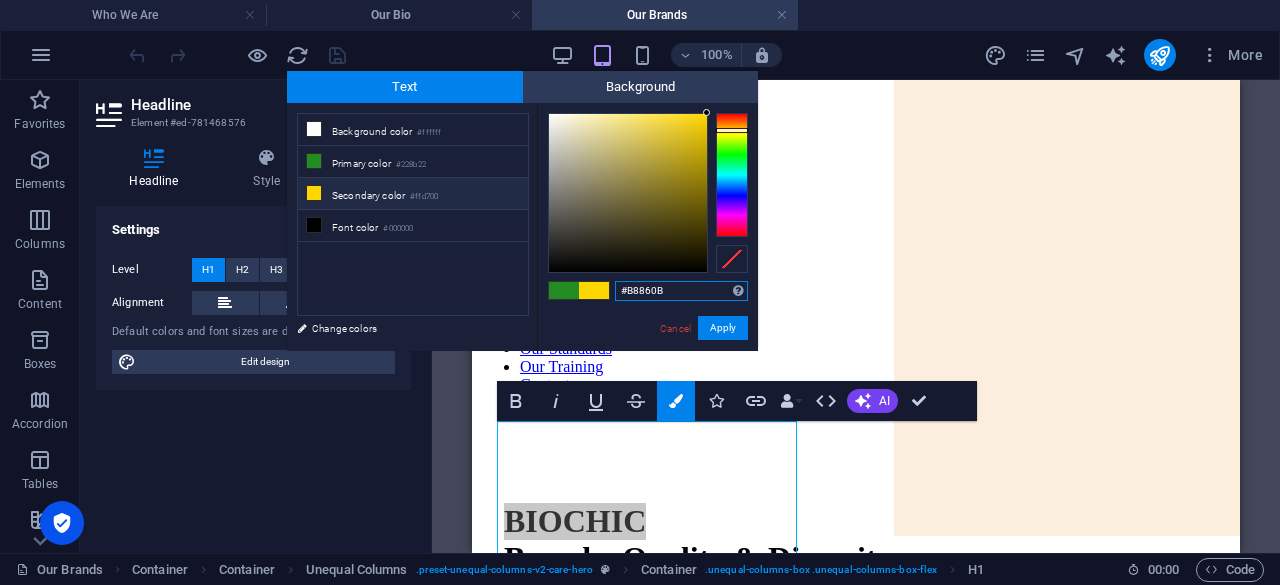 type on "#b8860b" 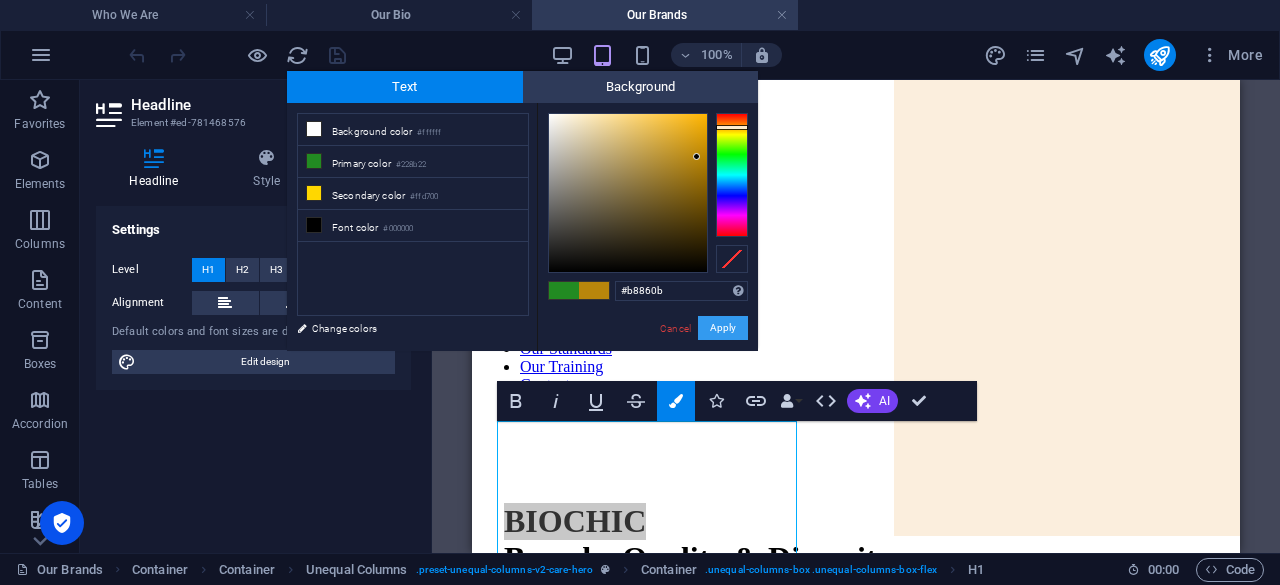 click on "Apply" at bounding box center (723, 328) 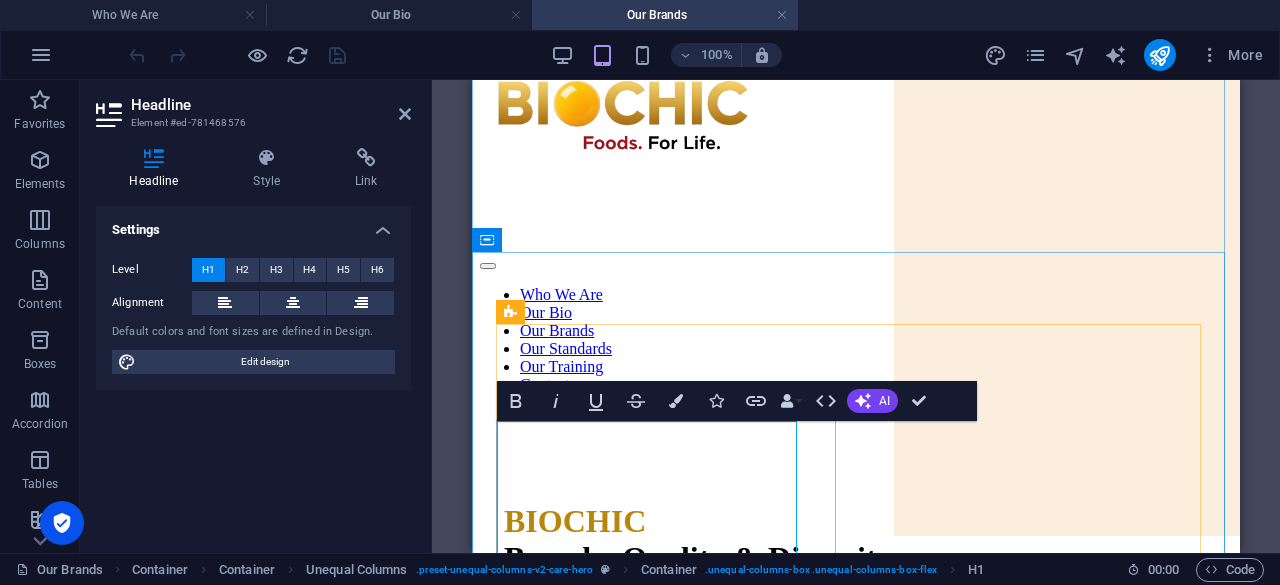 click on "BIOCHIC Brands: Quality & Diversity." at bounding box center (856, 540) 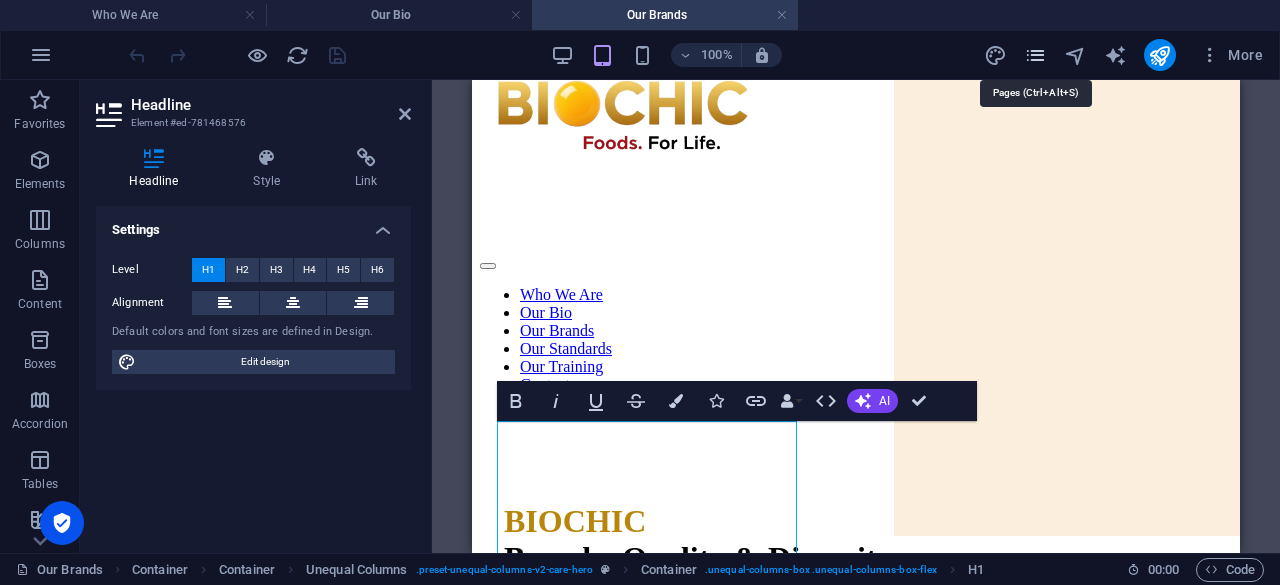 click at bounding box center (1035, 55) 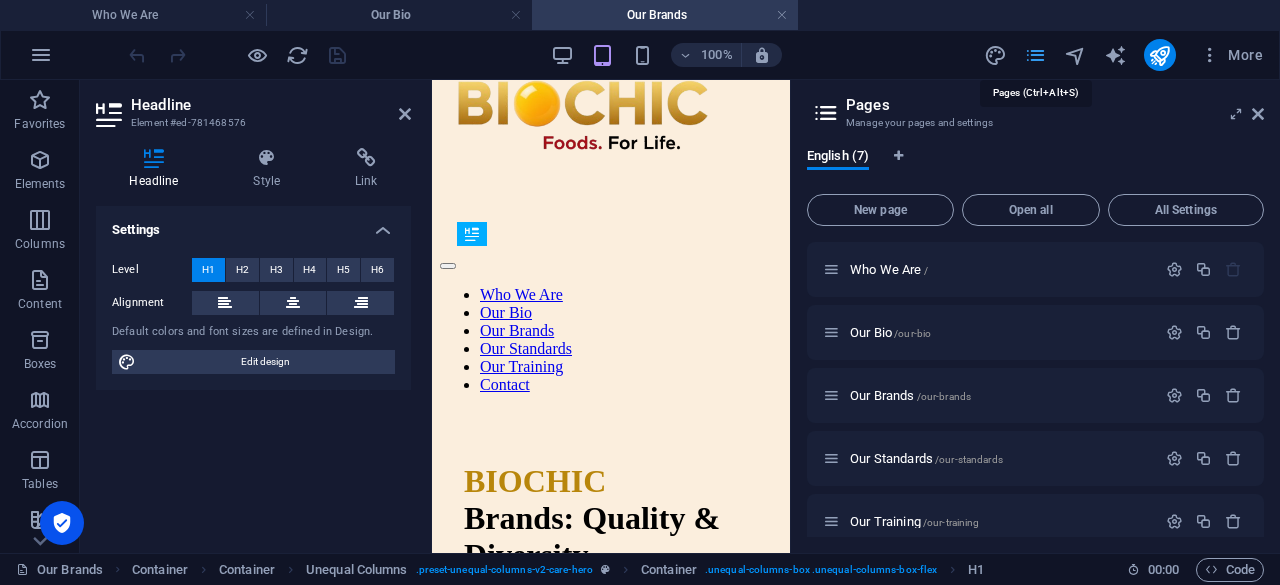 scroll, scrollTop: 786, scrollLeft: 0, axis: vertical 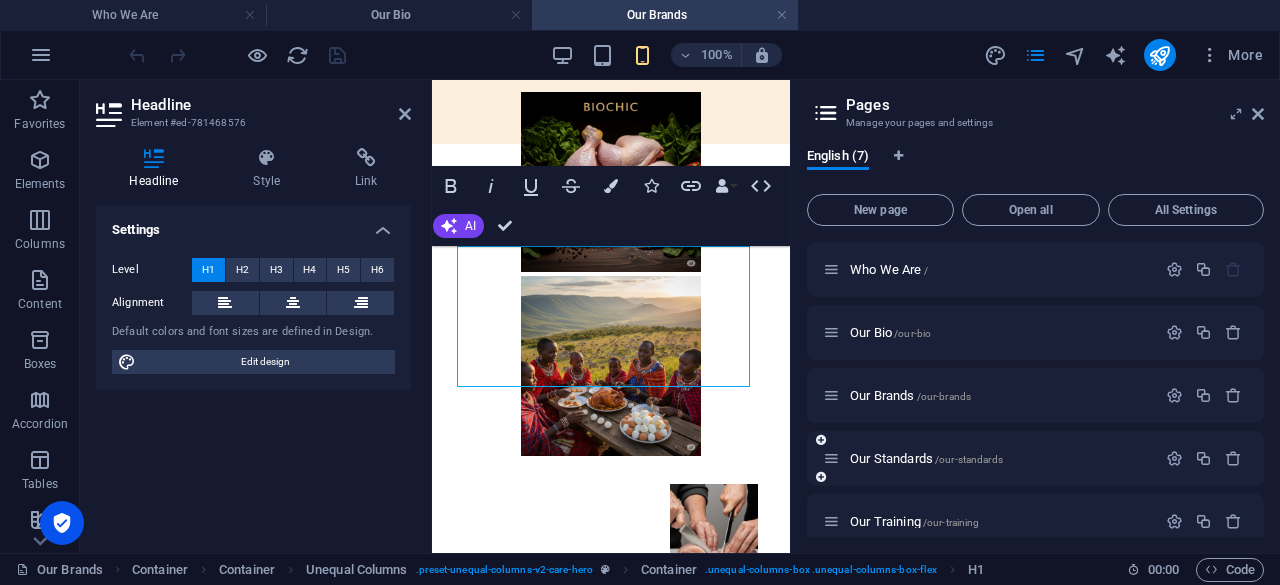 click on "Our Standards /our-standards" at bounding box center (989, 458) 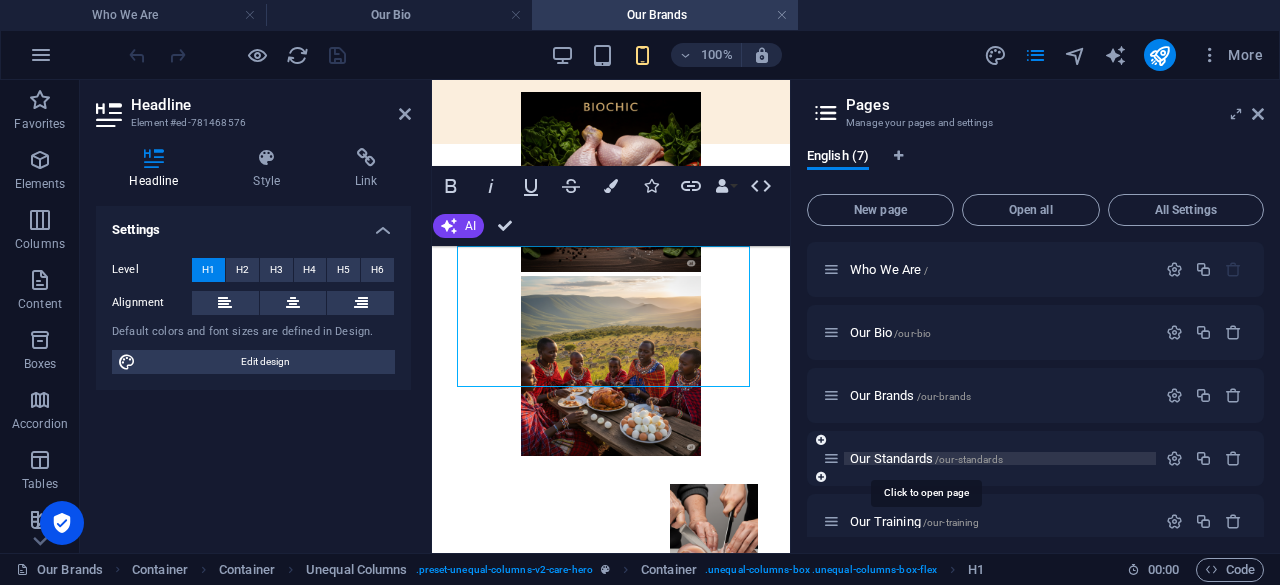 click on "Our Standards /our-standards" at bounding box center (926, 458) 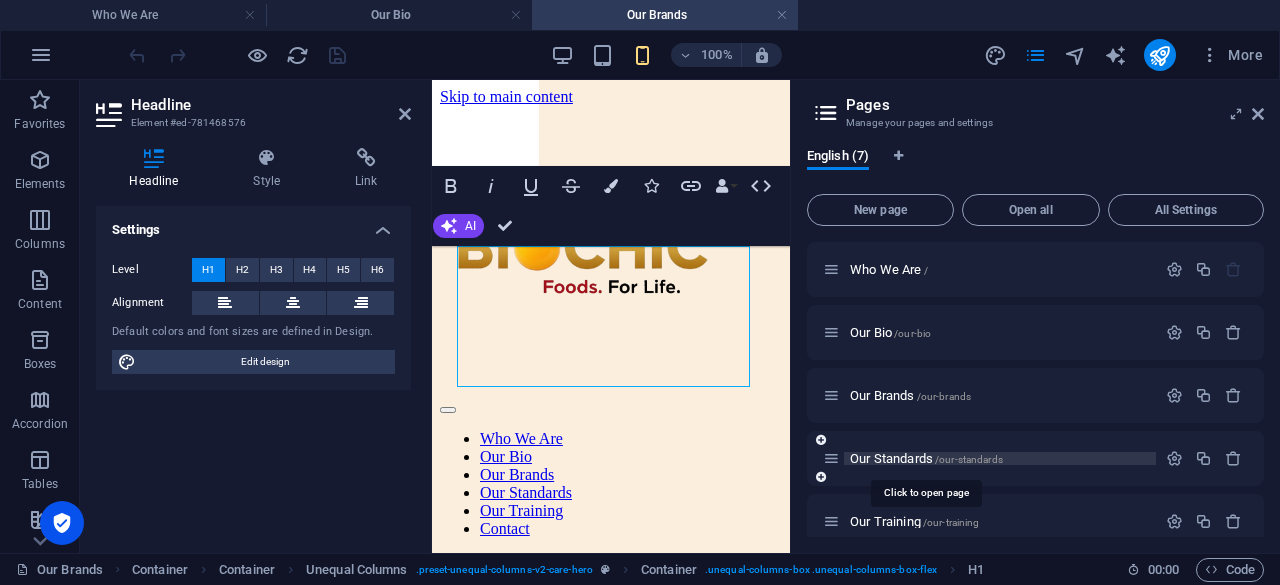 click on "Our Training /our-training" at bounding box center (1035, 521) 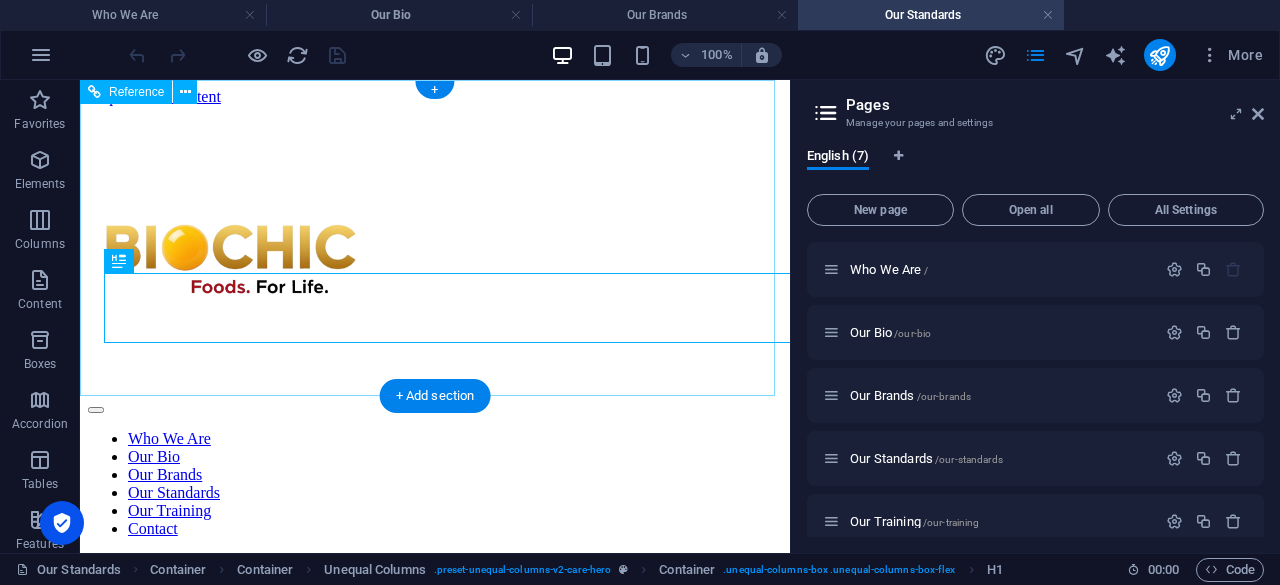 scroll, scrollTop: 0, scrollLeft: 0, axis: both 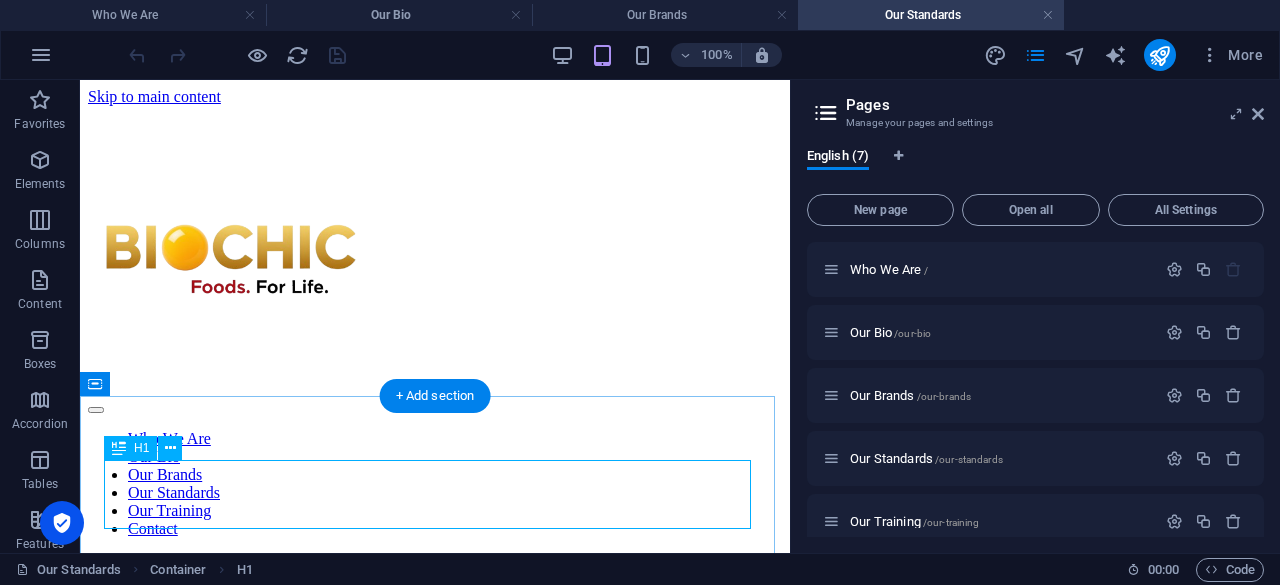 click on "Biochic Standards" at bounding box center (435, 577) 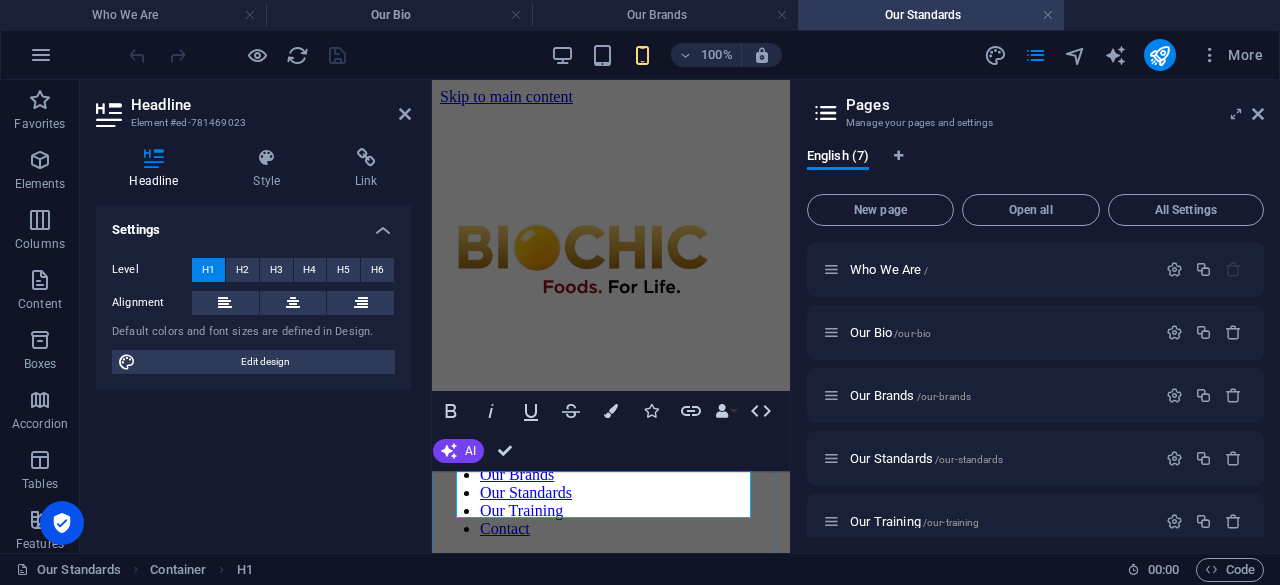 click on "Biochic Standards" at bounding box center (611, 577) 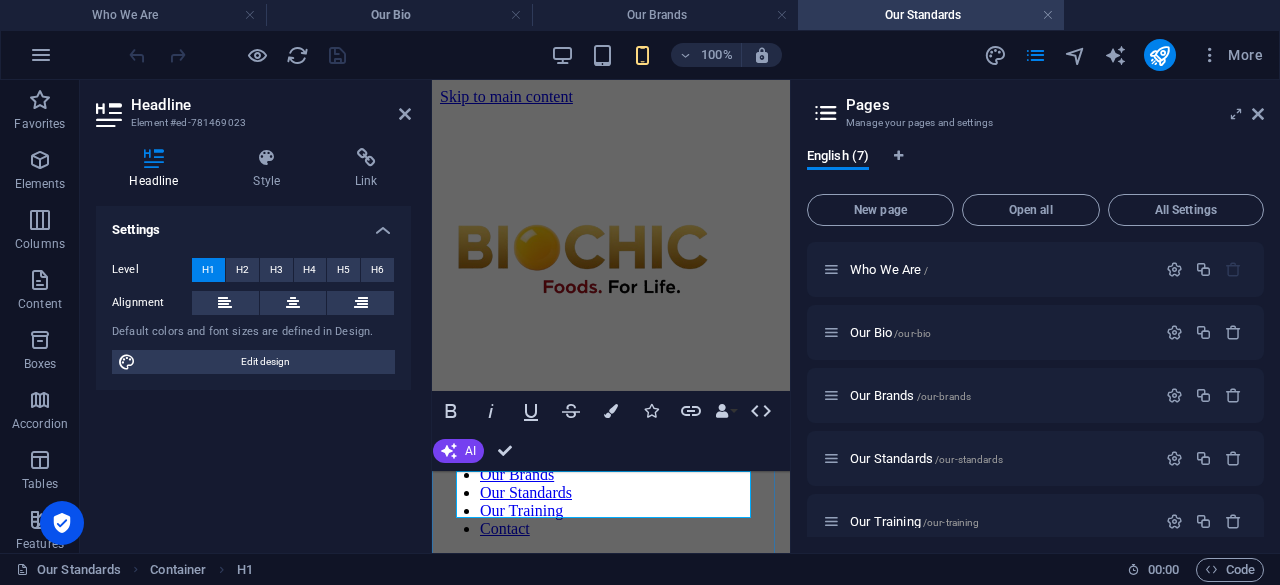 drag, startPoint x: 572, startPoint y: 495, endPoint x: 495, endPoint y: 499, distance: 77.10383 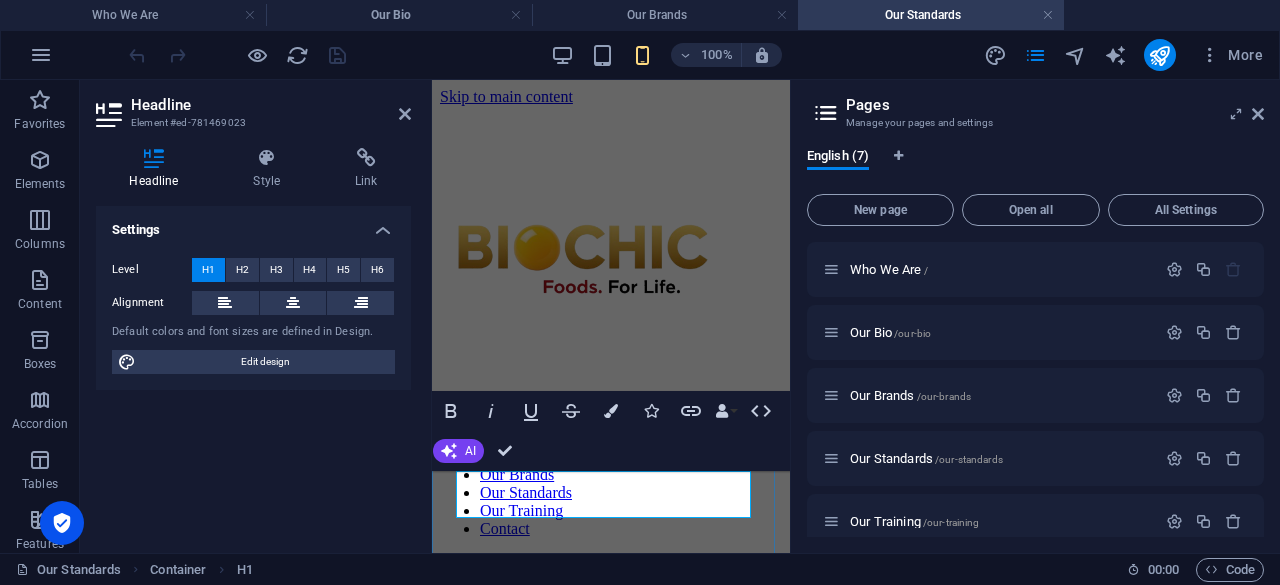 type 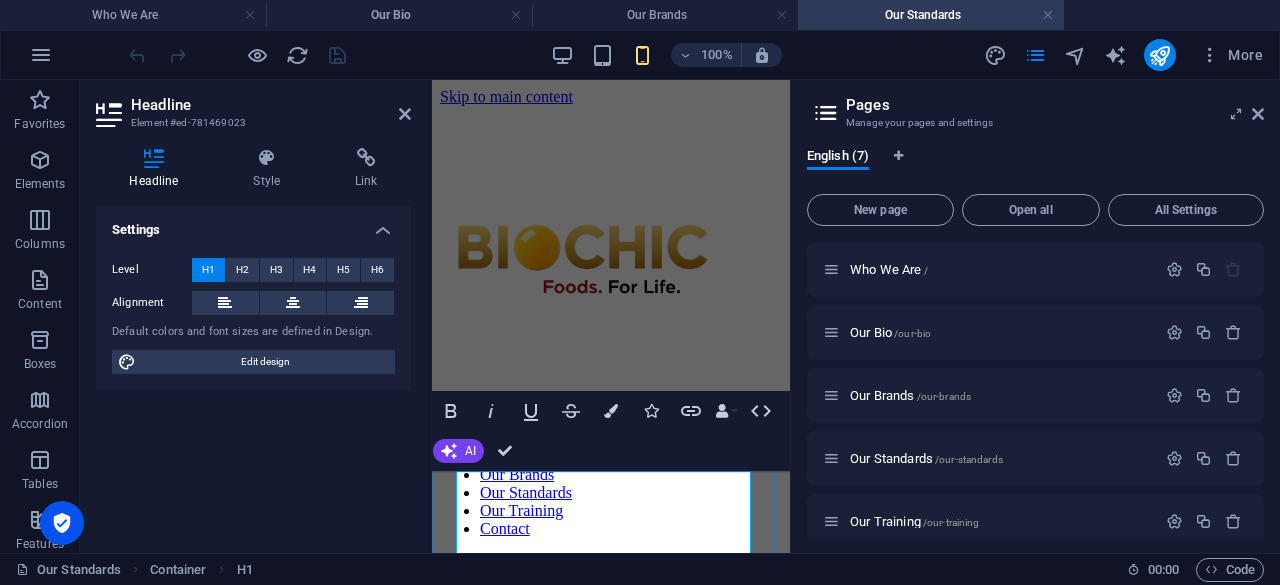 click on "BIOCHIC Standards" at bounding box center [611, 577] 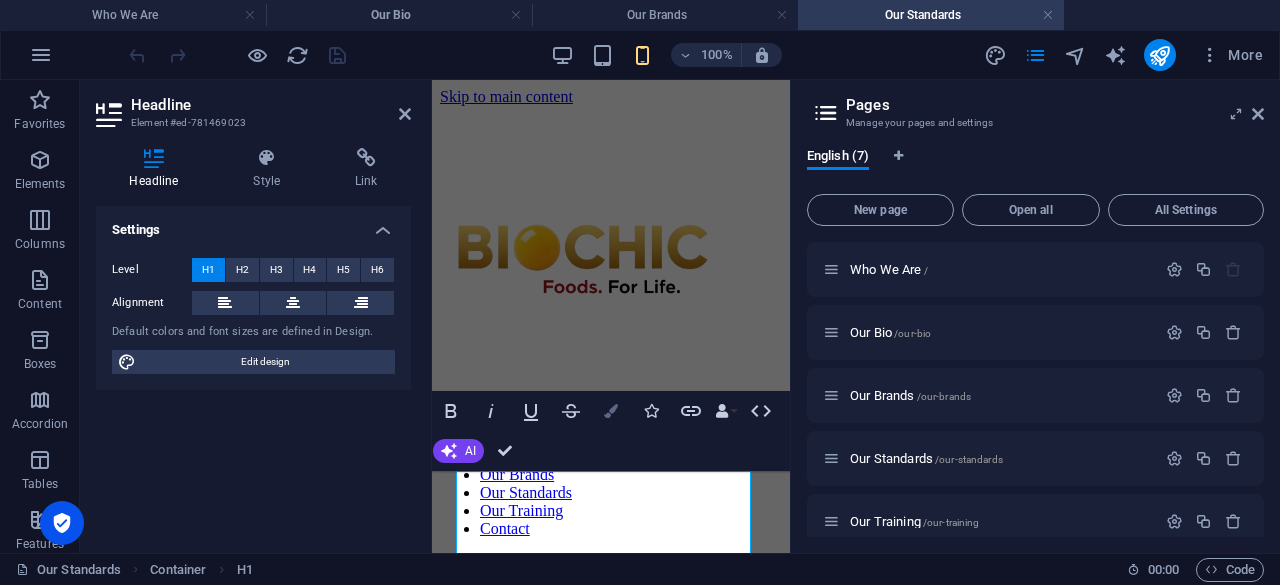 click at bounding box center (611, 411) 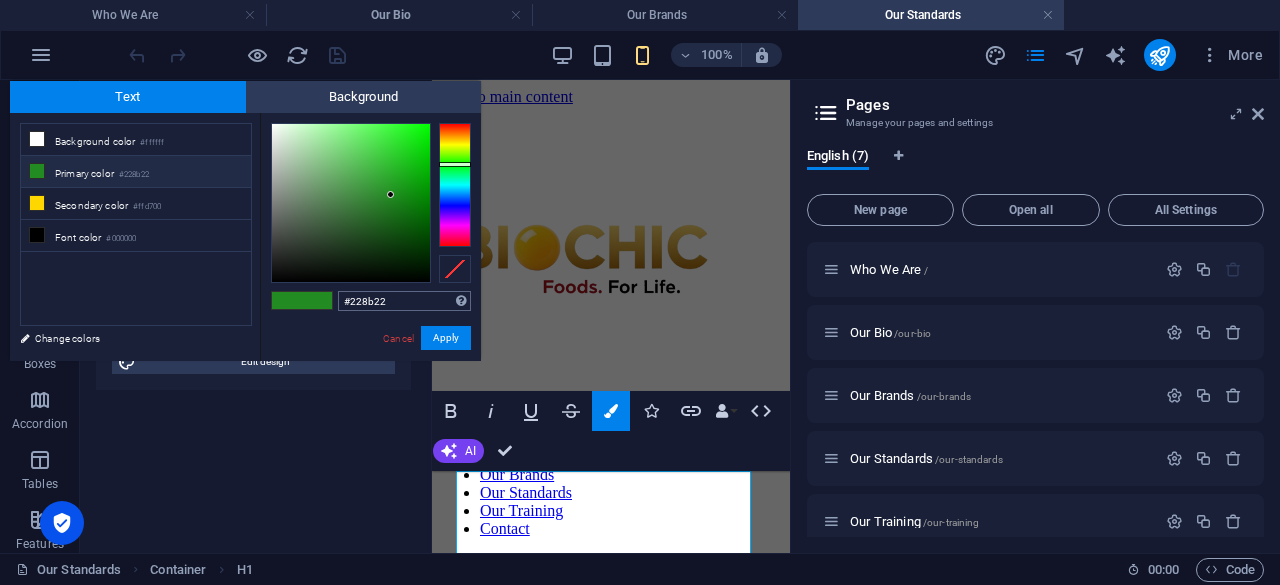 click on "#228b22" at bounding box center (404, 301) 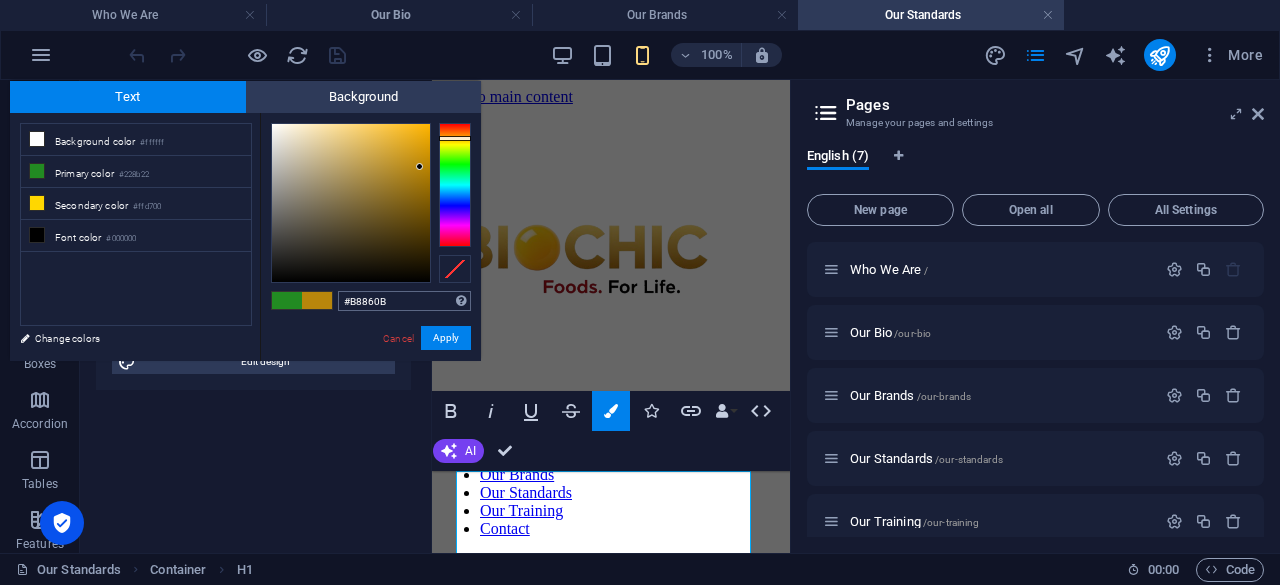 type on "#b8860b" 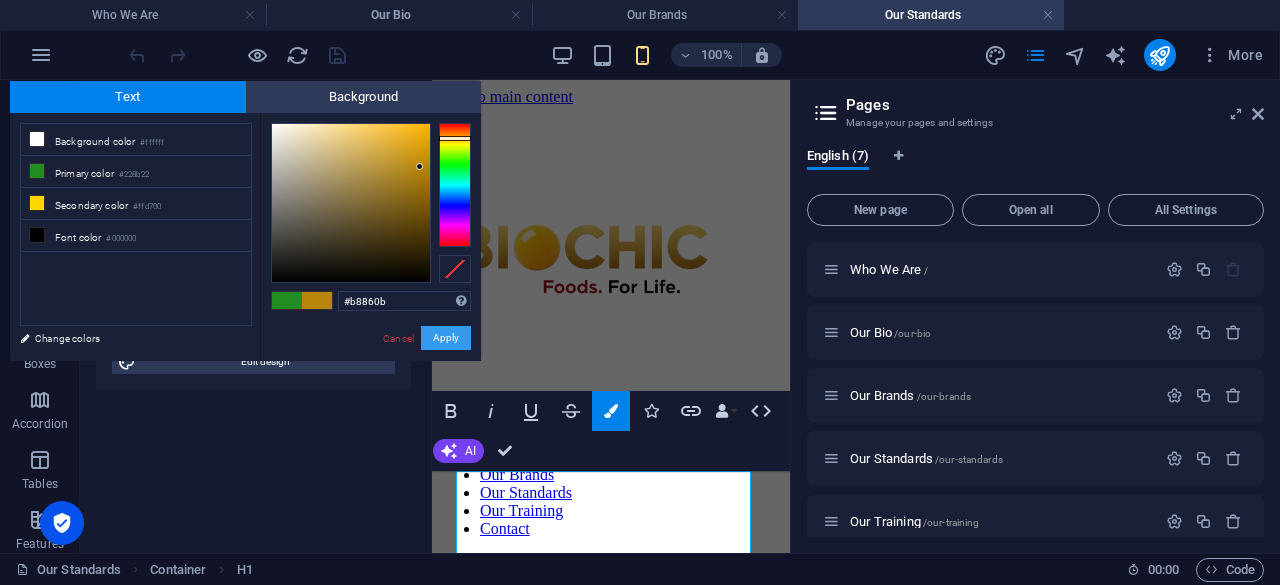 click on "Apply" at bounding box center (446, 338) 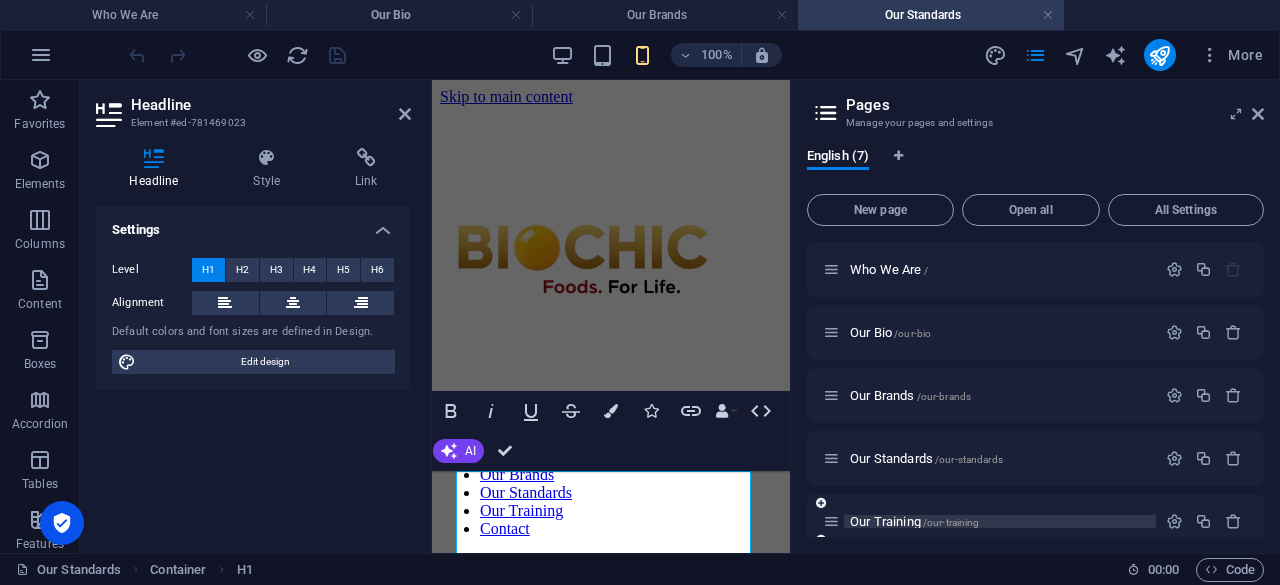click on "Our Training /our-training" at bounding box center [914, 521] 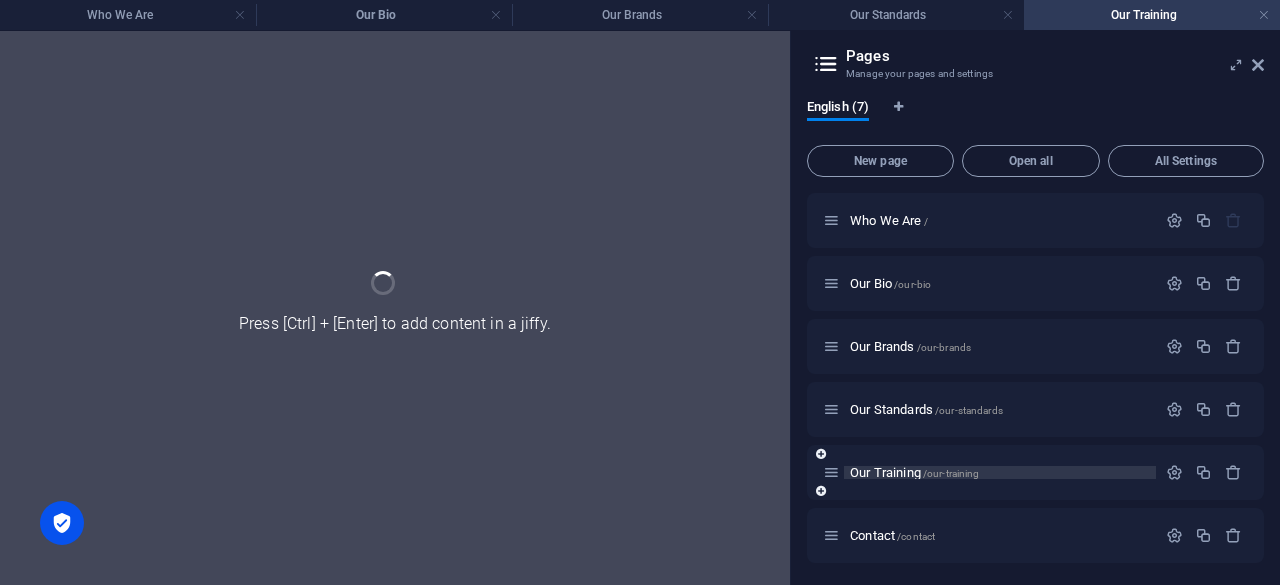 click on "Contact /contact" at bounding box center (1035, 535) 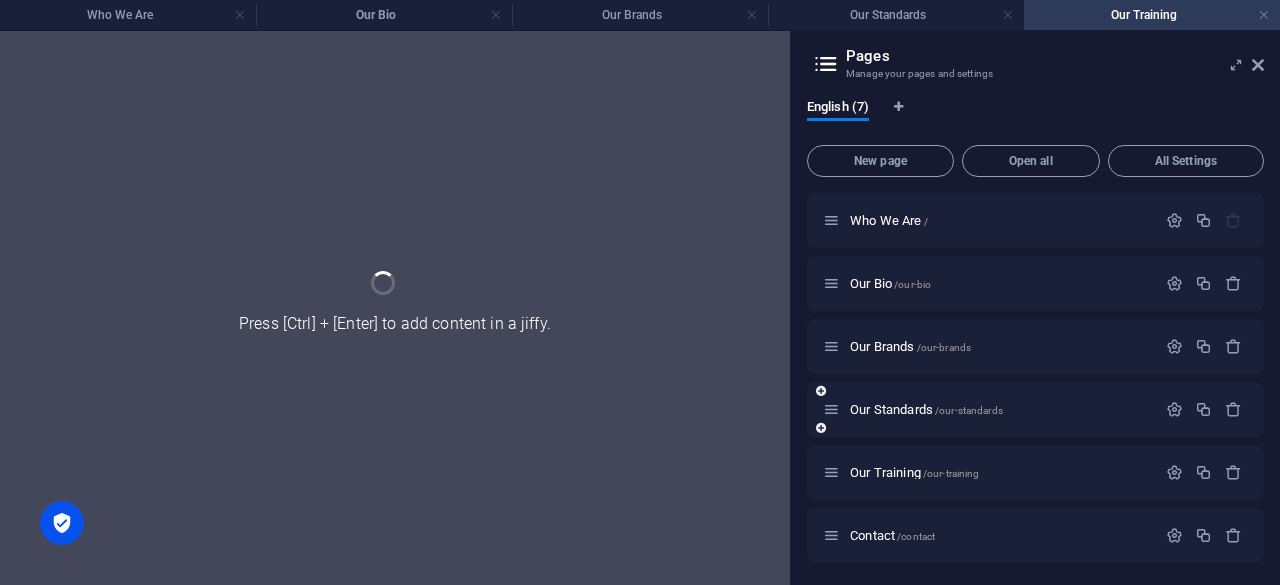 scroll, scrollTop: 64, scrollLeft: 0, axis: vertical 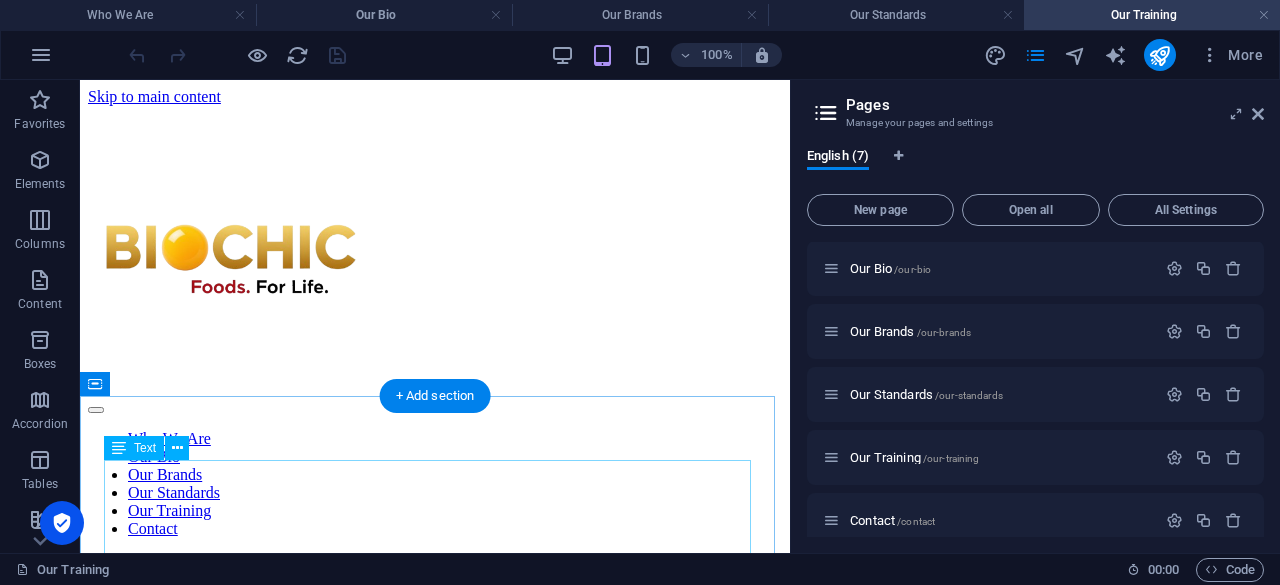 click on "Bio chic Training Welcome to the Biochic Blog, your resource for insights into sustainable poultry farming, innovative feed solutions, and integrated food production. Here, we share our knowledge and experiences to empower farmers and enthusiasts alike. Explore our articles on: Poultry Project Management Learn the essentials of planning, executing, and scaling a successful poultry venture, from initial setup to managing large-scale operations. Chicken House Design Discover efficient and sustainable designs for poultry housing, including optimal layouts for deep litter and cage systems, ventilation, and environmental control. Organic Manure Production Master the art of transforming farm waste into valuable organic fertilizer. Our guides cover composting techniques, nutrient management, and maximizing the value of your farm's manure. Black Soldier Fly Rearing Feed Formulation Integrated Food Production How to Learn with Us" at bounding box center (435, 966) 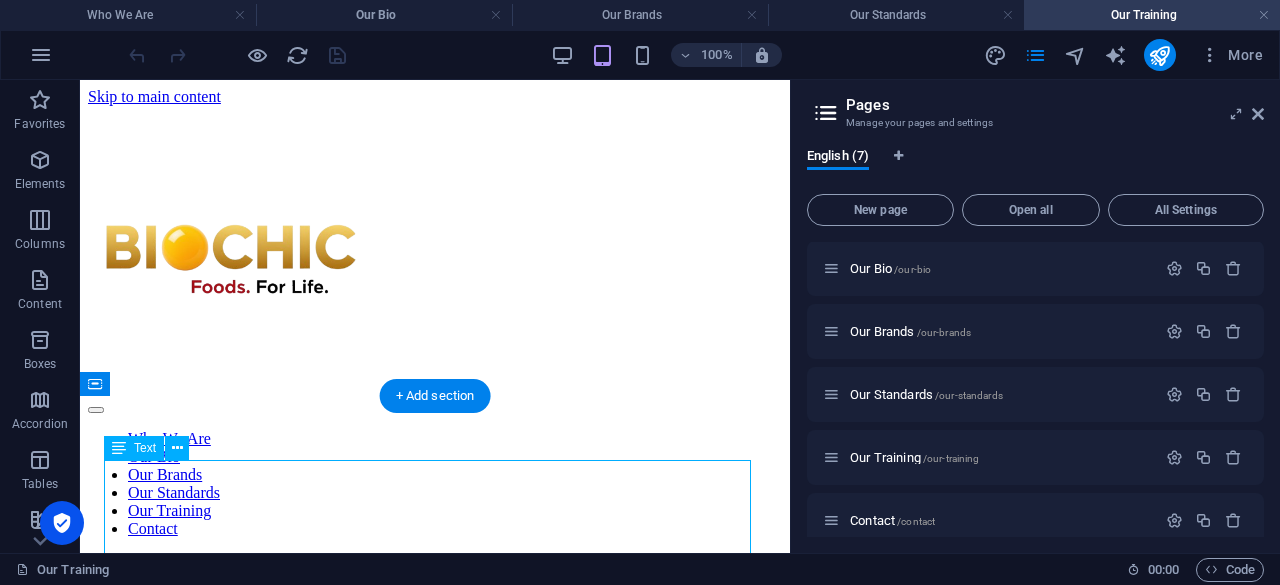 click on "Bio chic Training Welcome to the Biochic Blog, your resource for insights into sustainable poultry farming, innovative feed solutions, and integrated food production. Here, we share our knowledge and experiences to empower farmers and enthusiasts alike. Explore our articles on: Poultry Project Management Learn the essentials of planning, executing, and scaling a successful poultry venture, from initial setup to managing large-scale operations. Chicken House Design Discover efficient and sustainable designs for poultry housing, including optimal layouts for deep litter and cage systems, ventilation, and environmental control. Organic Manure Production Master the art of transforming farm waste into valuable organic fertilizer. Our guides cover composting techniques, nutrient management, and maximizing the value of your farm's manure. Black Soldier Fly Rearing Feed Formulation Integrated Food Production How to Learn with Us" at bounding box center [435, 966] 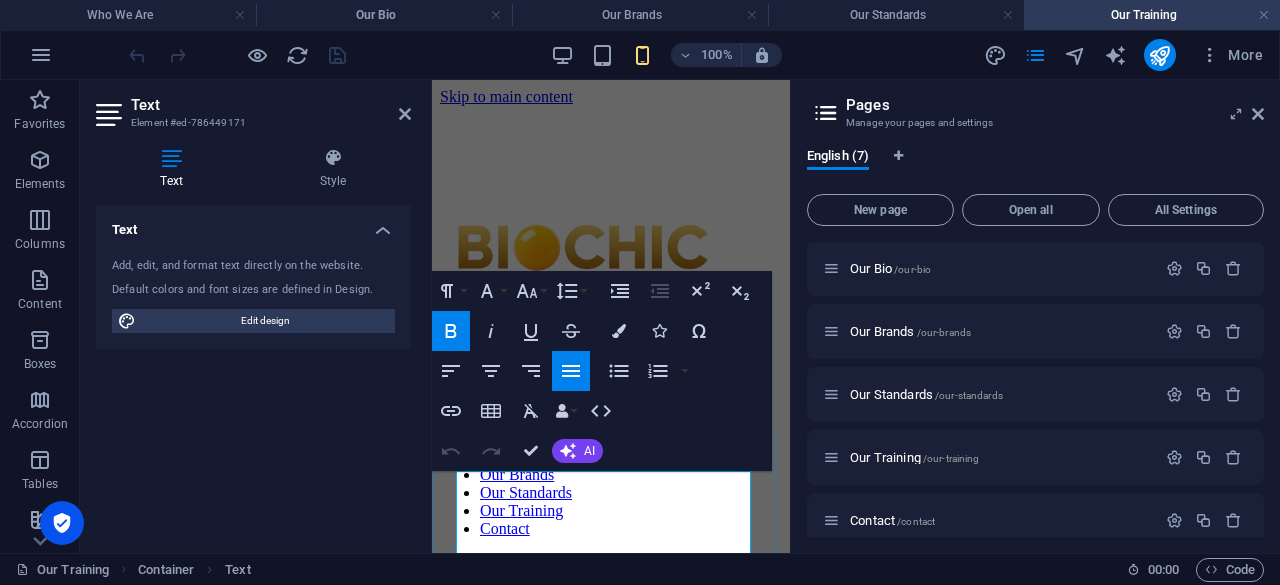 click on "chic Training" at bounding box center [576, 577] 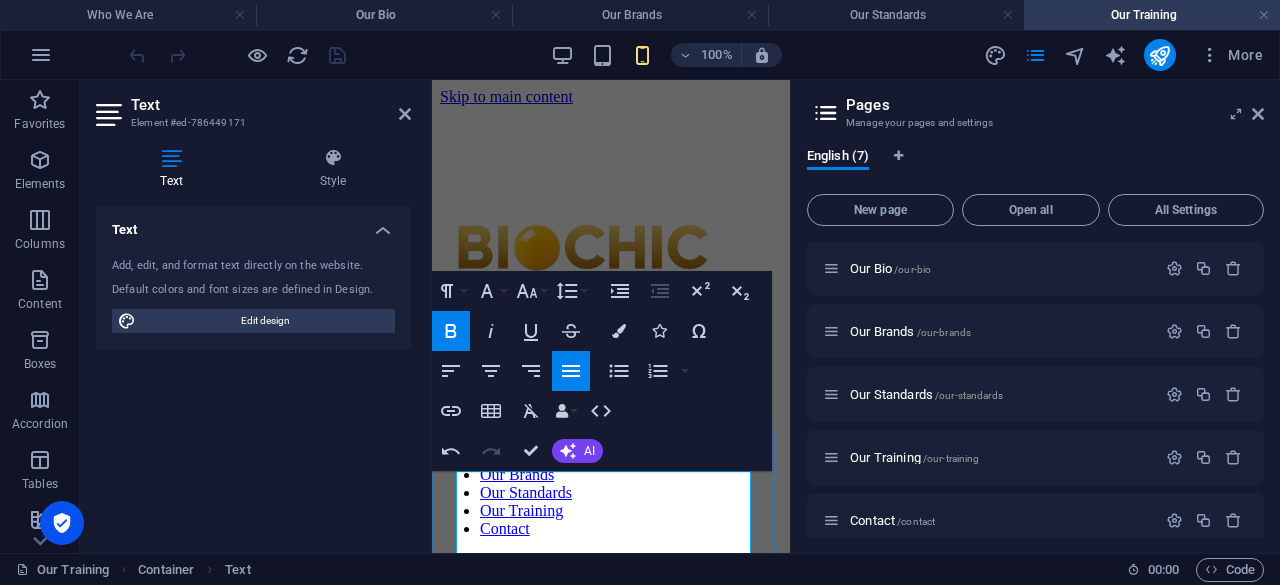 click on "BIOCHIC" at bounding box center [511, 577] 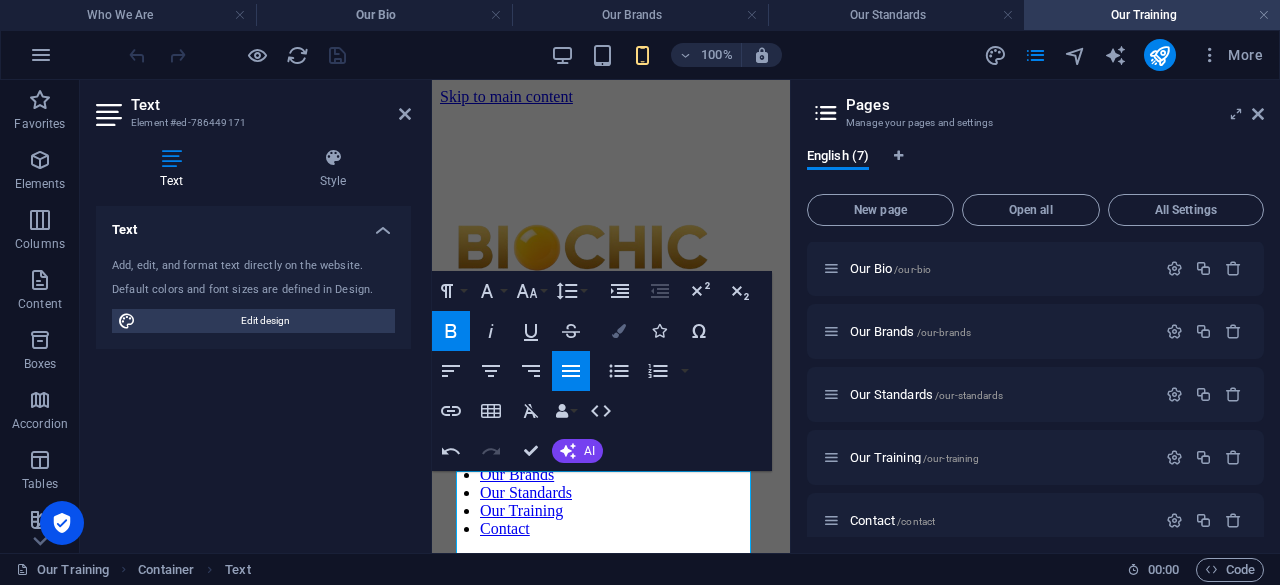 click at bounding box center (619, 331) 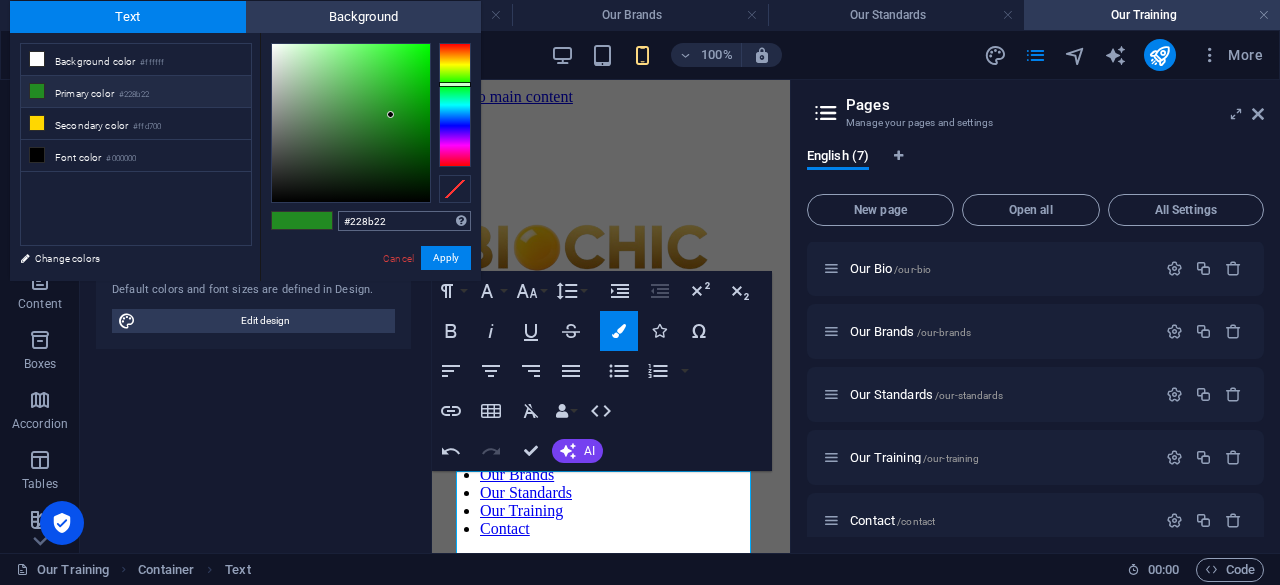 click on "#228b22" at bounding box center (404, 221) 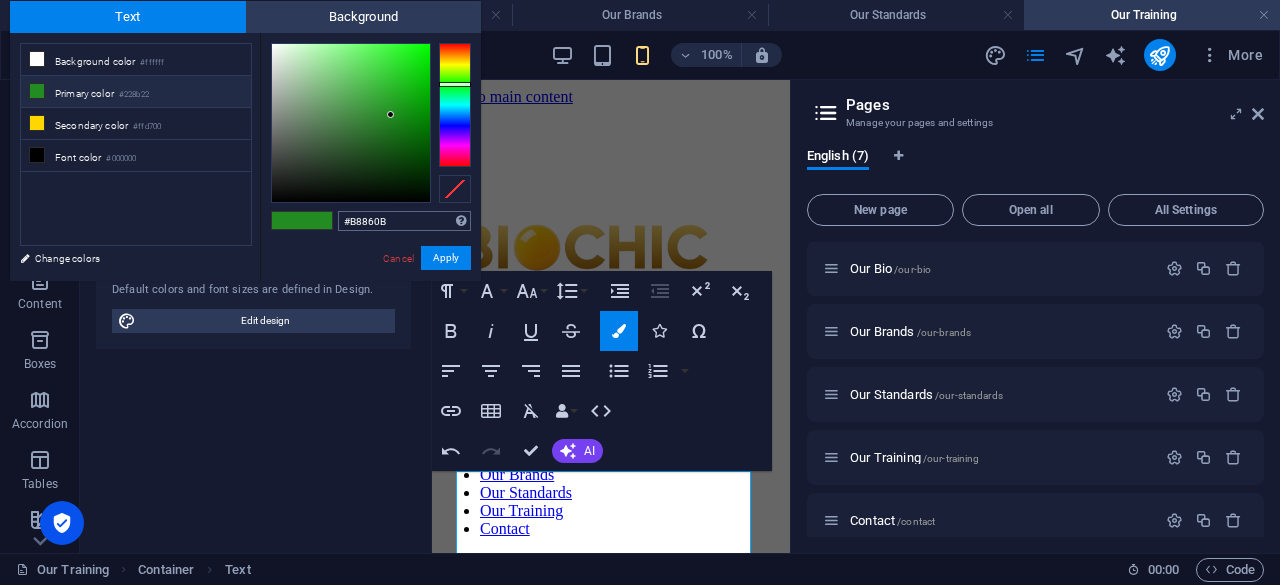 type on "#b8860b" 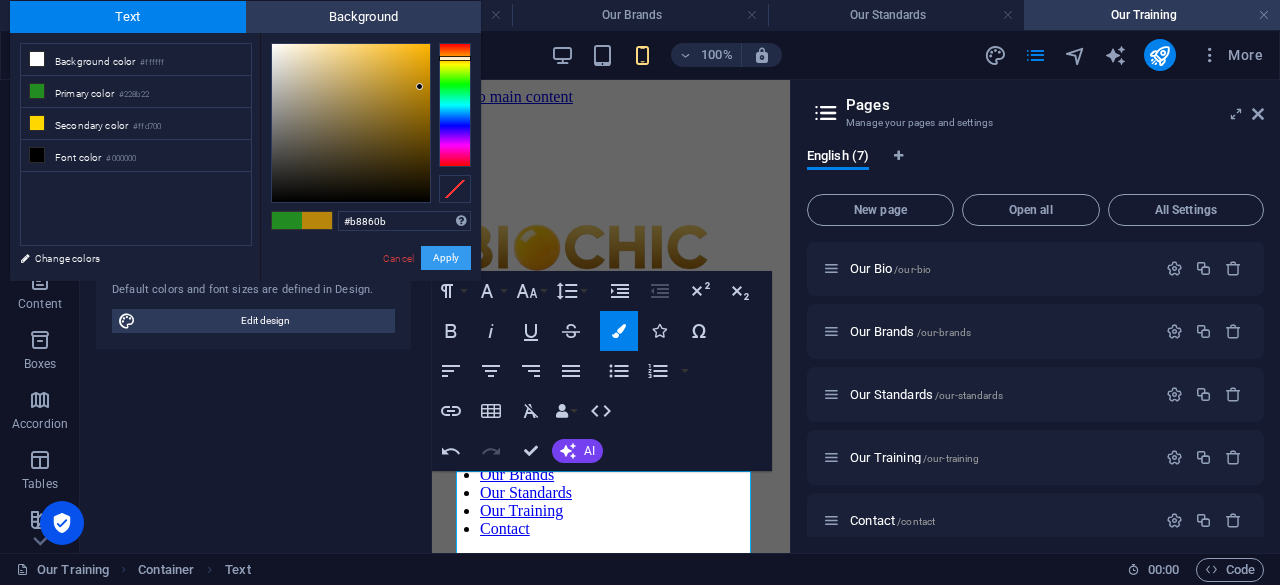 click on "Apply" at bounding box center (446, 258) 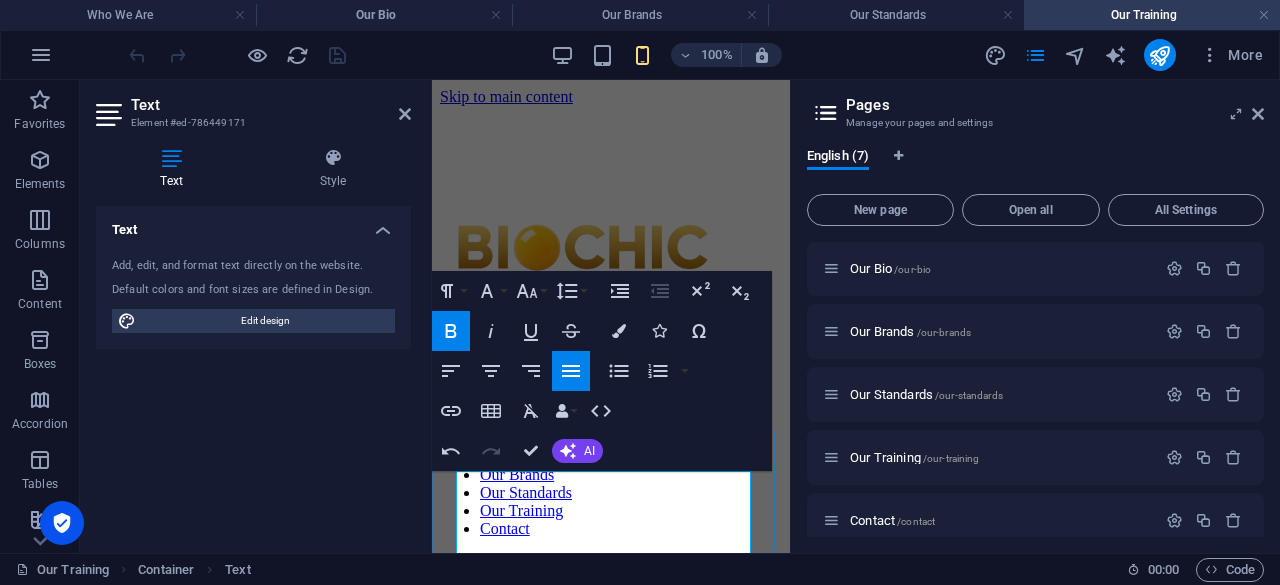 click on "BIOCHIC  Training" at bounding box center [611, 577] 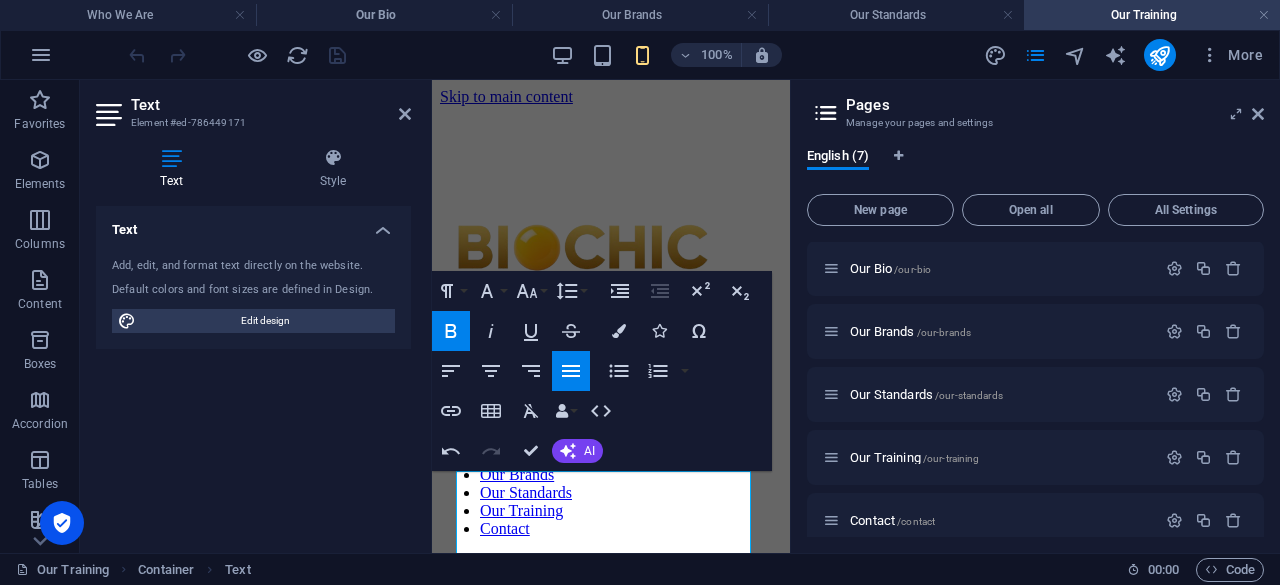 scroll, scrollTop: 146, scrollLeft: 0, axis: vertical 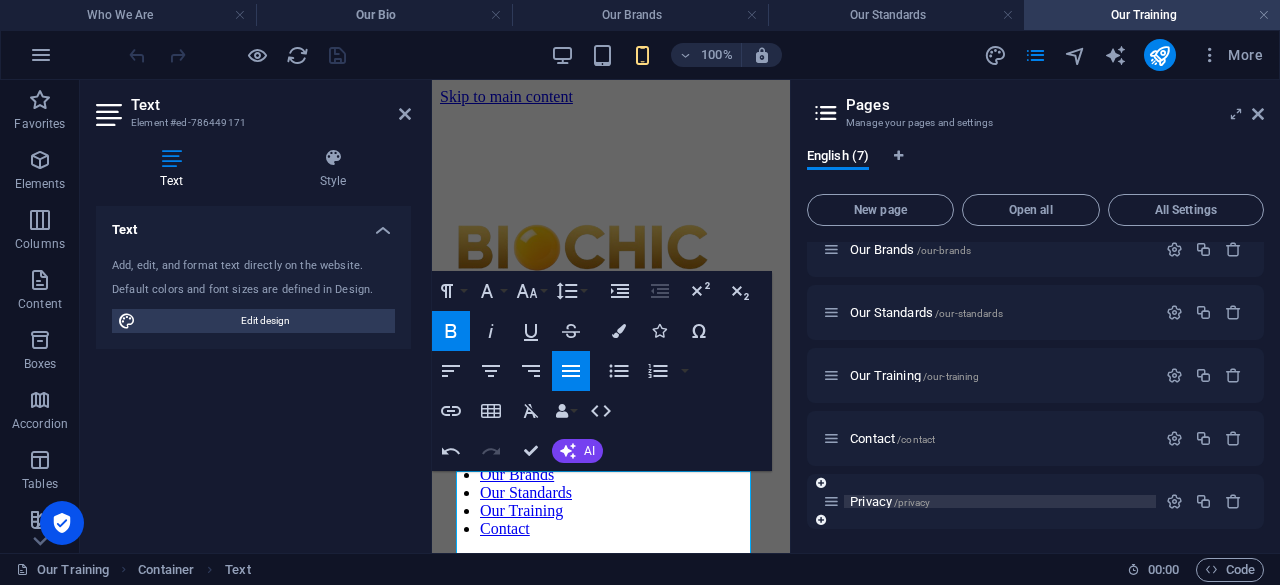 click on "Privacy /privacy" at bounding box center [890, 501] 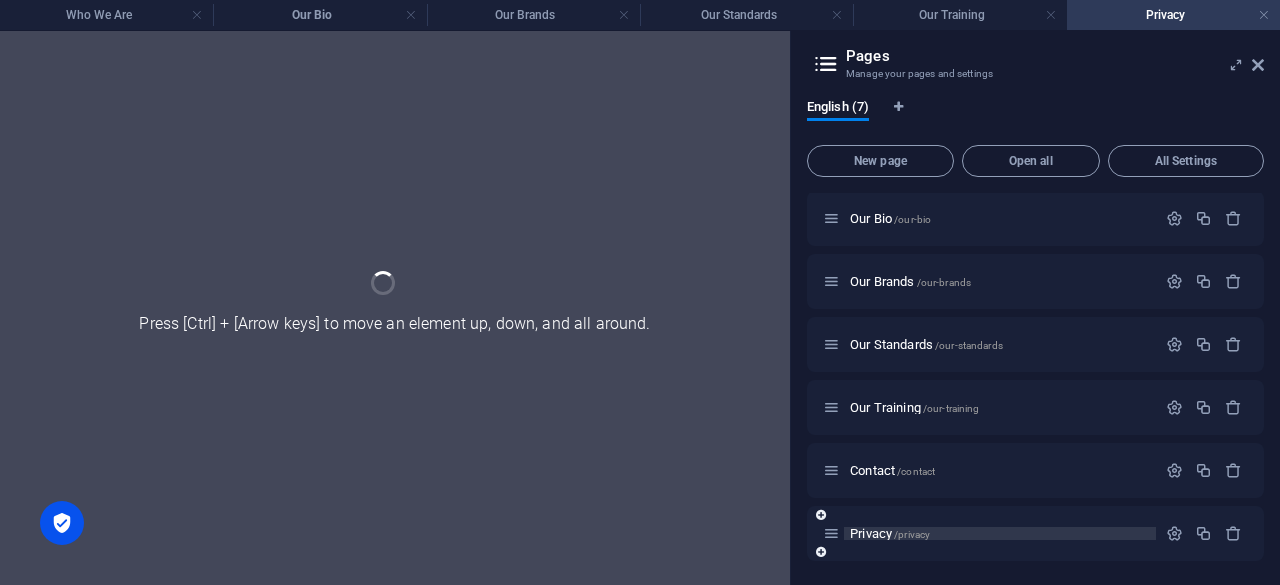 scroll, scrollTop: 64, scrollLeft: 0, axis: vertical 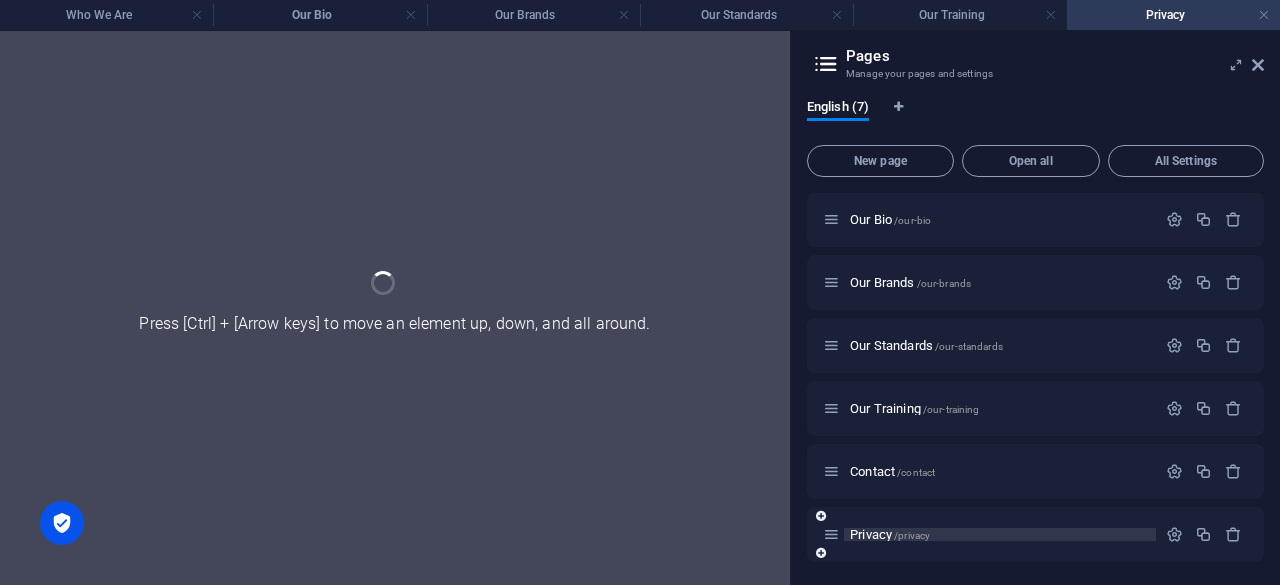 click on "Contact /contact" at bounding box center [1035, 471] 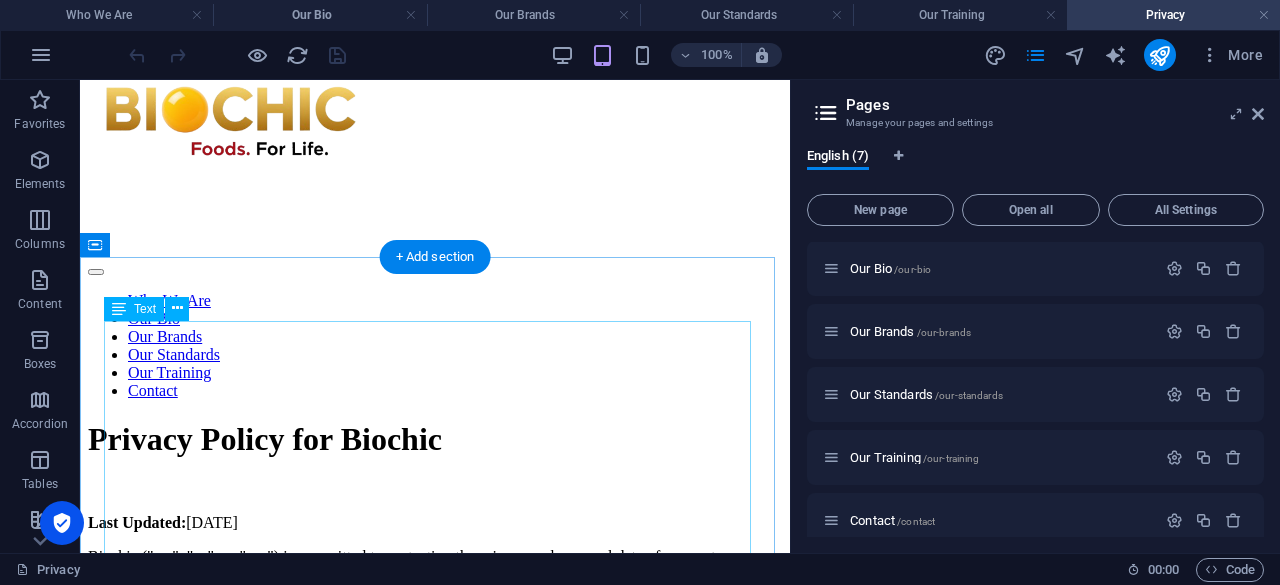 scroll, scrollTop: 139, scrollLeft: 0, axis: vertical 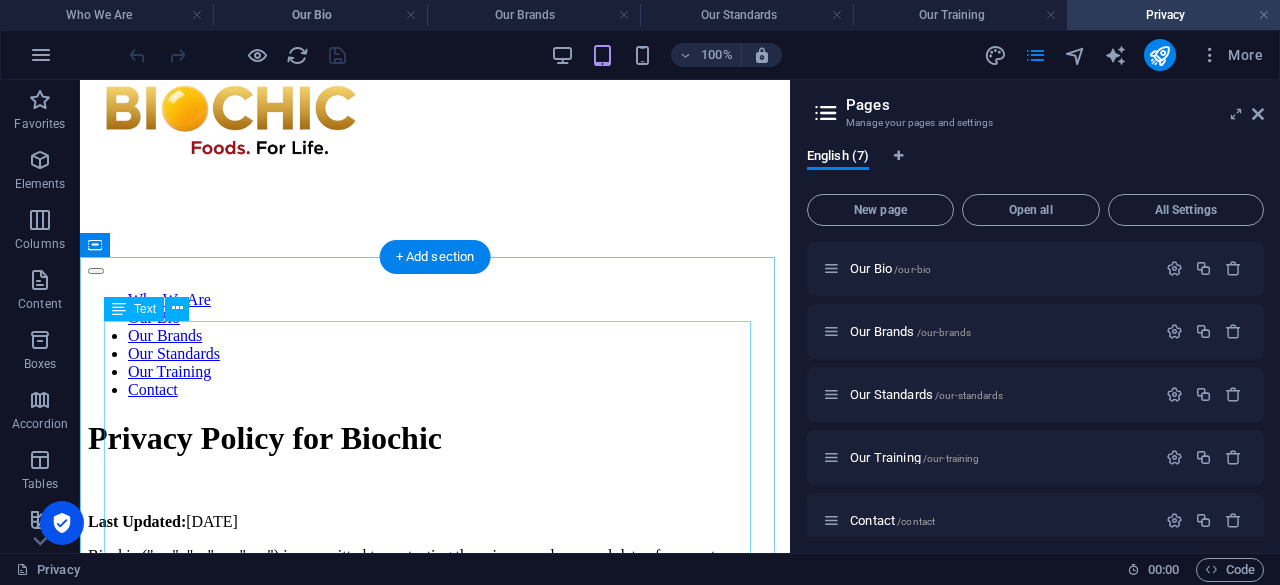 click on "Privacy Policy for Biochic Last Updated:  [DATE] Biochic ("we", "us", or "our") is committed to protecting the privacy and personal data of our customers, website visitors, business partners, and anyone interacting with our brand. This Privacy Policy explains how we collect, use, disclose, and protect your personal data, and outlines your rights in relation to that data, in compliance with applicable data protection laws, including the General Data Protection Regulation (GDPR) for individuals in the European Union, and other relevant international and local regulations. By using our services, visiting our website, or otherwise providing us with your personal data, you agree to the terms of this Privacy Policy. 1. Who We Are Biochic is a company dedicated to the humane, organic, and ethical rearing of chickens for high-quality eggs and meat. Our focus is on sustainable and natural practices, ensuring both animal well-being and superior products. 2. Personal Data We Collect Contact Information Consent ." at bounding box center (435, 2533) 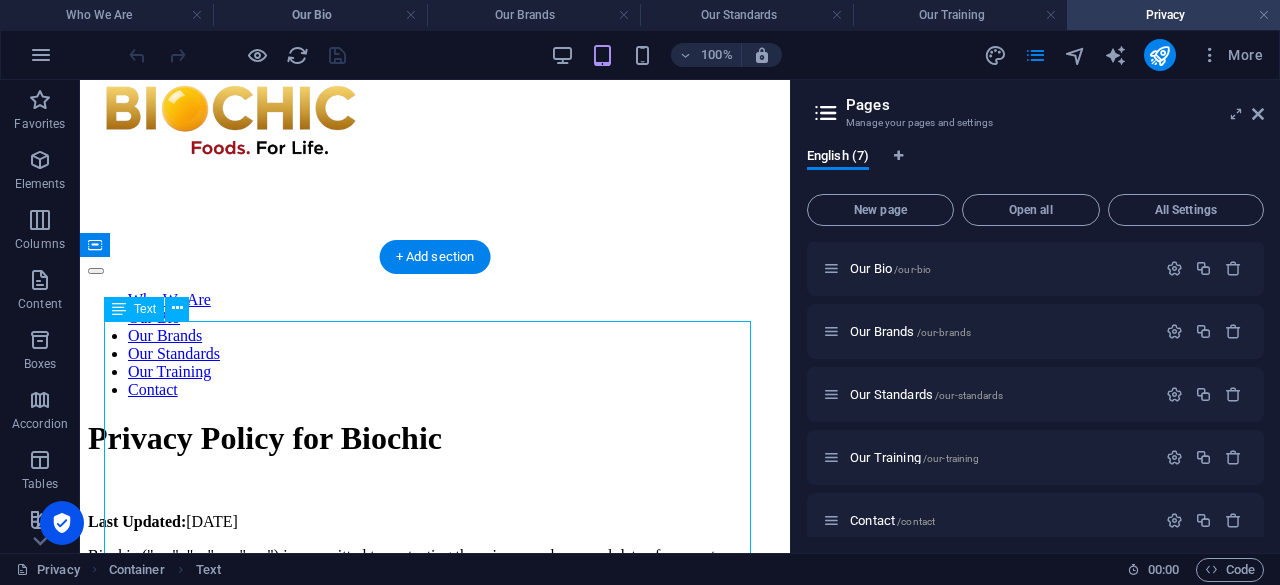 click on "Privacy Policy for Biochic Last Updated:  [DATE] Biochic ("we", "us", or "our") is committed to protecting the privacy and personal data of our customers, website visitors, business partners, and anyone interacting with our brand. This Privacy Policy explains how we collect, use, disclose, and protect your personal data, and outlines your rights in relation to that data, in compliance with applicable data protection laws, including the General Data Protection Regulation (GDPR) for individuals in the European Union, and other relevant international and local regulations. By using our services, visiting our website, or otherwise providing us with your personal data, you agree to the terms of this Privacy Policy. 1. Who We Are Biochic is a company dedicated to the humane, organic, and ethical rearing of chickens for high-quality eggs and meat. Our focus is on sustainable and natural practices, ensuring both animal well-being and superior products. 2. Personal Data We Collect Contact Information Consent ." at bounding box center [435, 2533] 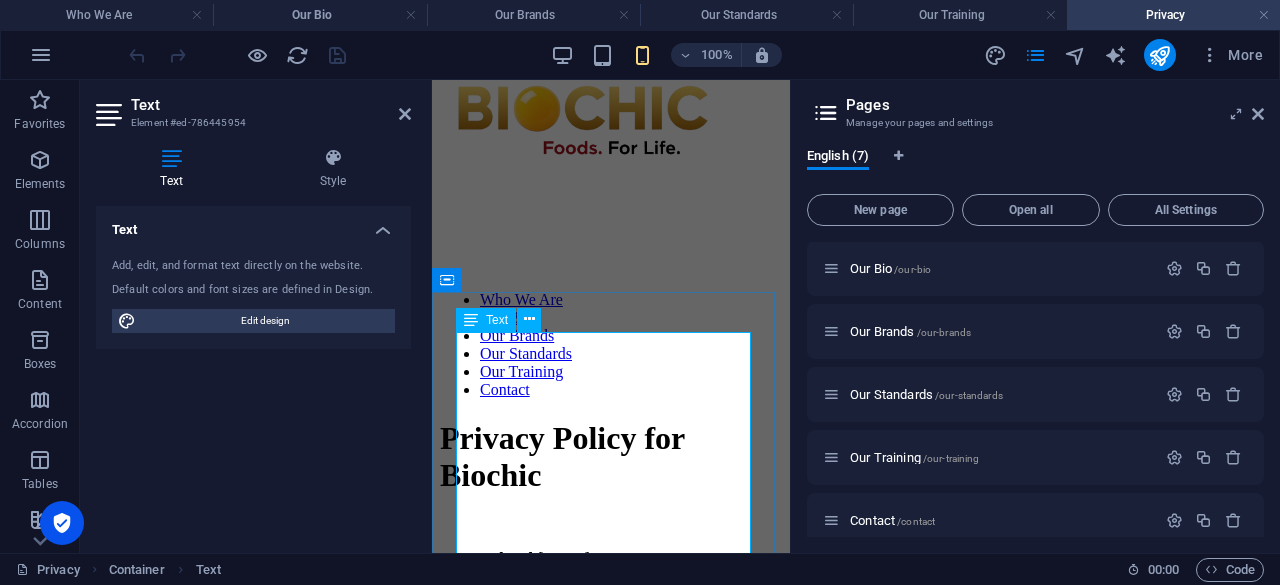 click on "Privacy Policy for Biochic" at bounding box center (562, 456) 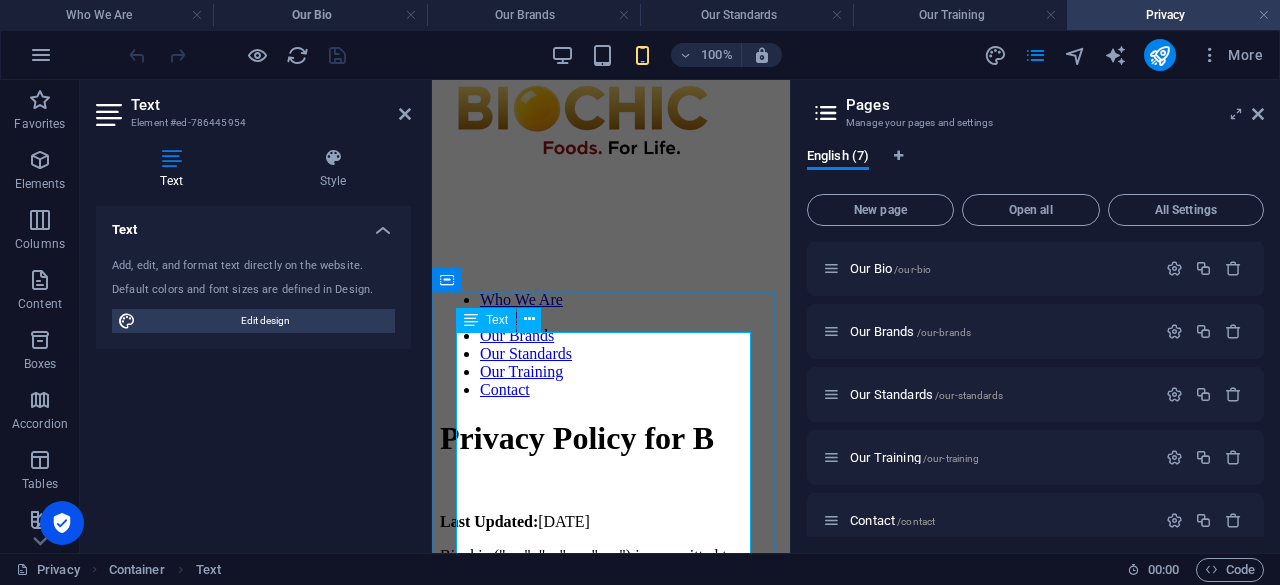 type 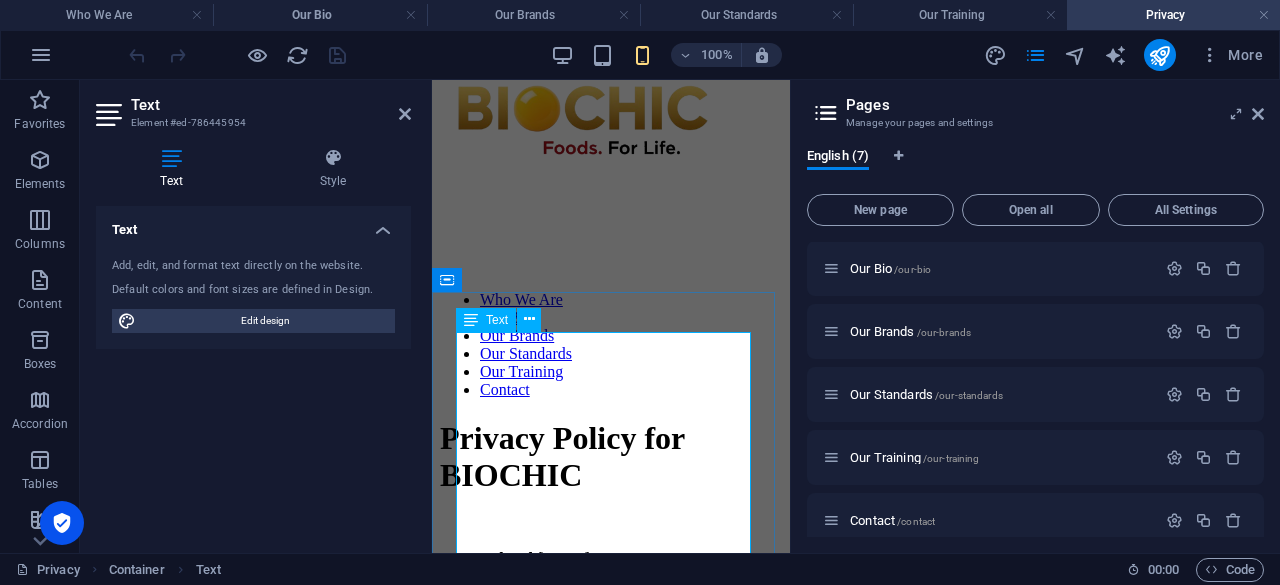 click on "Privacy Policy for BIOCHIC" at bounding box center (562, 456) 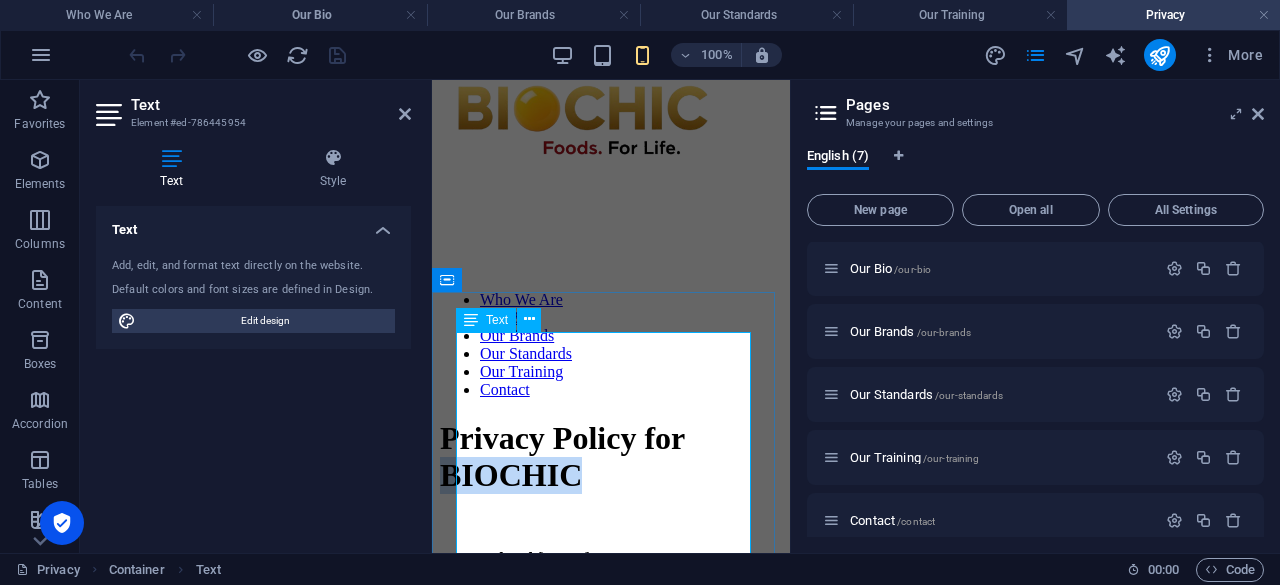 click on "Privacy Policy for BIOCHIC" at bounding box center (562, 456) 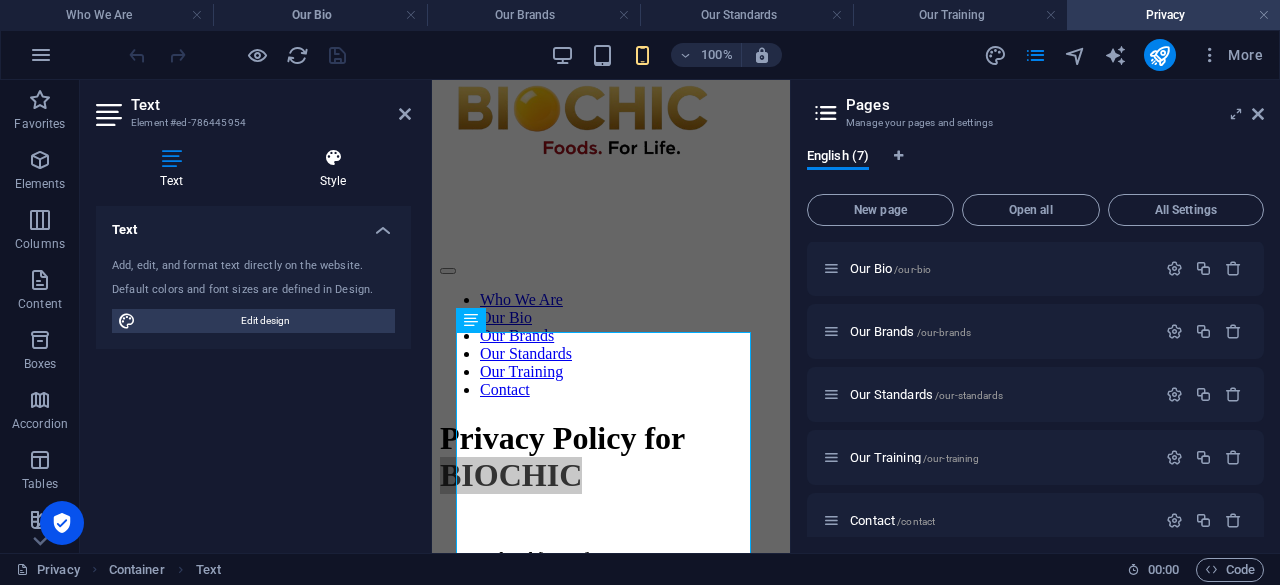 click on "Style" at bounding box center (333, 169) 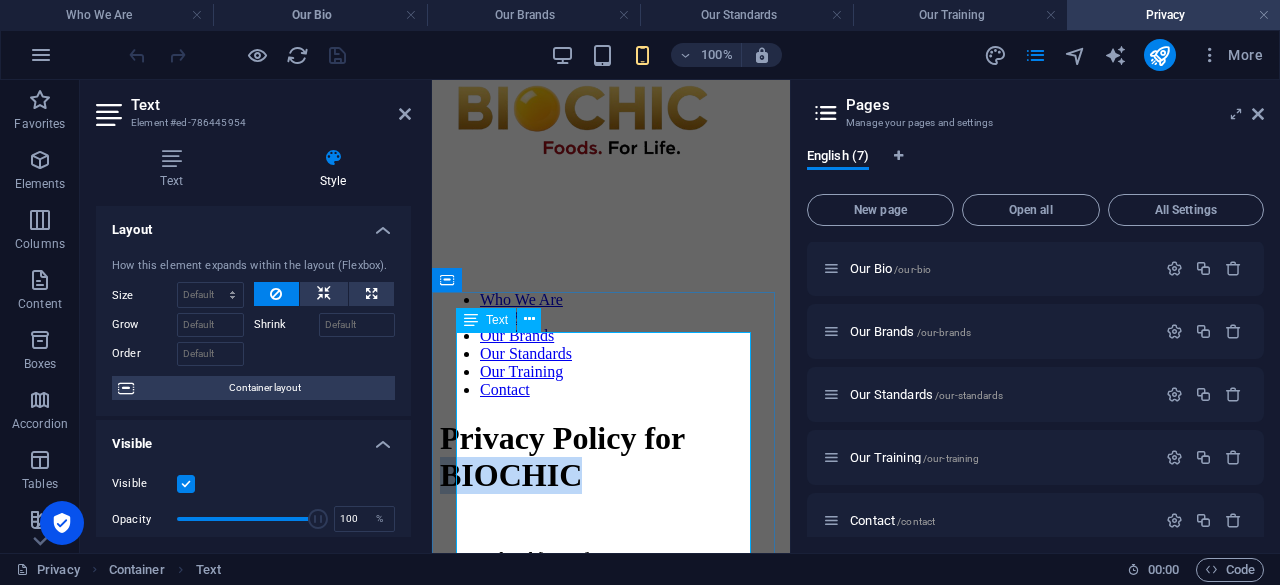 click on "Privacy Policy for BIOCHIC" at bounding box center (562, 456) 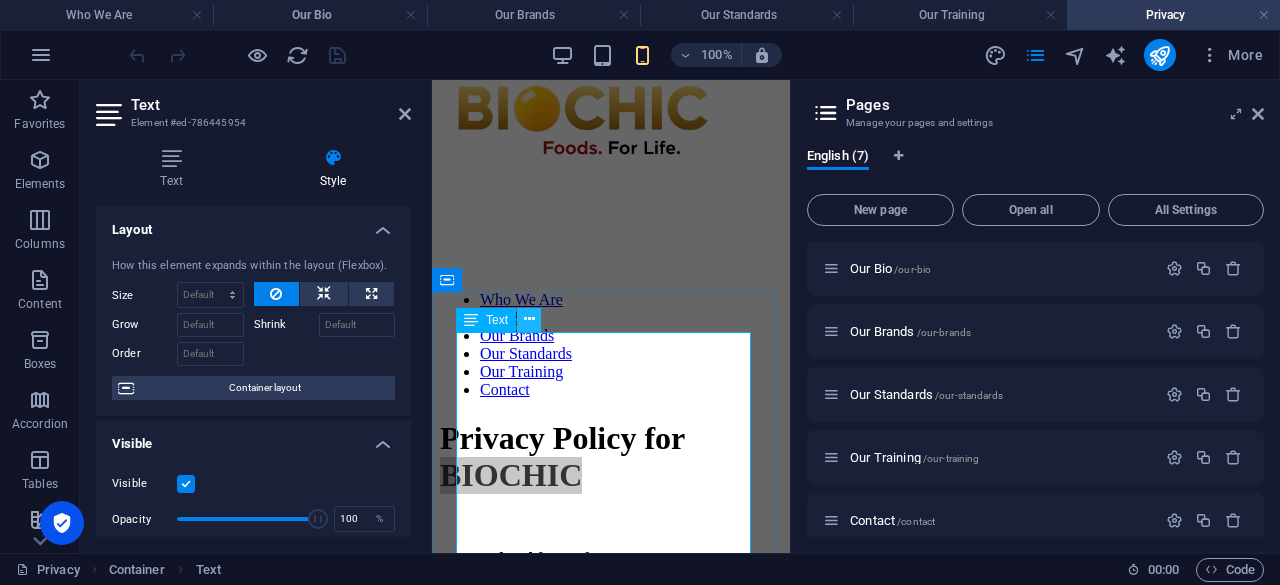 click at bounding box center [529, 319] 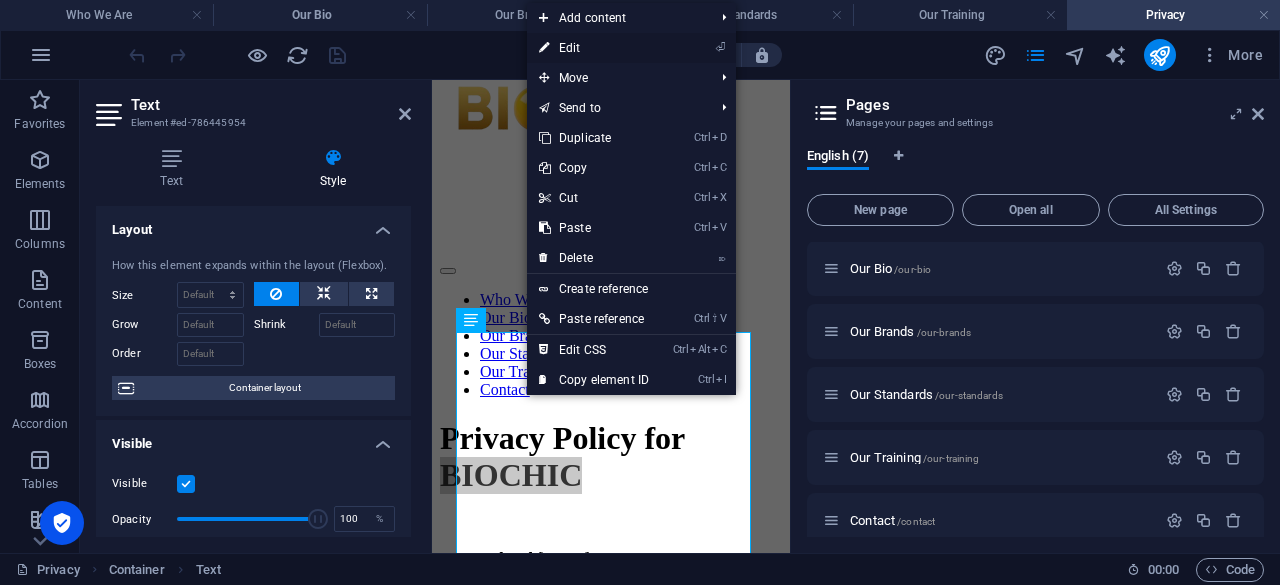 click on "⏎  Edit" at bounding box center [594, 48] 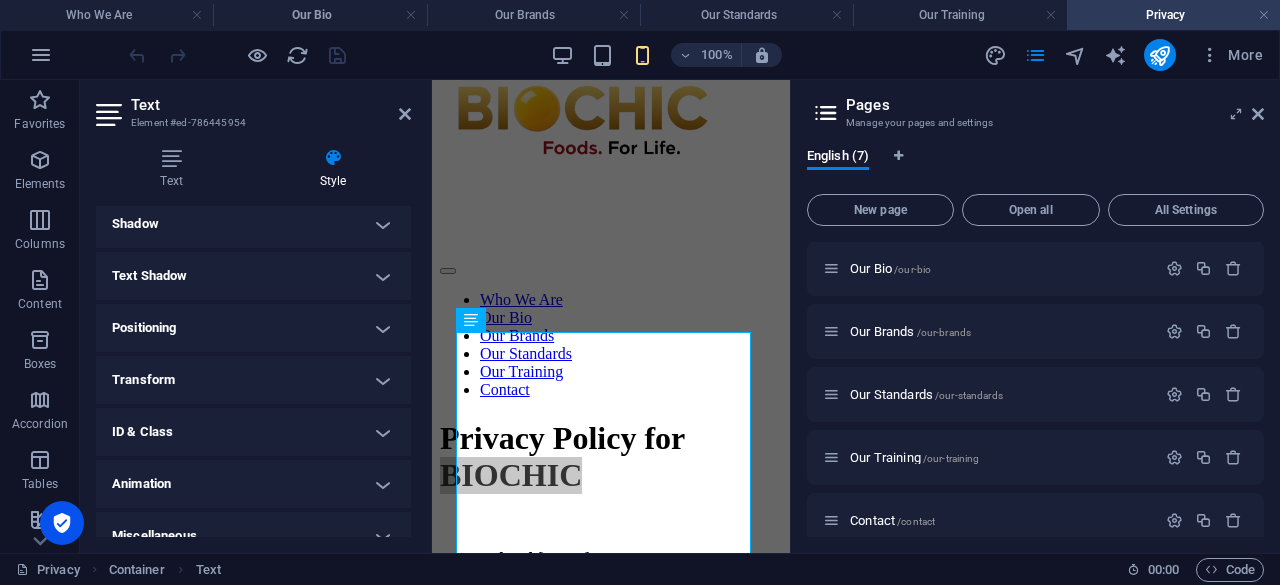 scroll, scrollTop: 512, scrollLeft: 0, axis: vertical 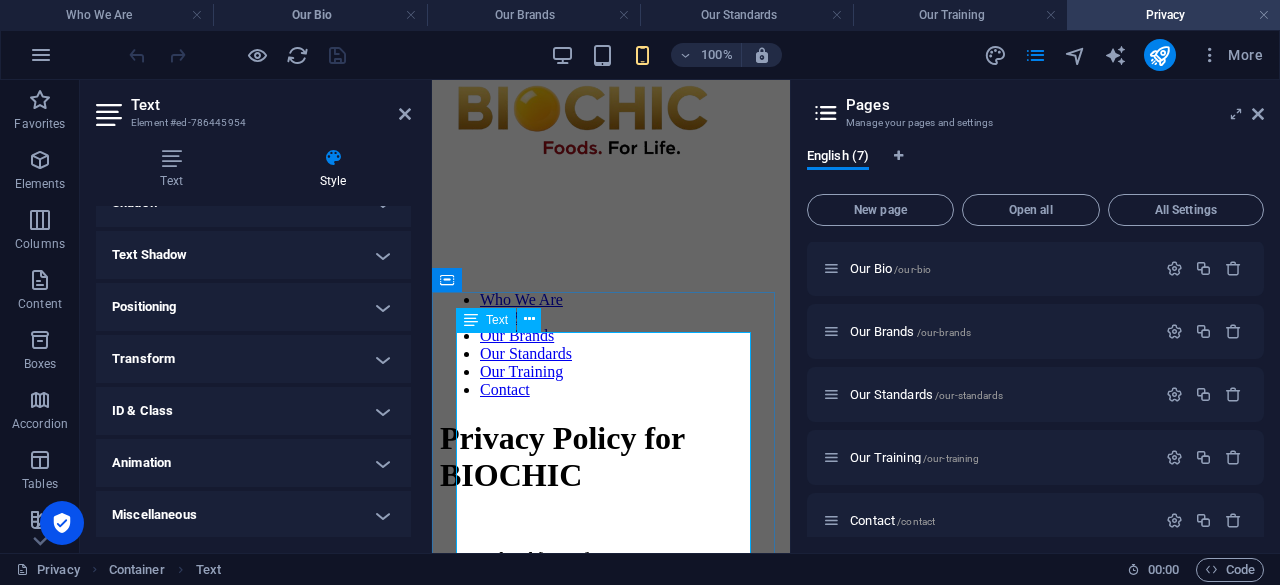 click at bounding box center (611, 525) 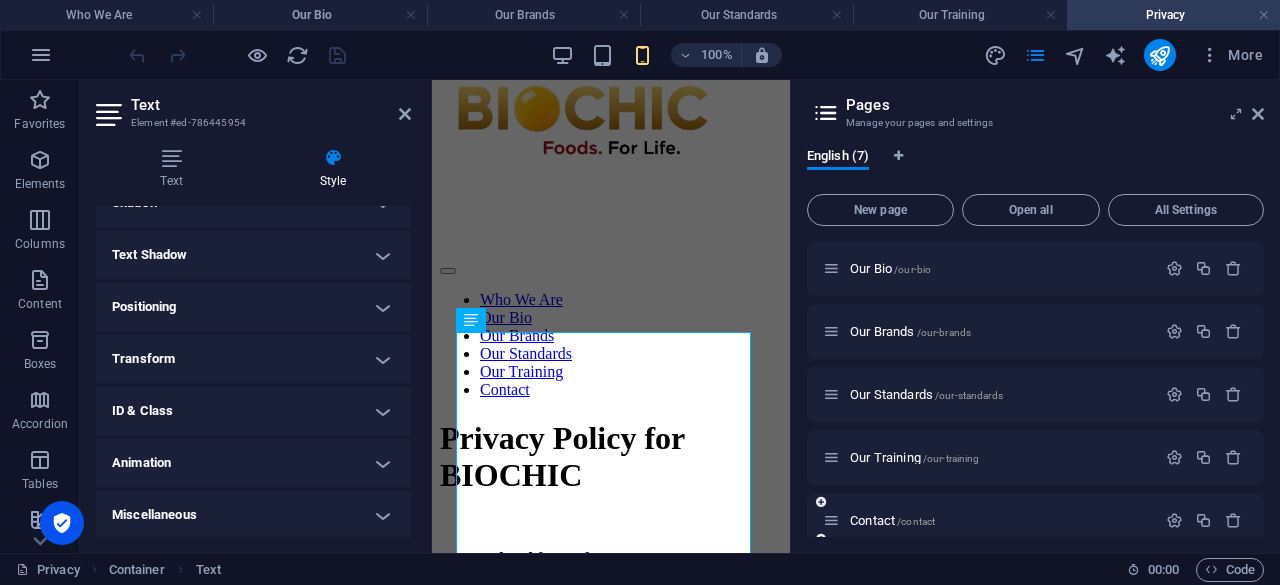 scroll, scrollTop: 146, scrollLeft: 0, axis: vertical 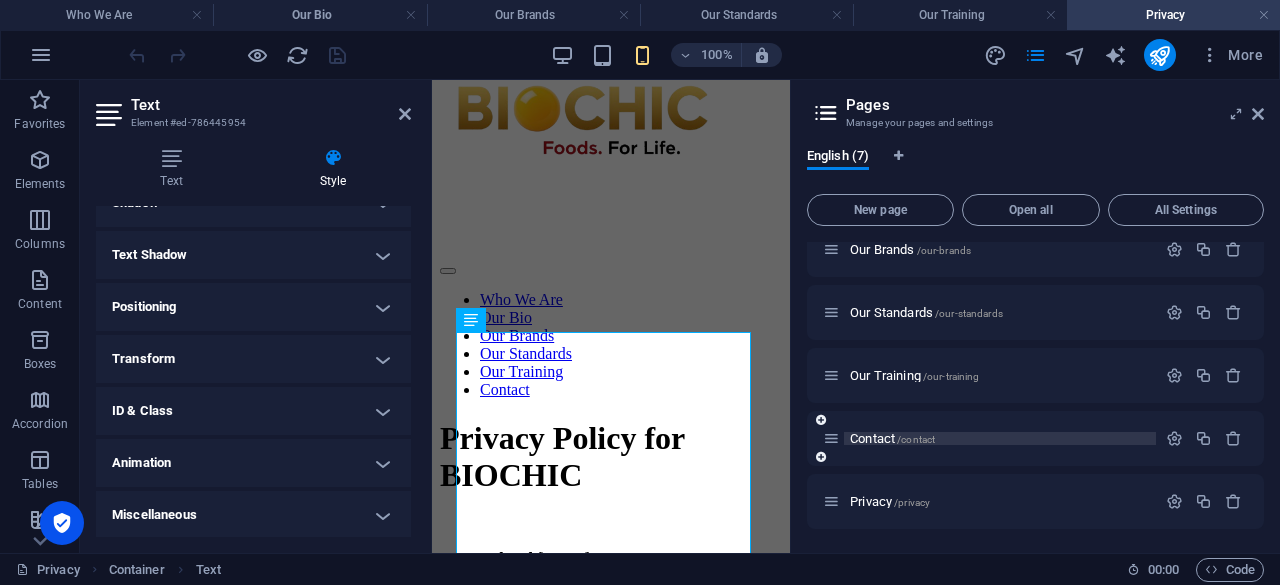 click on "Contact /contact" at bounding box center [892, 438] 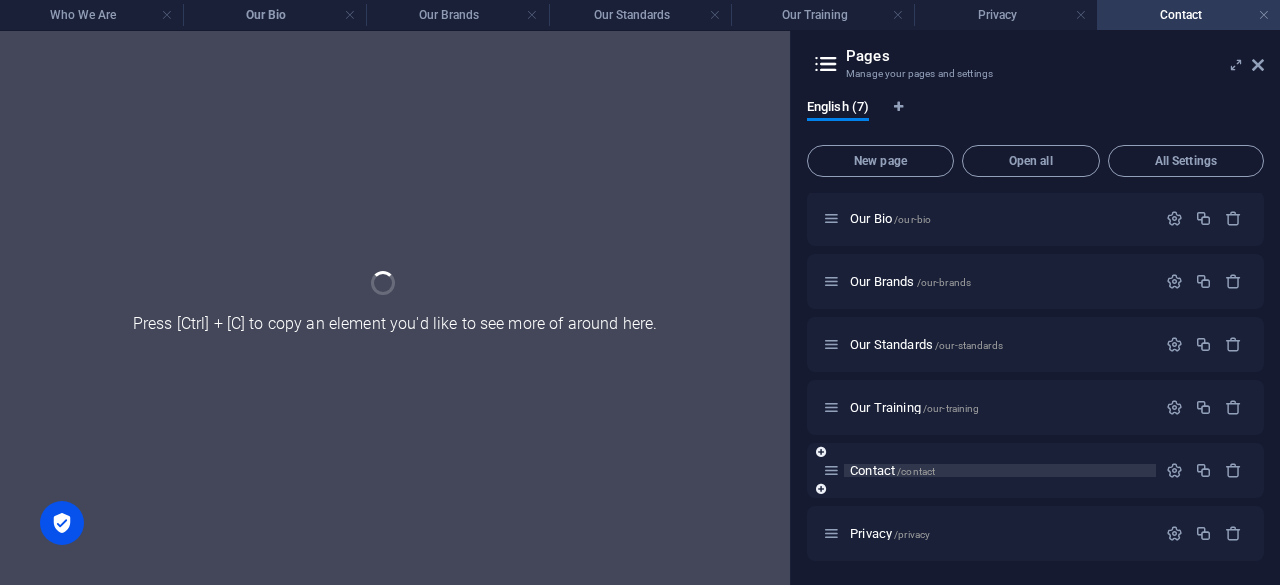 scroll, scrollTop: 64, scrollLeft: 0, axis: vertical 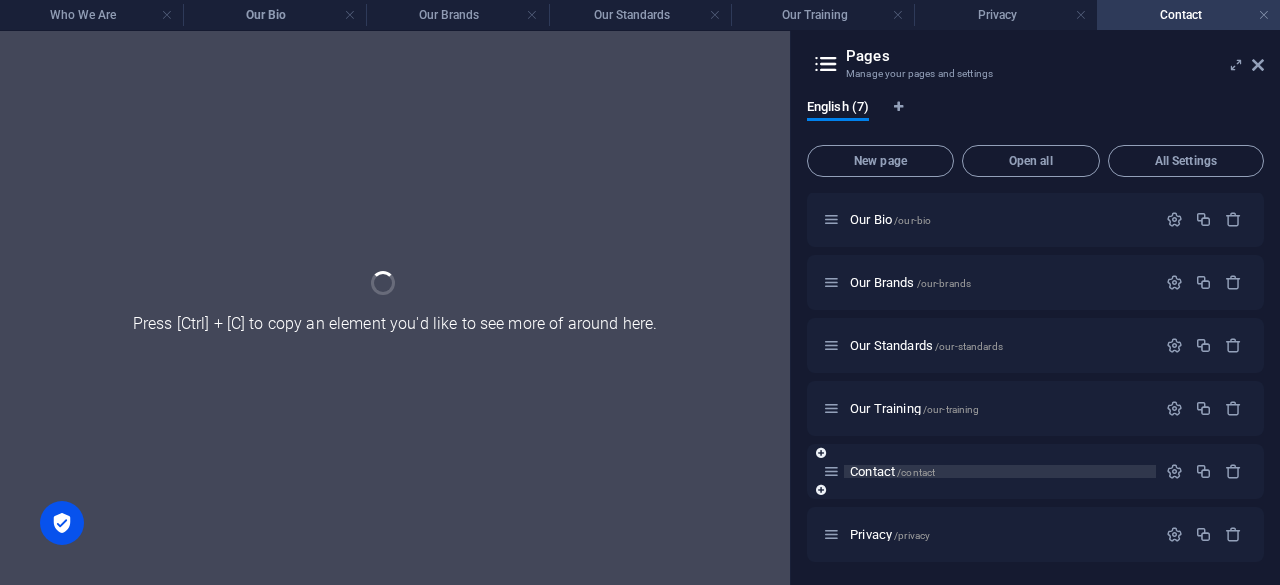click on "Who We Are / Our Bio /our-bio Our Brands /our-brands Our Standards /our-standards Our Training /our-training Contact /contact Privacy /privacy" at bounding box center [1035, 345] 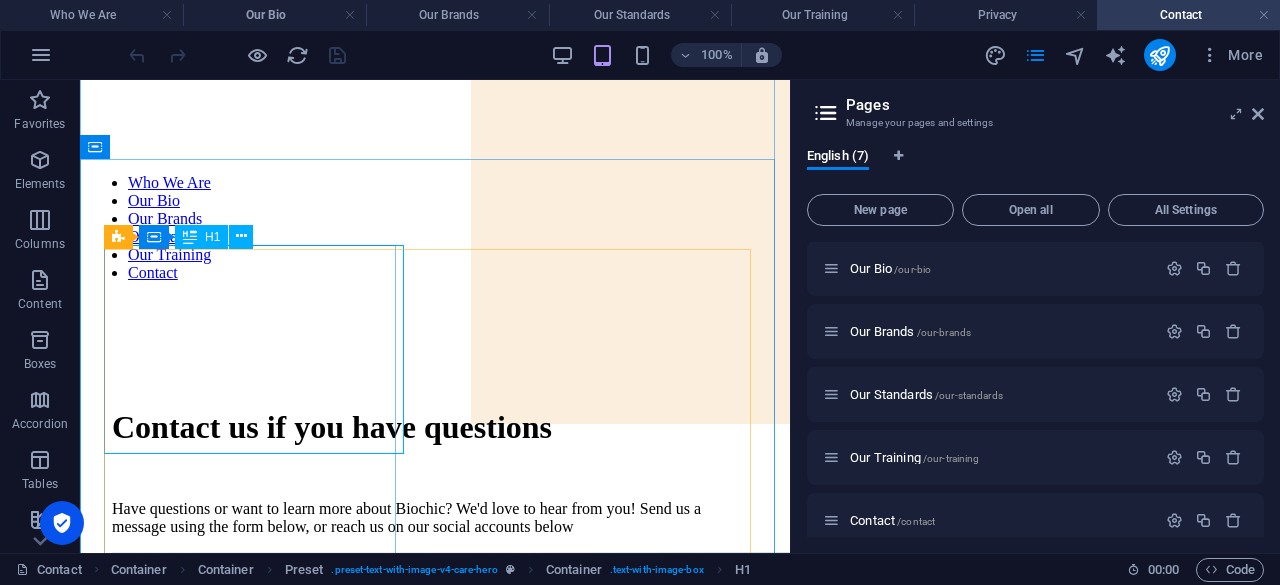 scroll, scrollTop: 258, scrollLeft: 0, axis: vertical 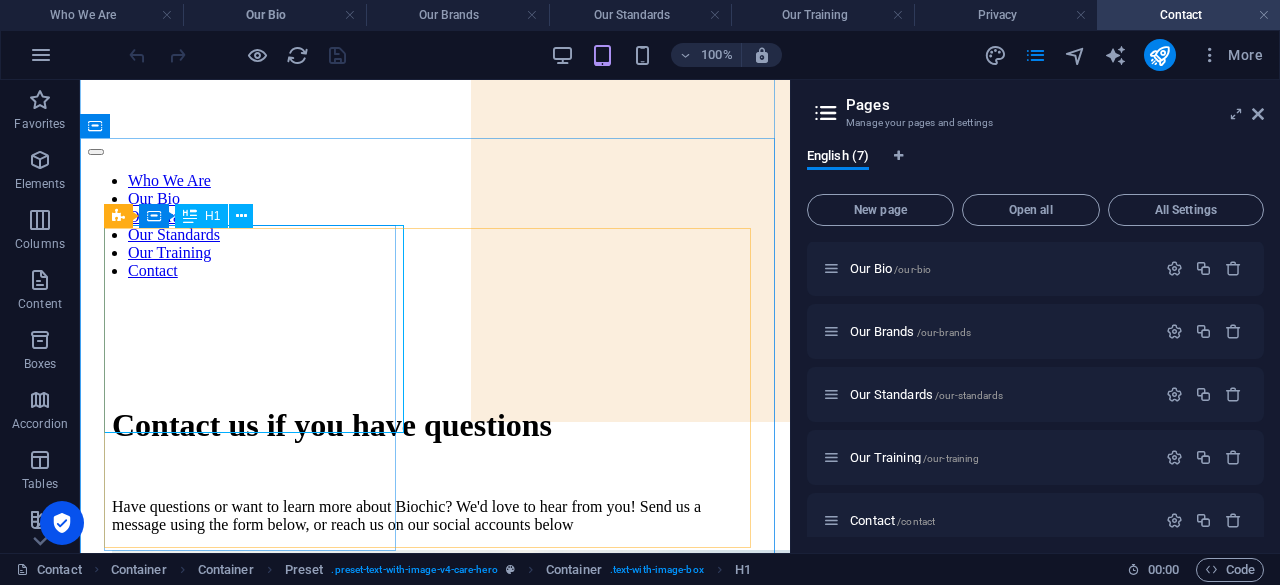 click on "Contact us if you have questions" at bounding box center (435, 425) 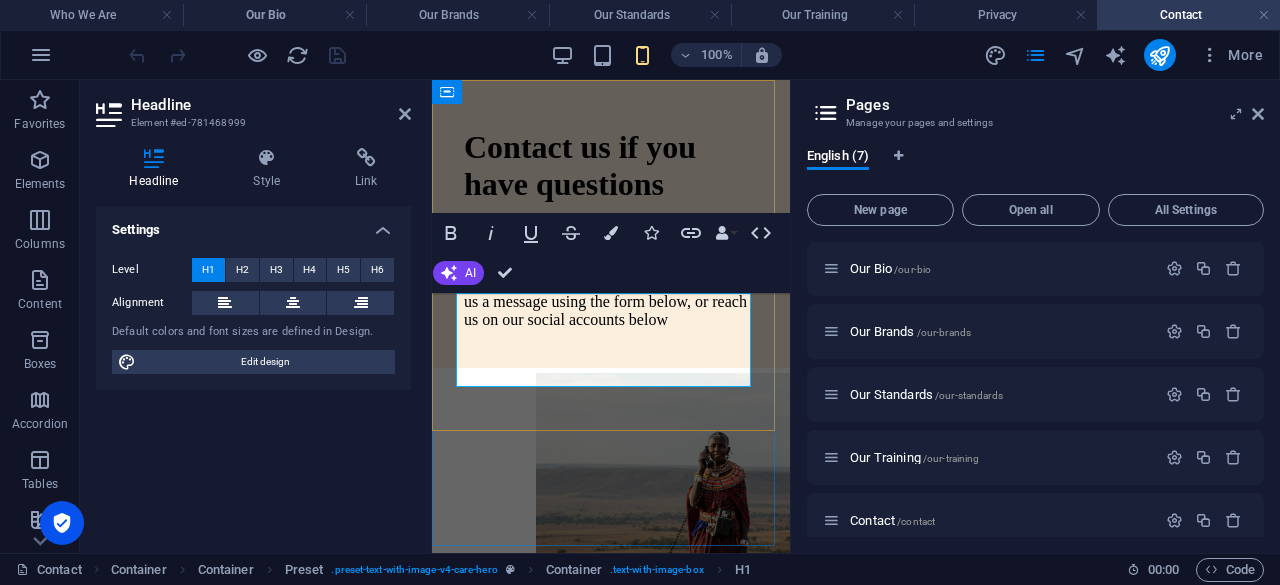 click at bounding box center [611, -311] 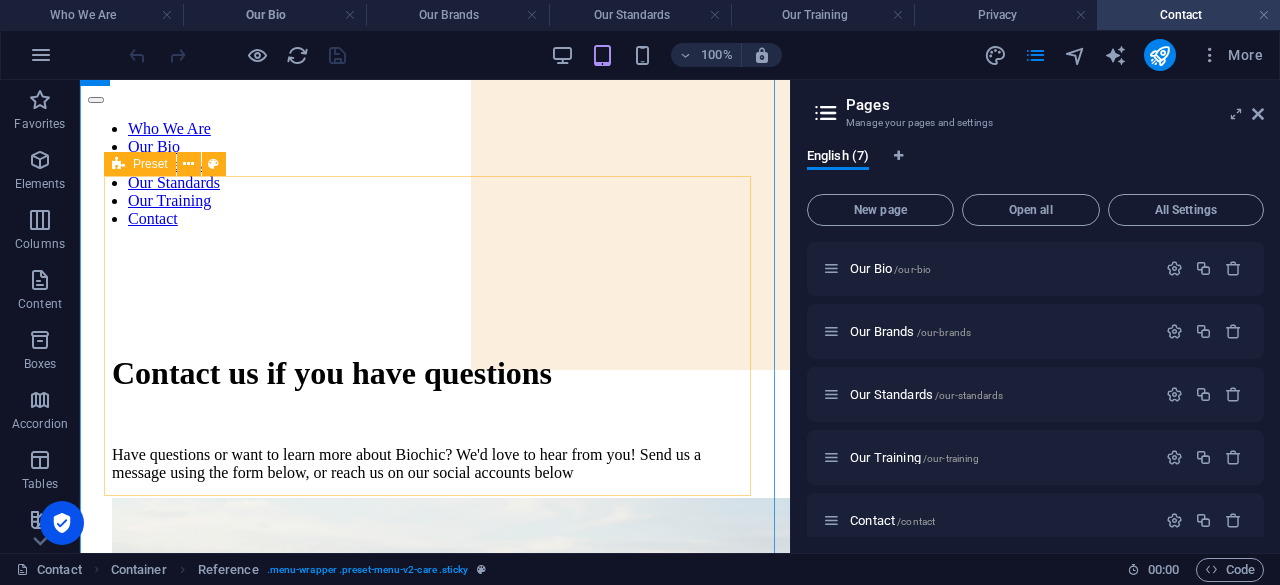 scroll, scrollTop: 235, scrollLeft: 0, axis: vertical 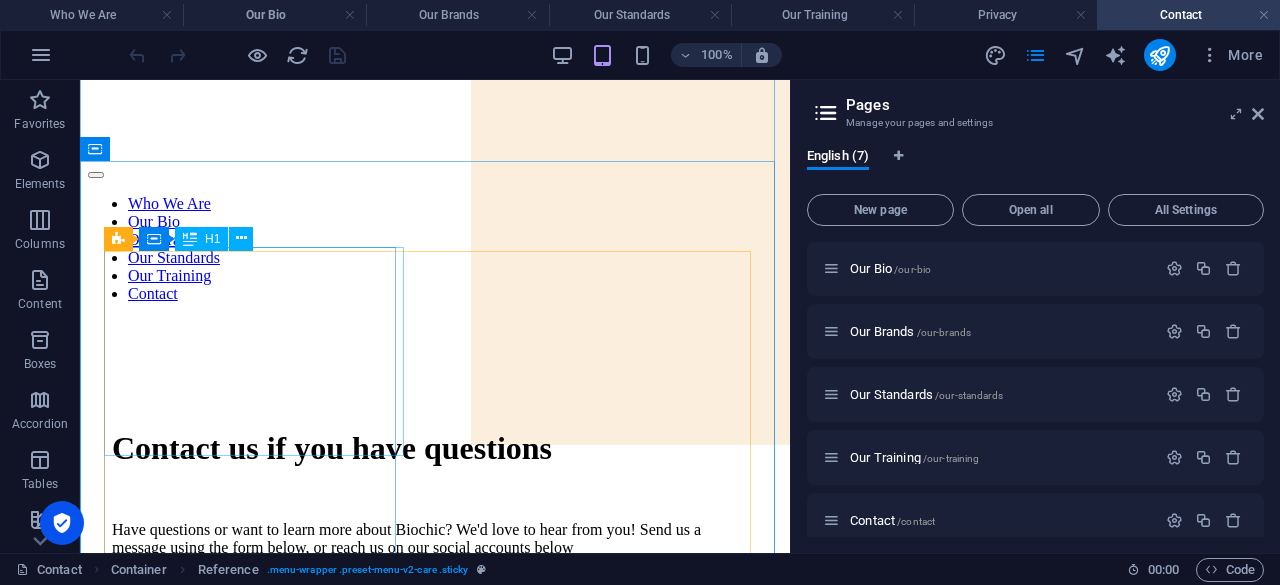 click on "Contact us if you have questions" at bounding box center [435, 448] 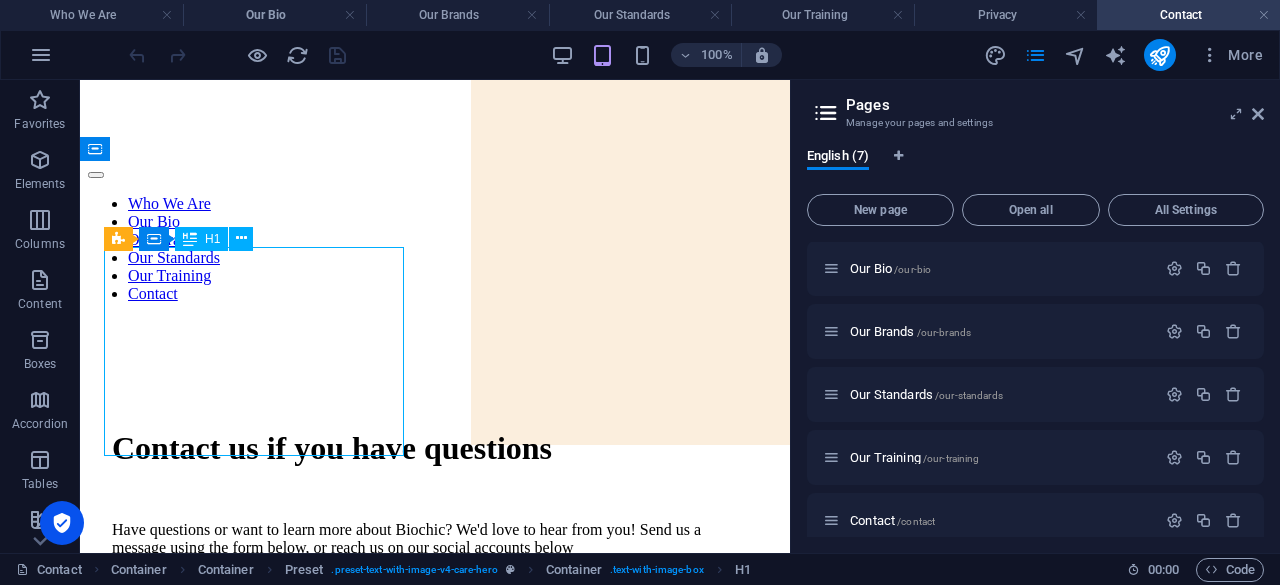 click on "Contact us if you have questions" at bounding box center [435, 448] 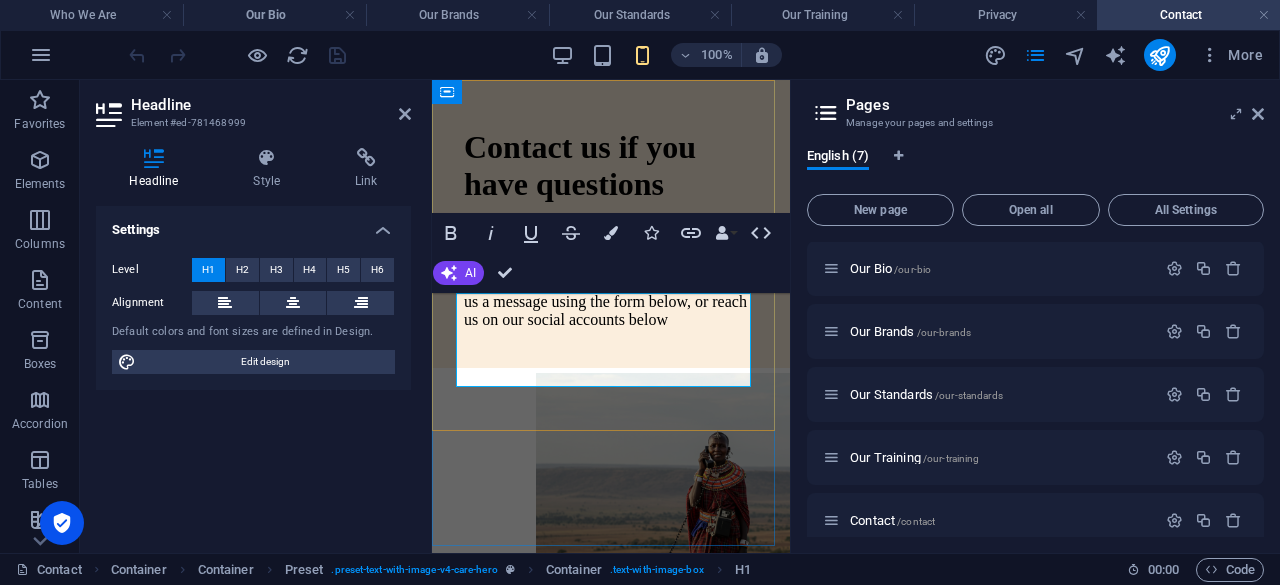 click at bounding box center [611, -311] 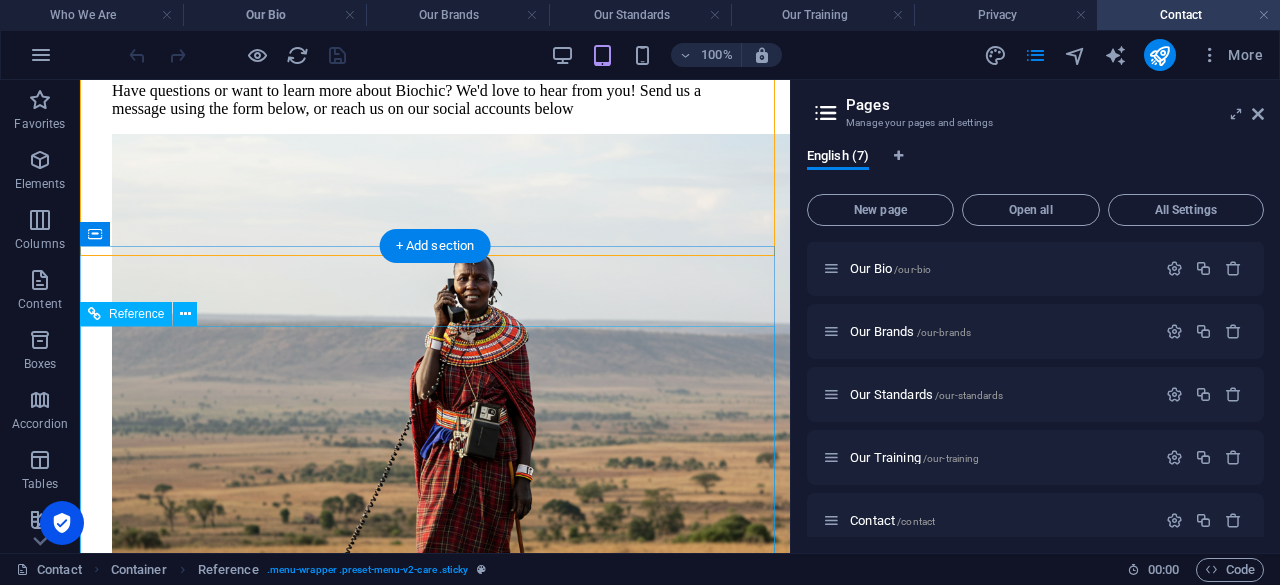 scroll, scrollTop: 702, scrollLeft: 0, axis: vertical 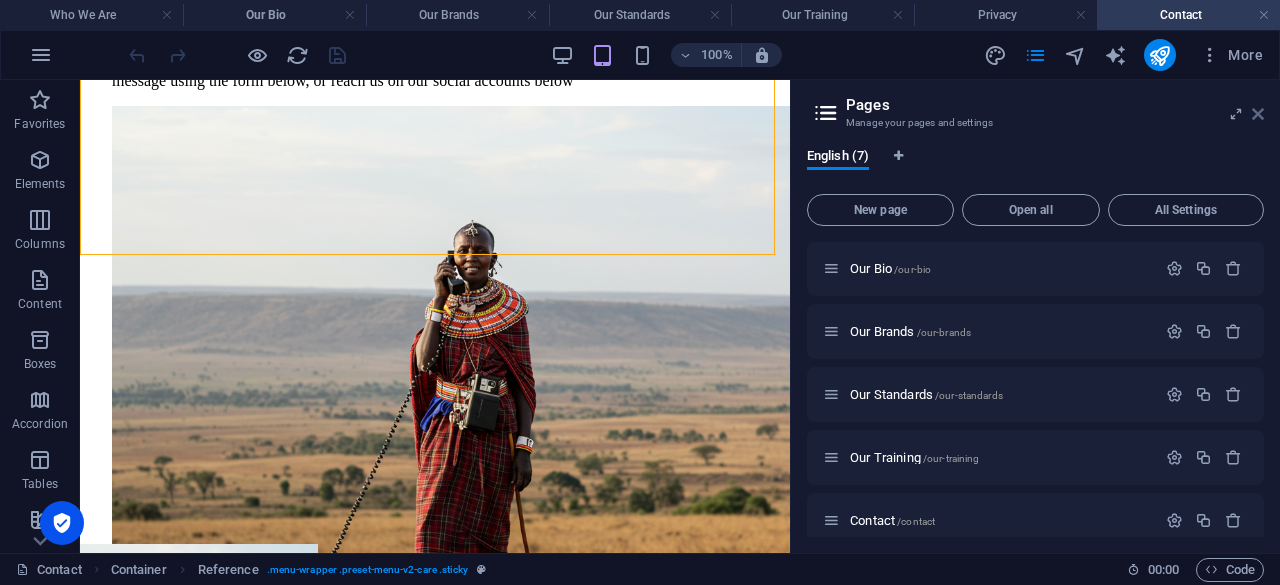 click at bounding box center (1258, 114) 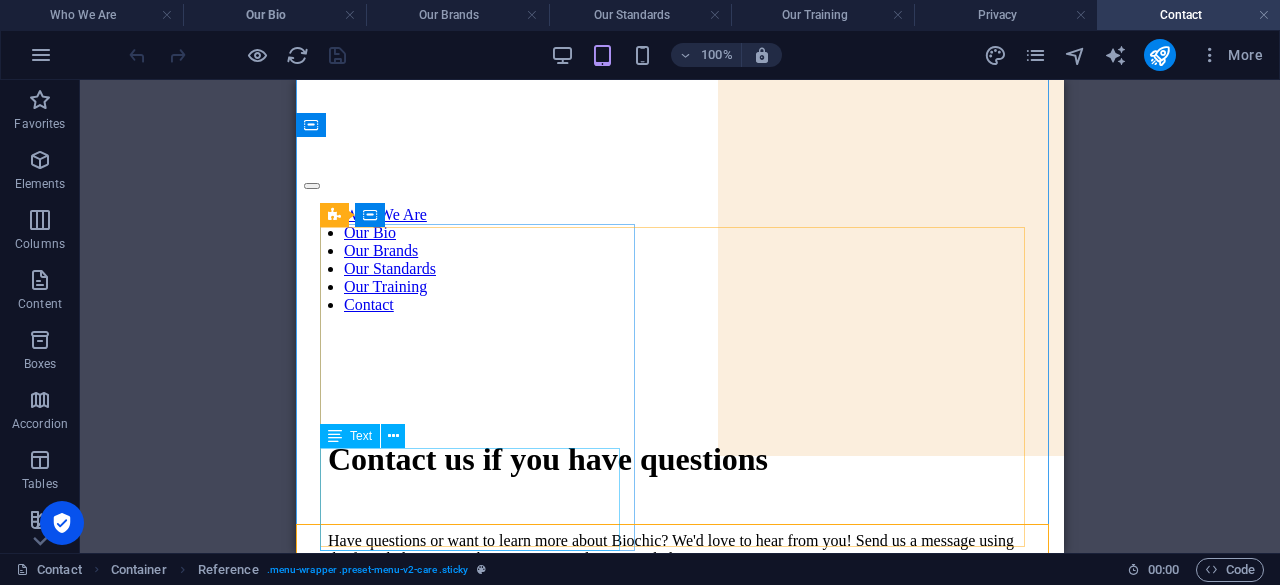 scroll, scrollTop: 224, scrollLeft: 0, axis: vertical 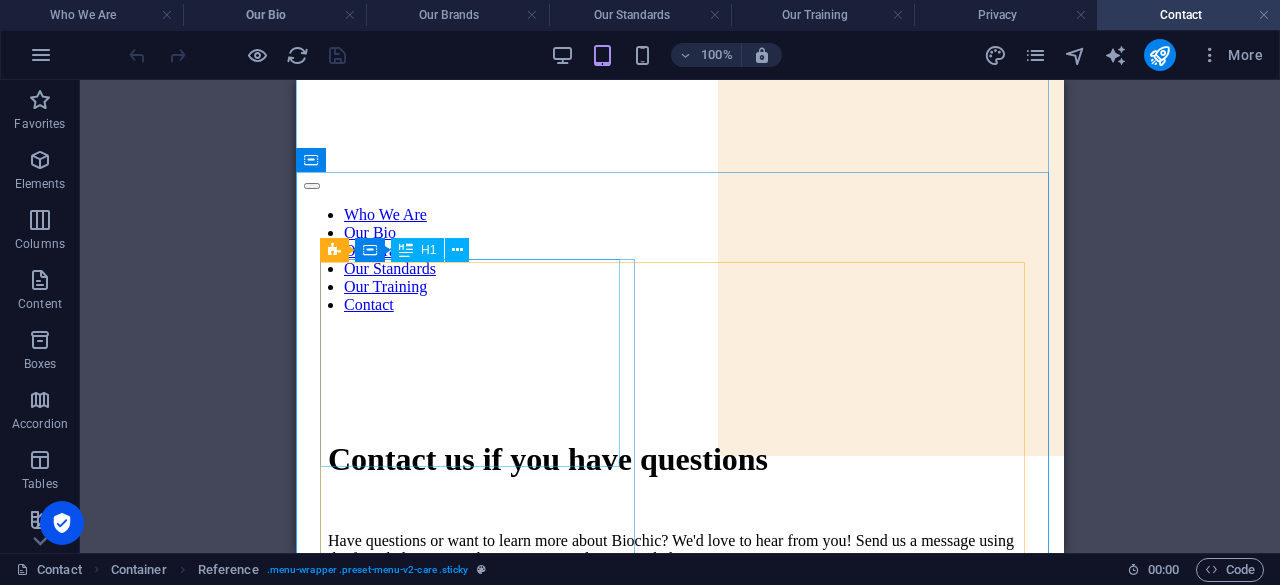 click on "Contact us if you have questions" at bounding box center [680, 459] 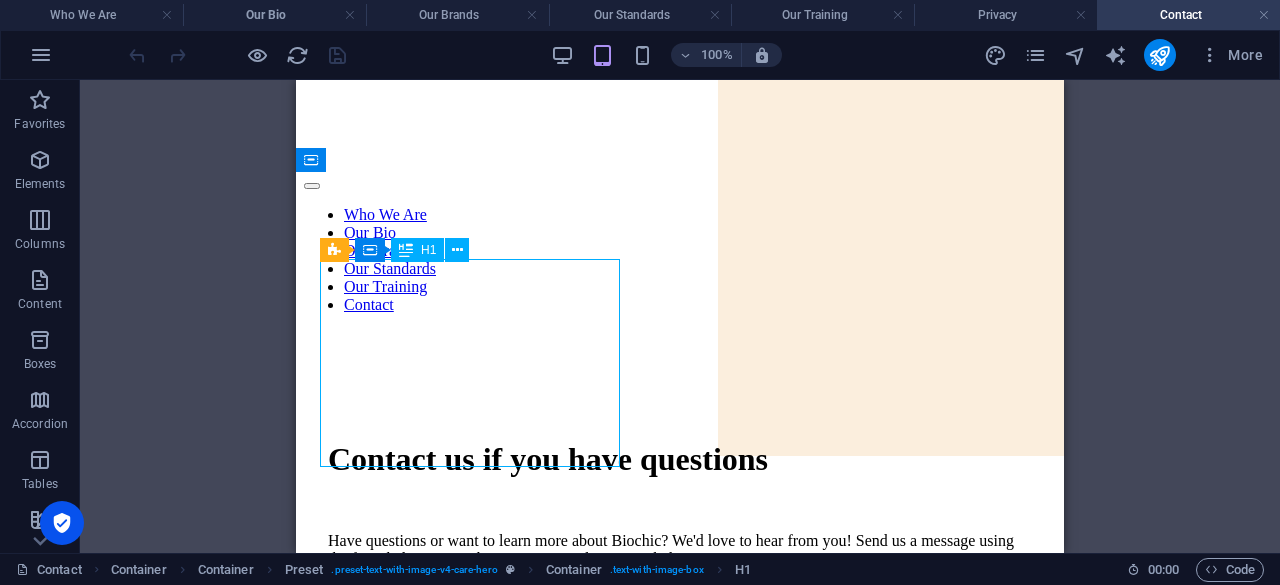 click on "Contact us if you have questions" at bounding box center [680, 459] 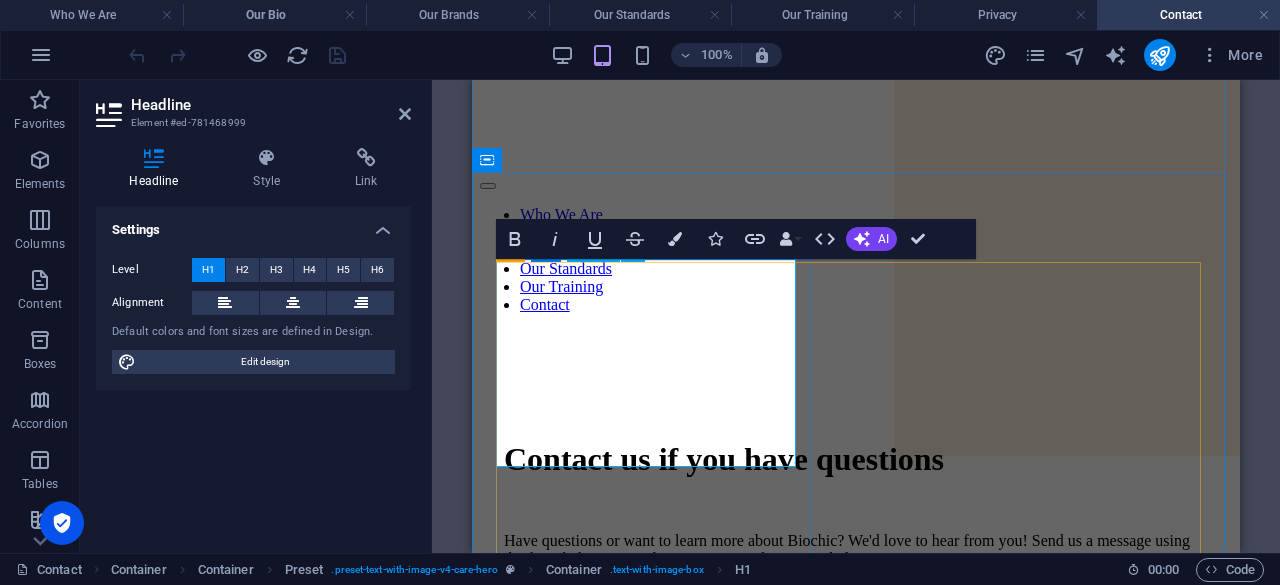 click on "Contact us if you have questions" at bounding box center [856, 459] 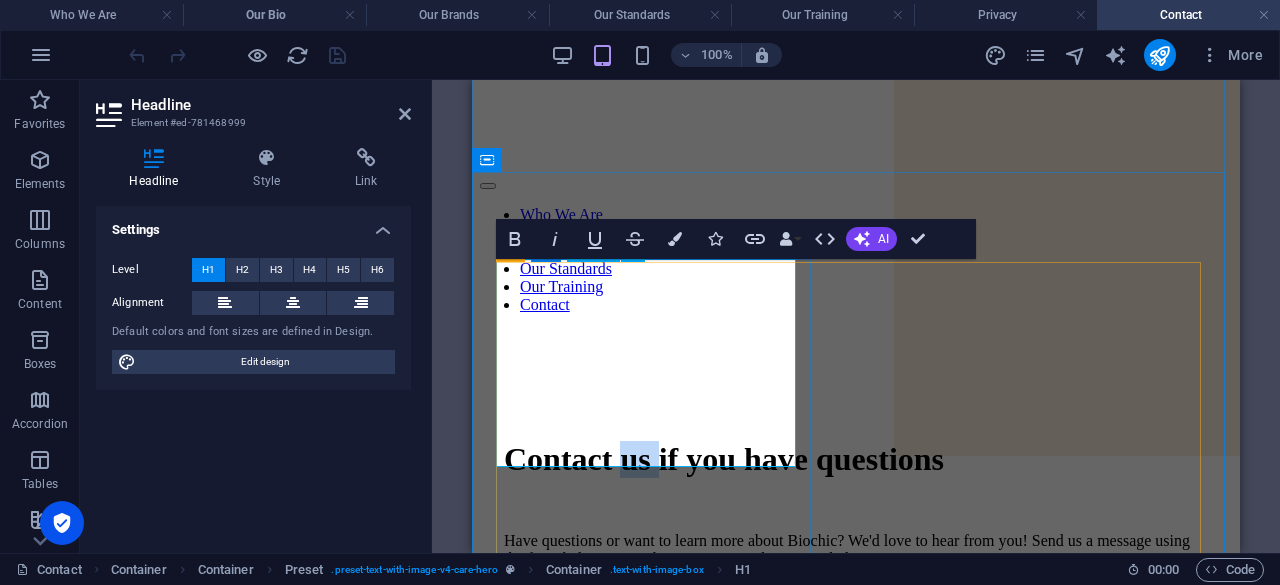 click on "Contact us if you have questions" at bounding box center [856, 459] 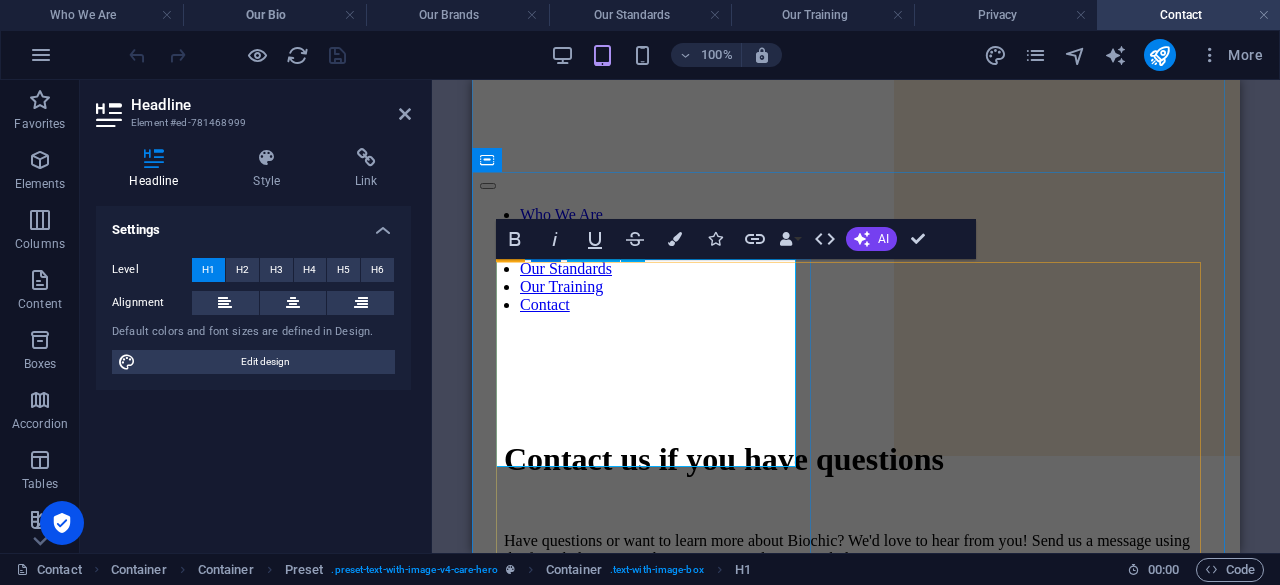 type 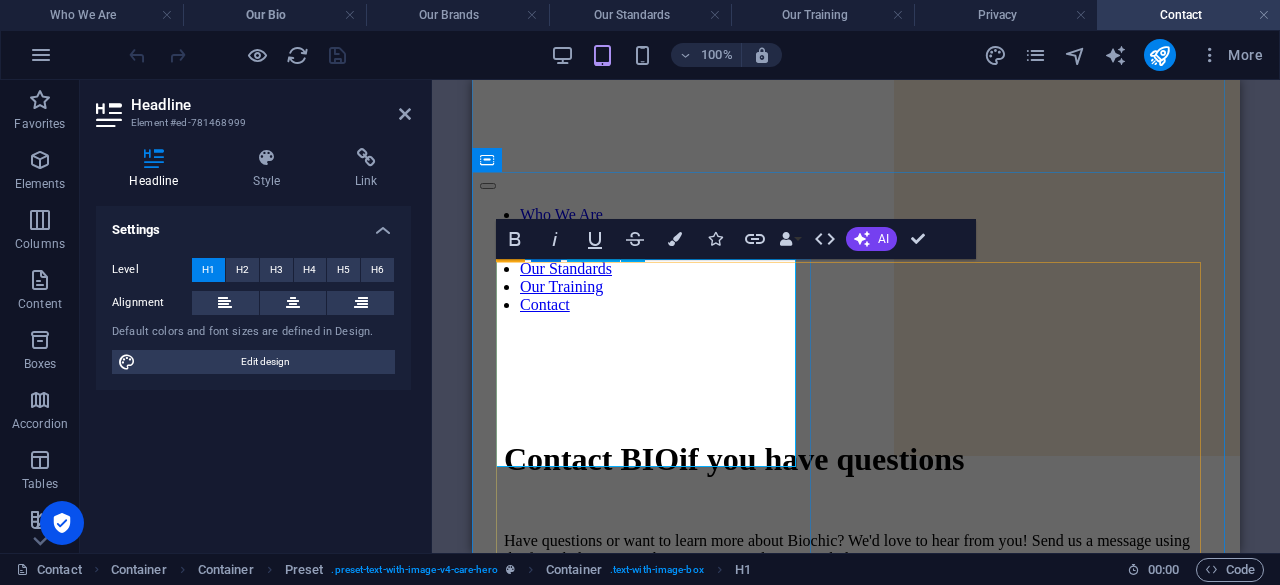 scroll, scrollTop: 189, scrollLeft: 0, axis: vertical 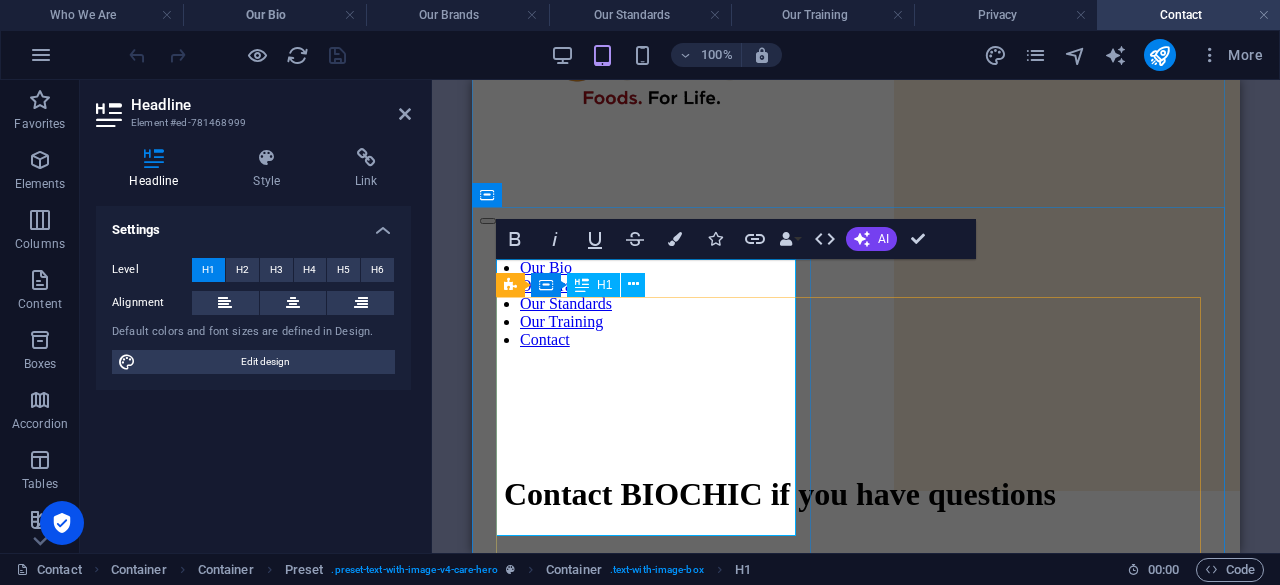 click on "Contact BIOCHIC if you have questions" at bounding box center [856, 494] 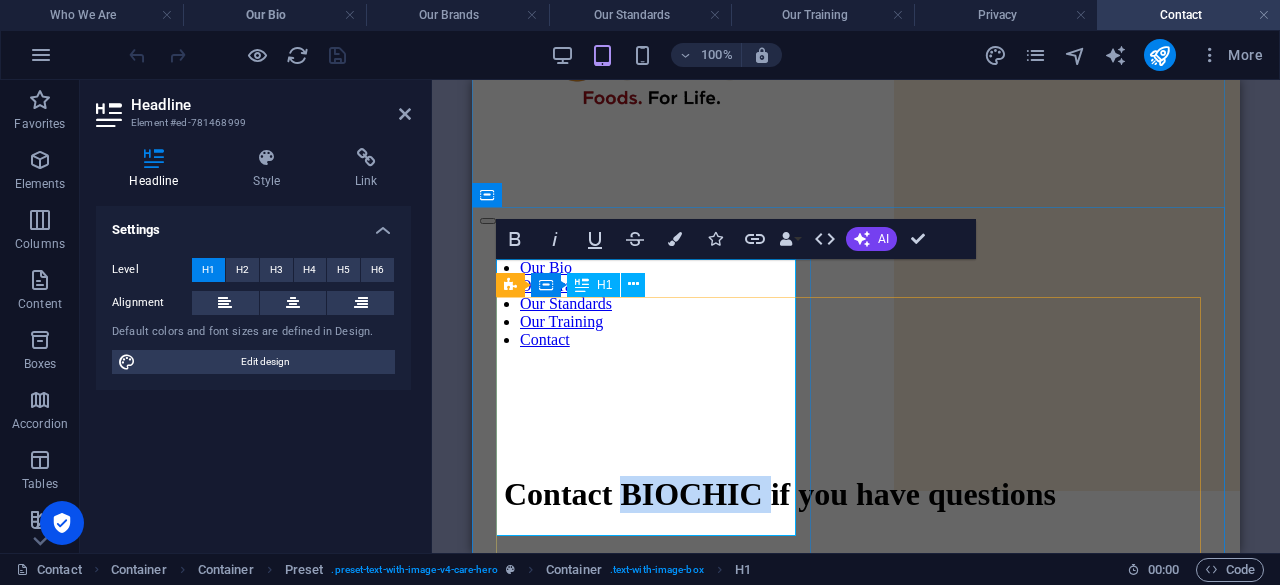 click on "Contact BIOCHIC if you have questions" at bounding box center [856, 494] 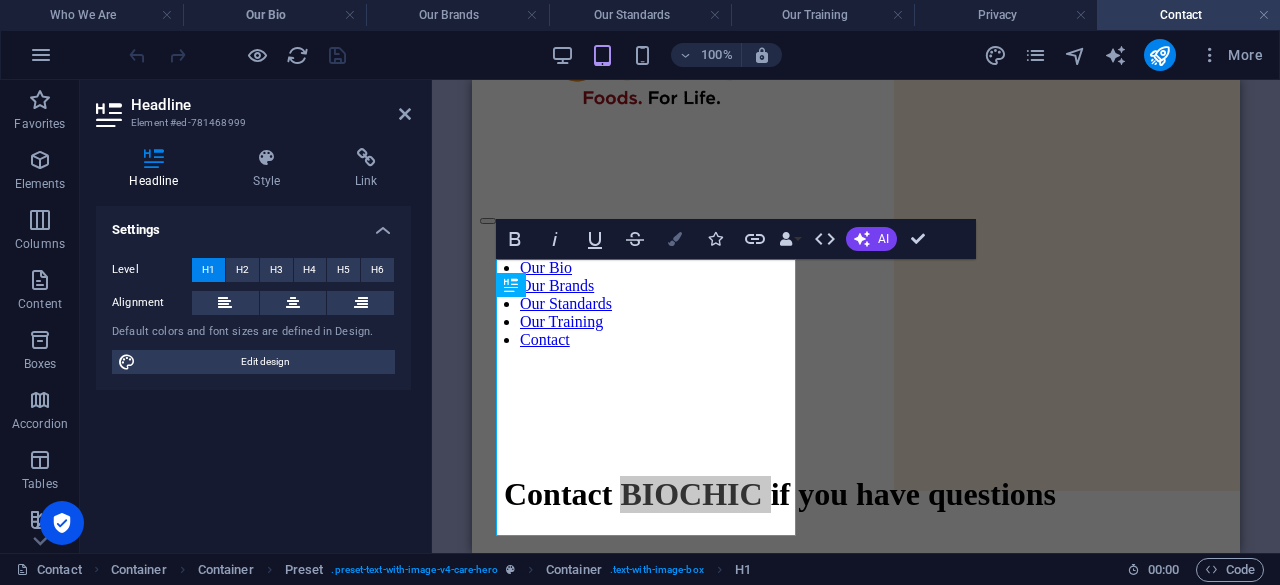 click at bounding box center (675, 239) 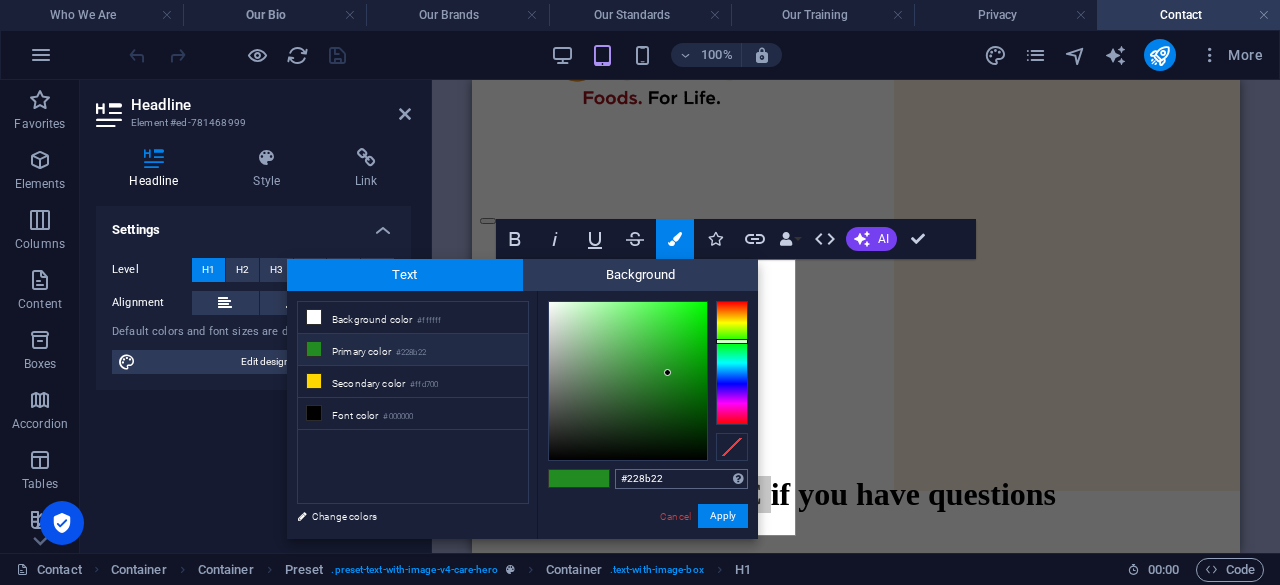 click on "#228b22" at bounding box center (681, 479) 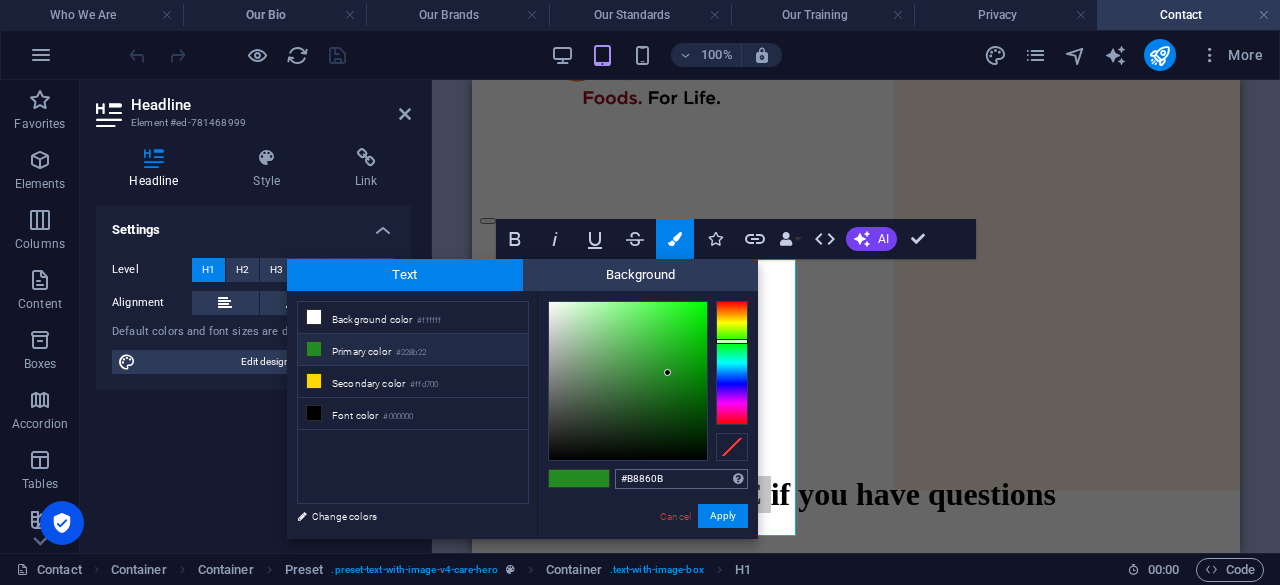 type on "#b8860b" 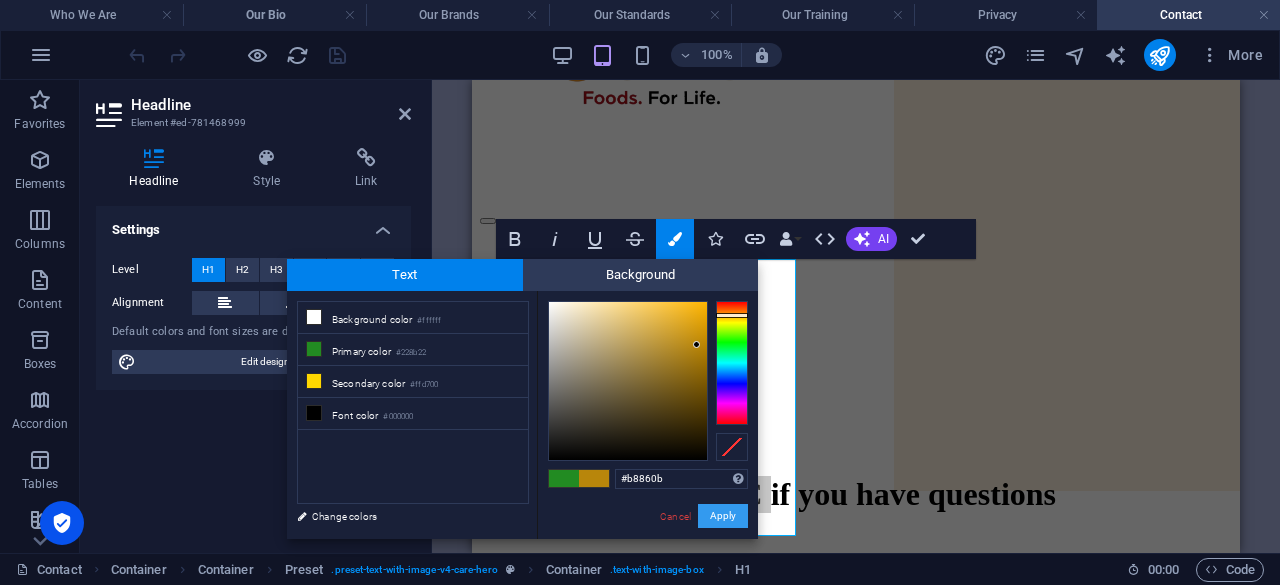 click on "Apply" at bounding box center [723, 516] 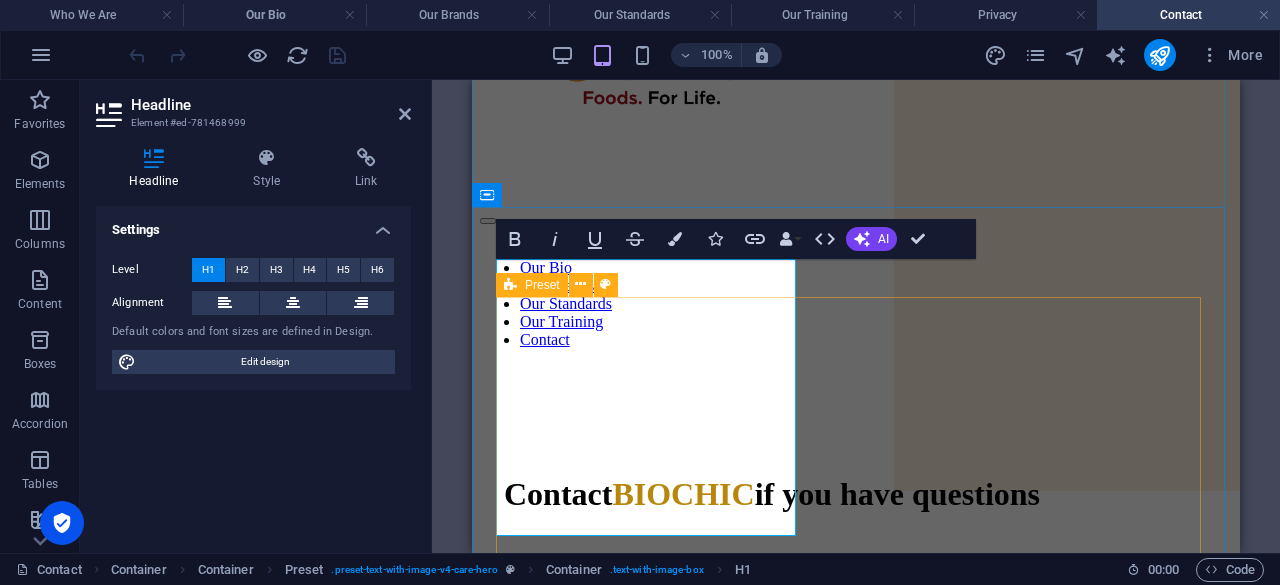 click on "Contact  BIOCHIC  if you have questions Have questions or want to learn more about Biochic? We'd love to hear from you! Send us a message using the form below, or reach us on our social accounts below" at bounding box center (856, 615) 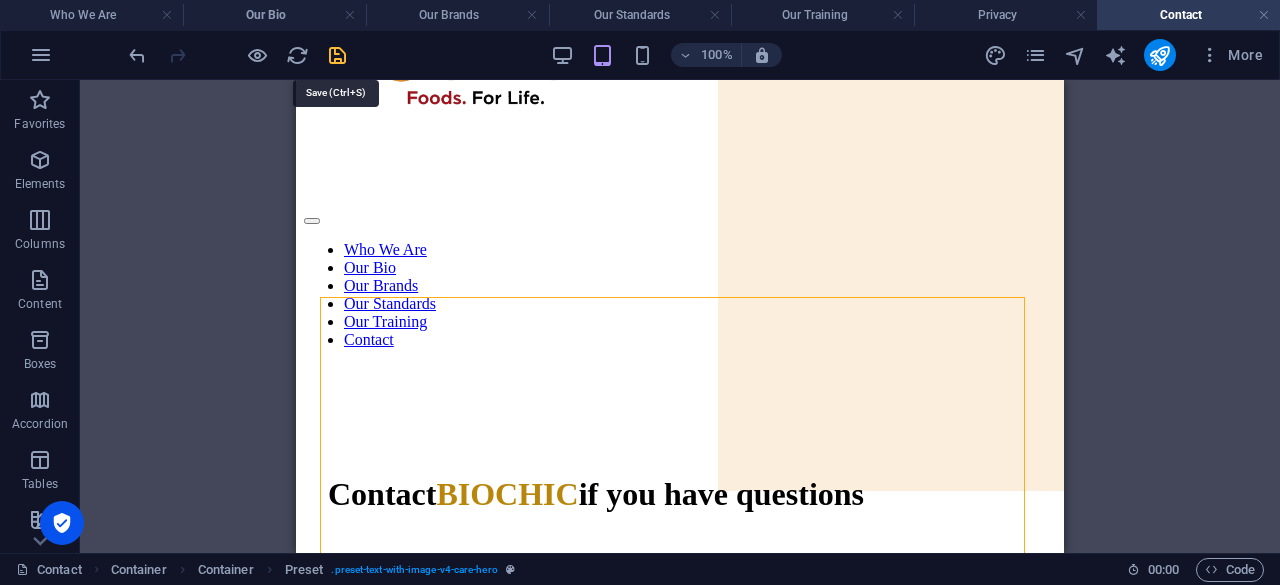 click at bounding box center (337, 55) 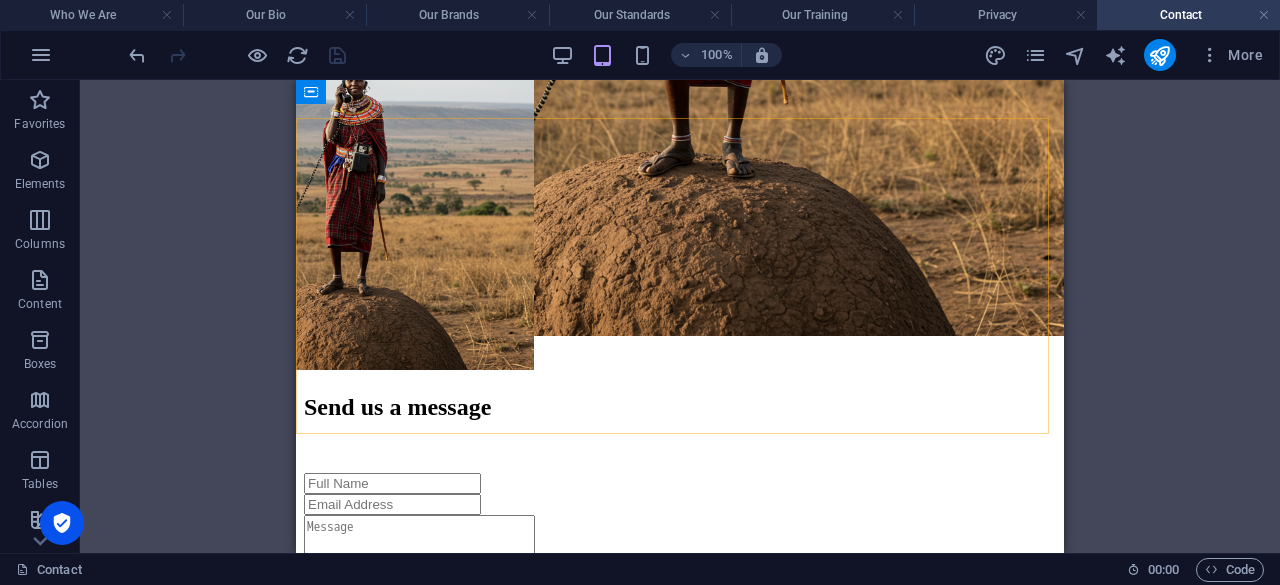 scroll, scrollTop: 1239, scrollLeft: 0, axis: vertical 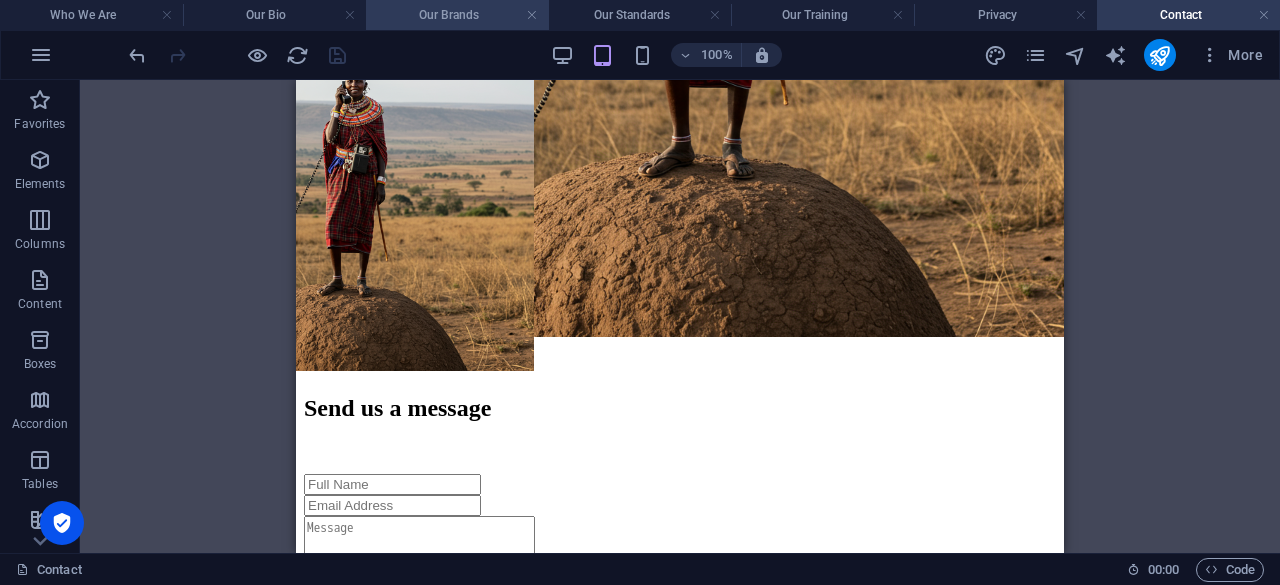 click on "Our Brands" at bounding box center [457, 15] 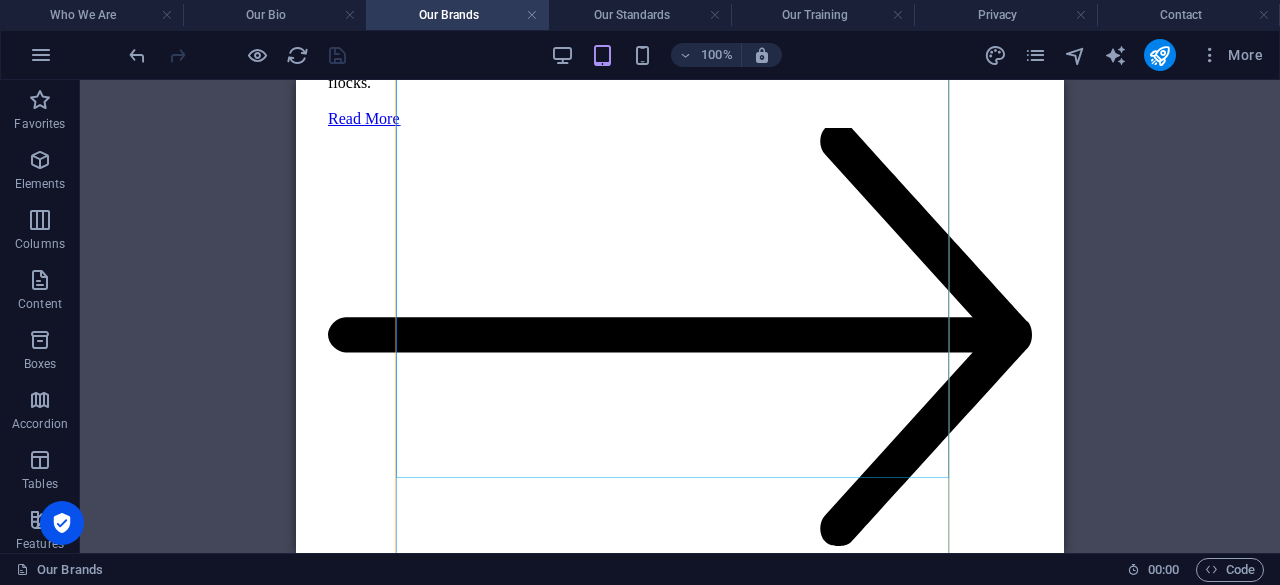 scroll, scrollTop: 5313, scrollLeft: 0, axis: vertical 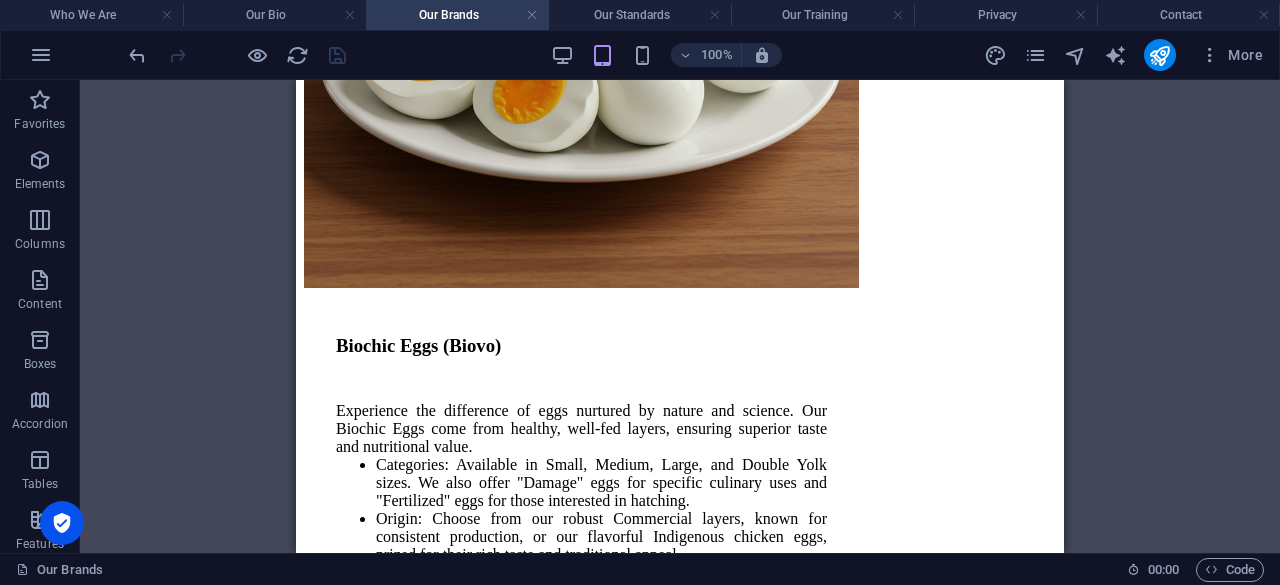 drag, startPoint x: 1057, startPoint y: 325, endPoint x: 1352, endPoint y: 636, distance: 428.65604 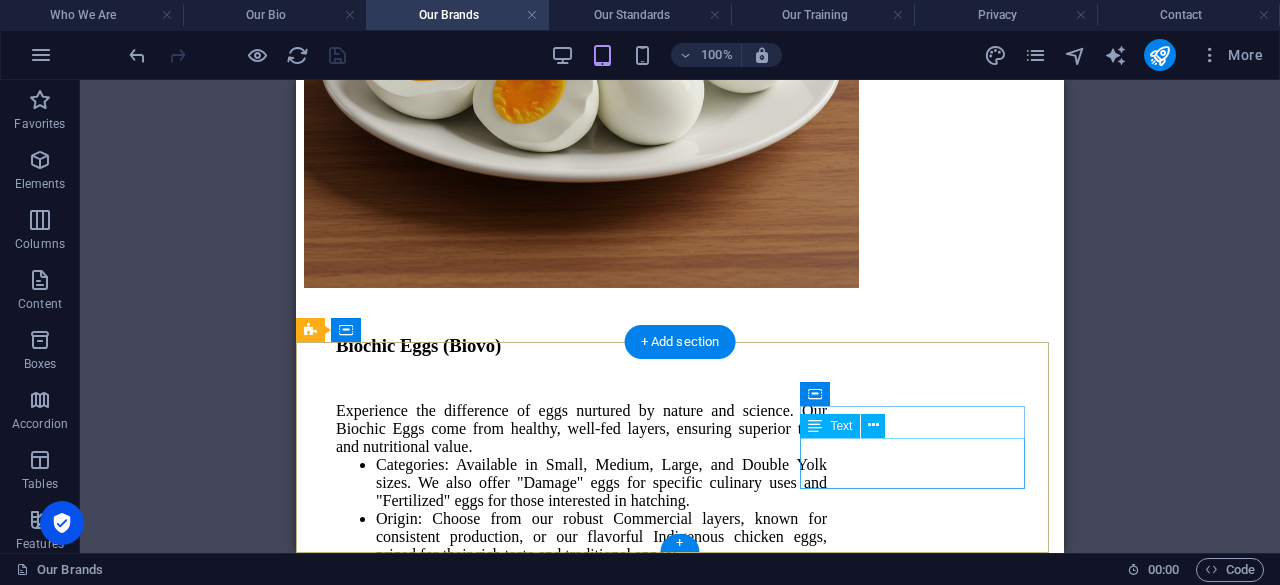 click on "[EMAIL_ADDRESS][DOMAIN_NAME] Our Standards  |  Privacy Policy" at bounding box center (680, 11341) 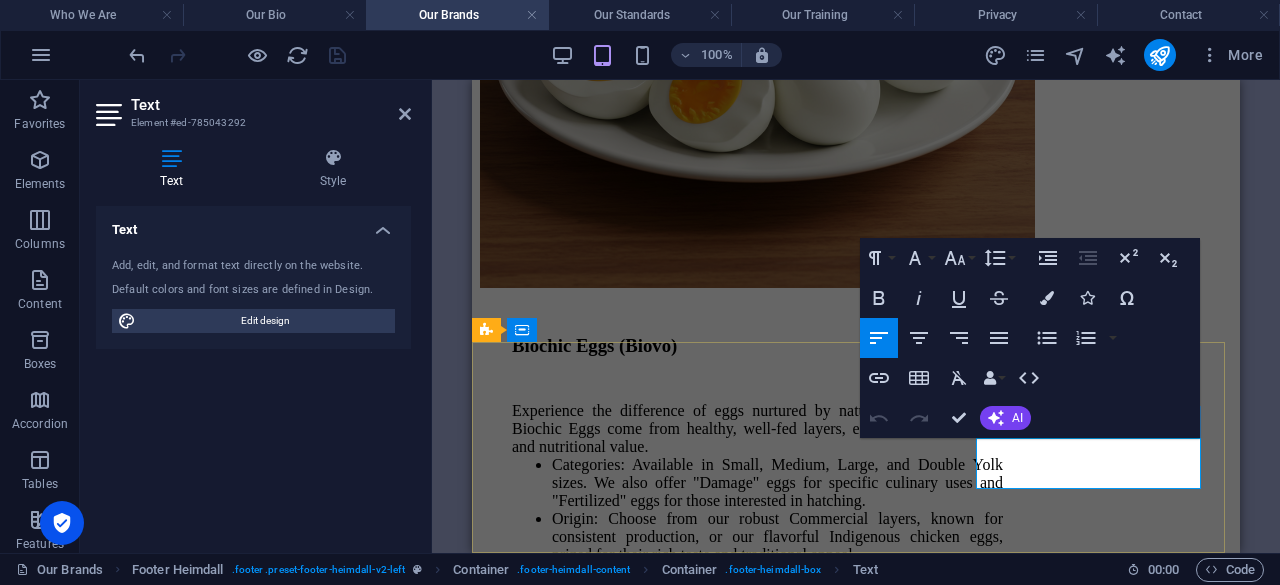 click on "[EMAIL_ADDRESS][DOMAIN_NAME]" at bounding box center (856, 11324) 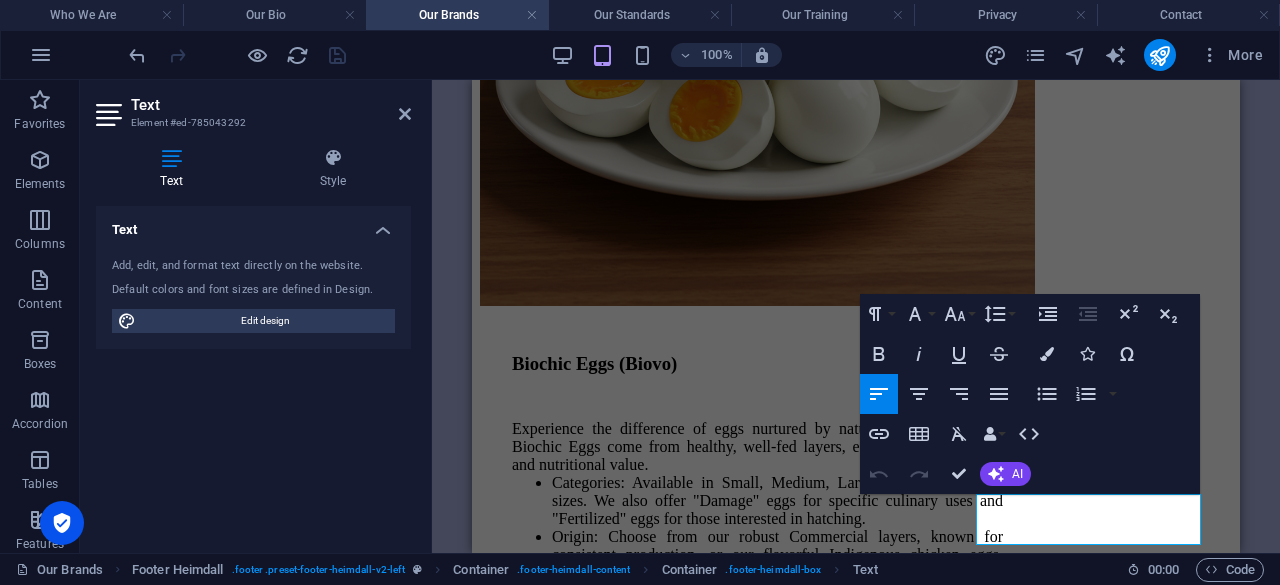 scroll, scrollTop: 10222, scrollLeft: 0, axis: vertical 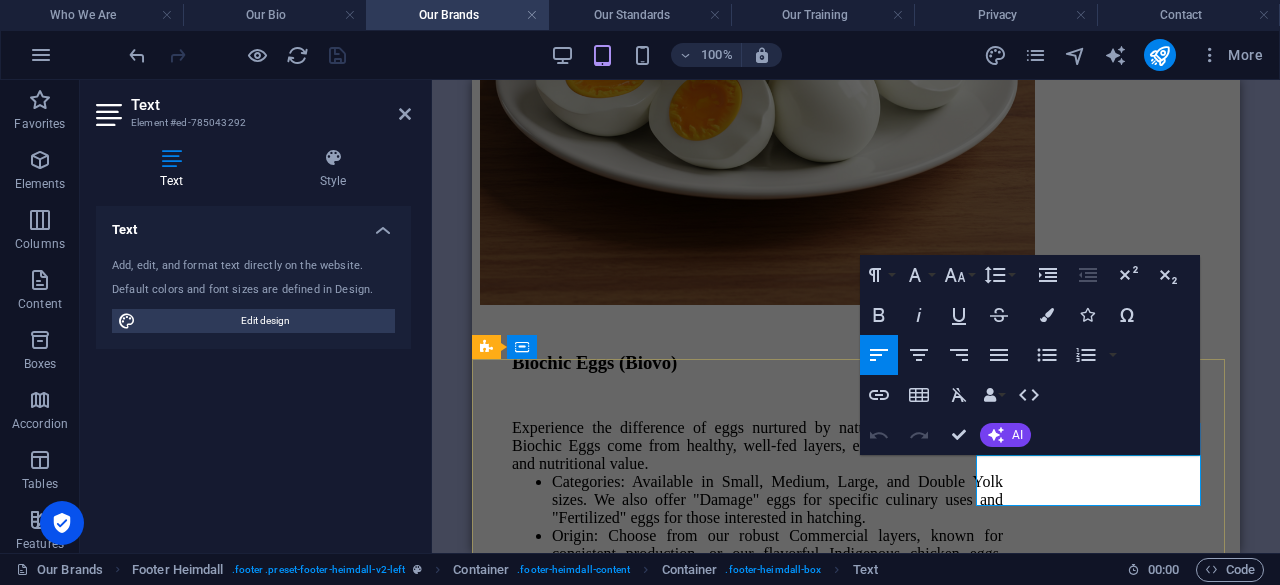 click on "[EMAIL_ADDRESS][DOMAIN_NAME]" at bounding box center (856, 11341) 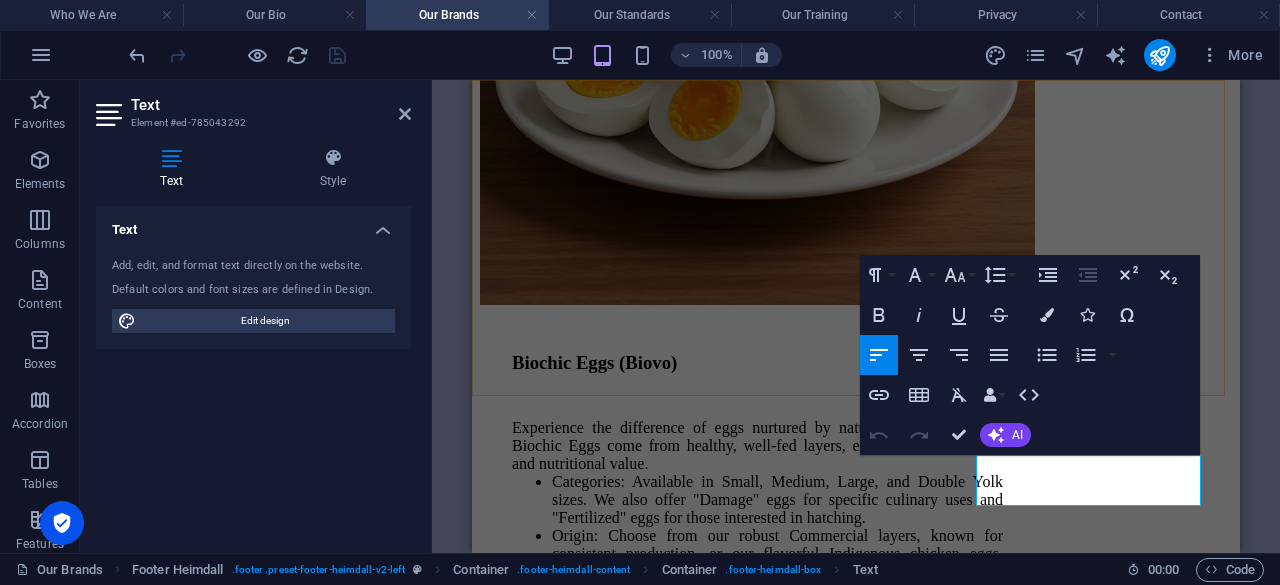 click on "Who We Are Our Bio Our Brands Our Standards Our Training Contact" at bounding box center (856, -9900) 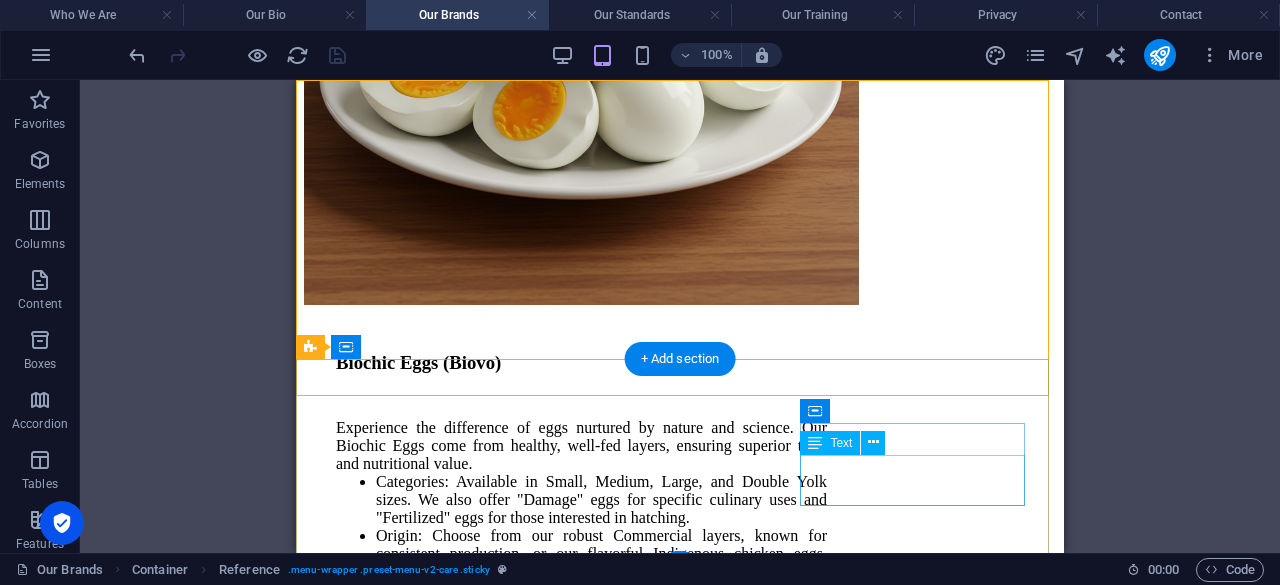 click on "[EMAIL_ADDRESS][DOMAIN_NAME] Our Standards  |  Privacy Policy" at bounding box center (680, 11358) 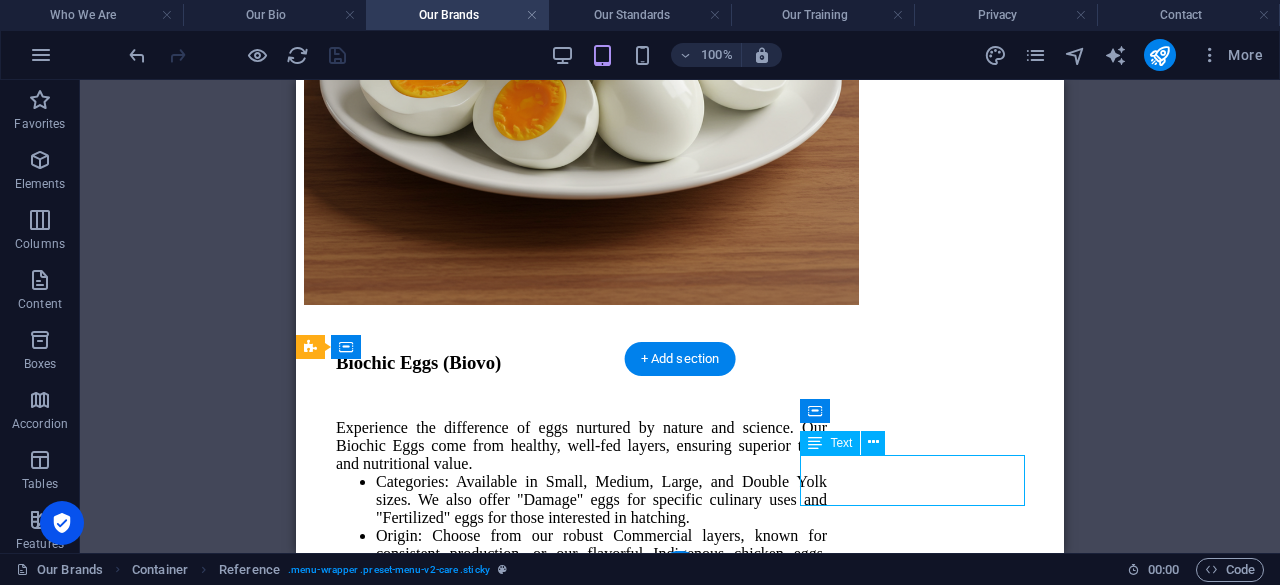 click on "[EMAIL_ADDRESS][DOMAIN_NAME] Our Standards  |  Privacy Policy" at bounding box center (680, 11358) 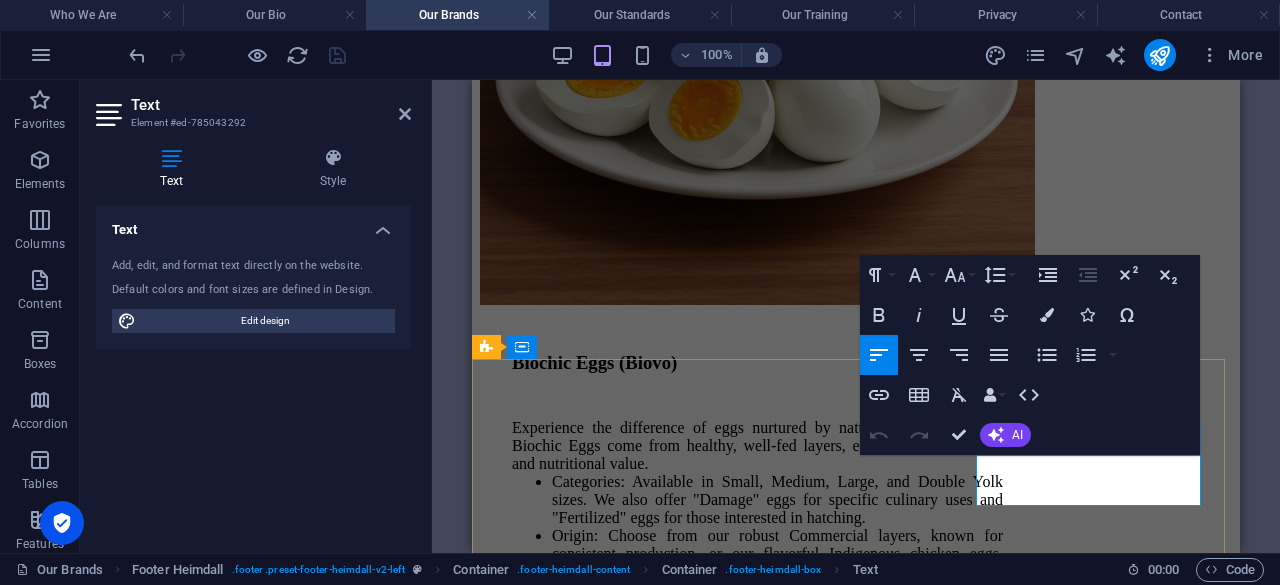 click on "[EMAIL_ADDRESS][DOMAIN_NAME]" at bounding box center (856, 11341) 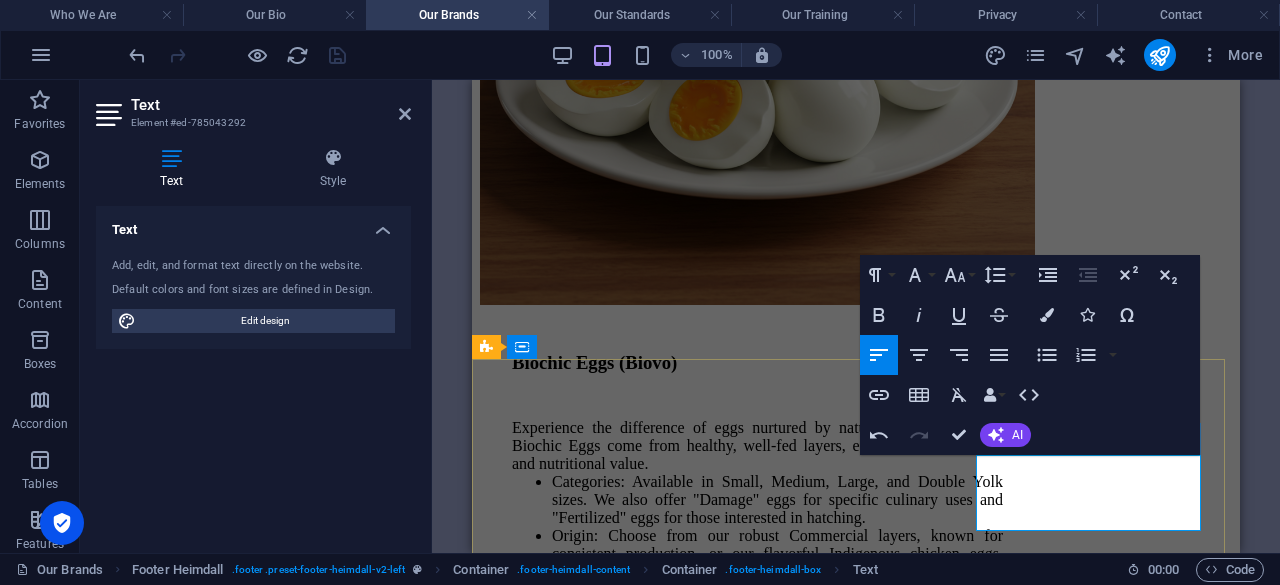 type 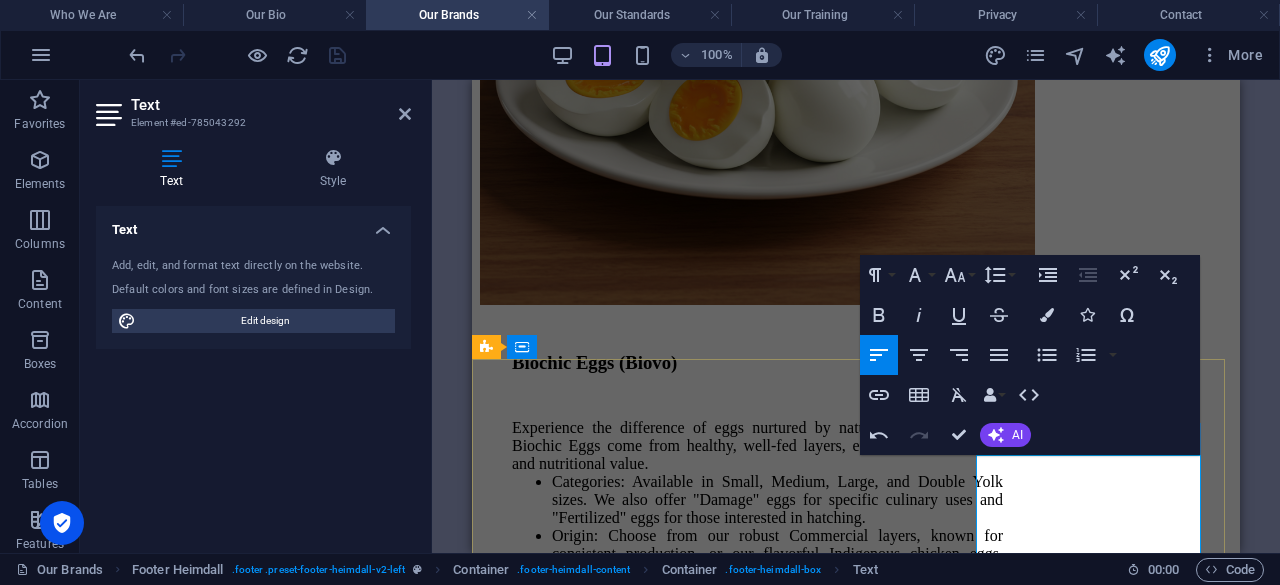scroll, scrollTop: 10223, scrollLeft: 0, axis: vertical 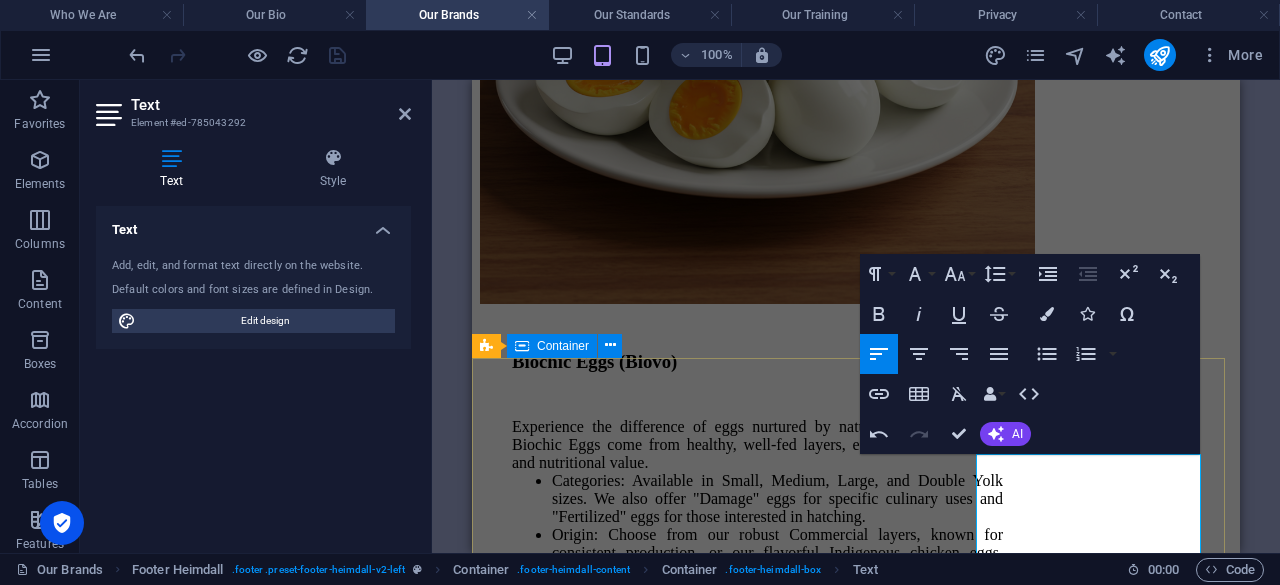 click on "Our Socials Contact Biochic, [GEOGRAPHIC_DATA].  Tel.: [PHONE_NUMBER] Email:  [EMAIL_ADDRESS][DOMAIN_NAME] Our Standards  |  Privacy Policy" at bounding box center [856, 9917] 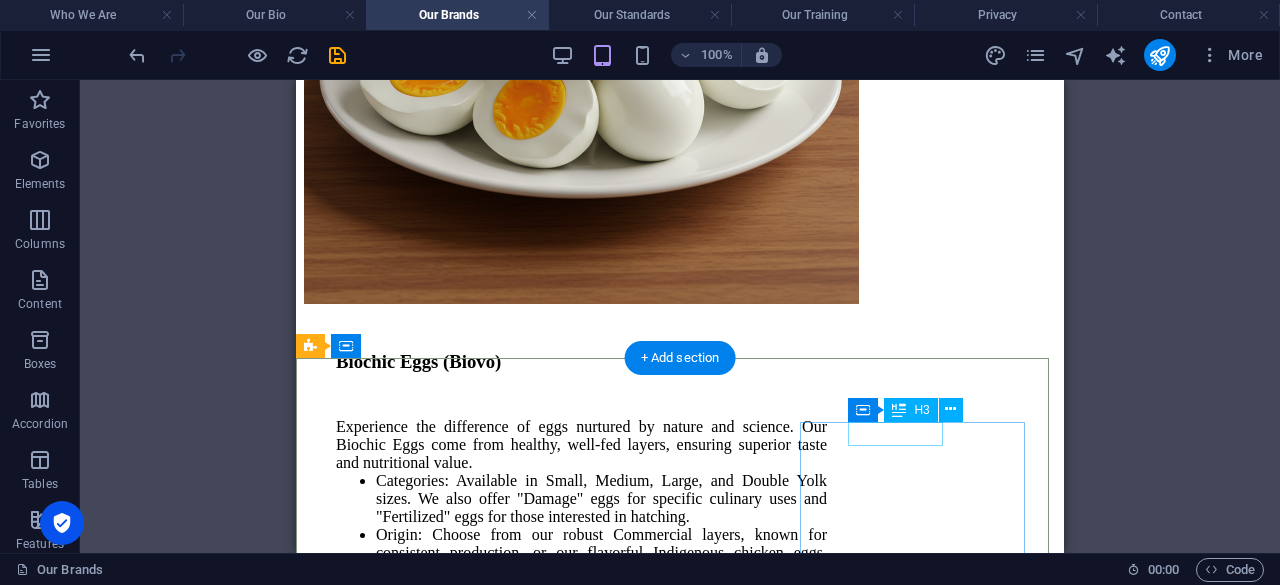 click on "Contact" at bounding box center [680, 11301] 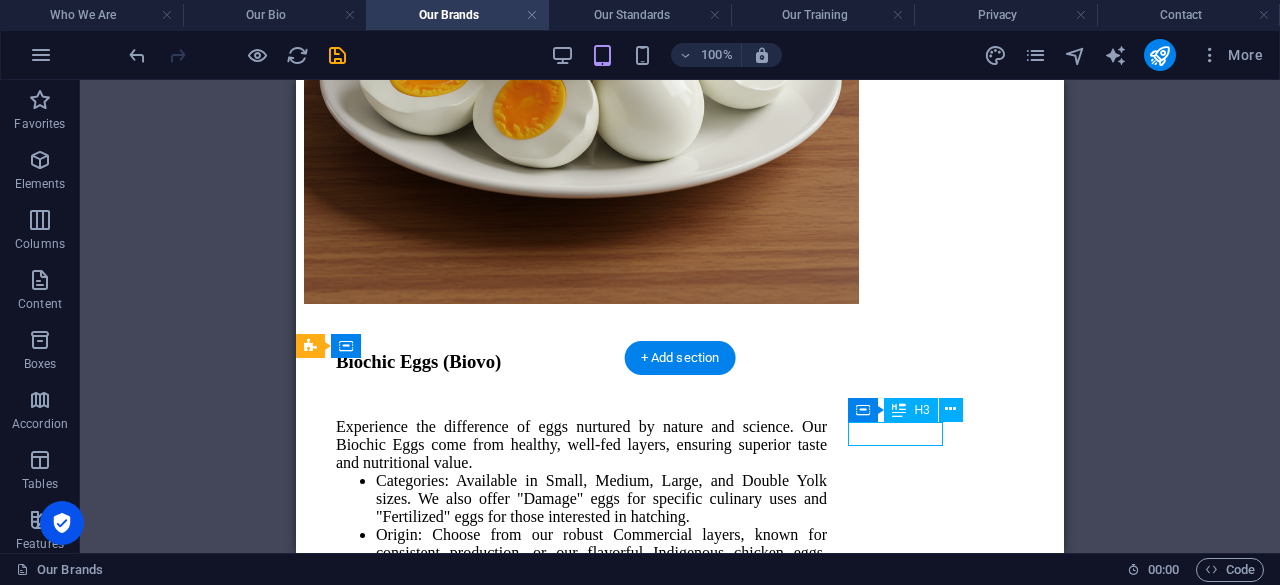 click on "Contact" at bounding box center [680, 11301] 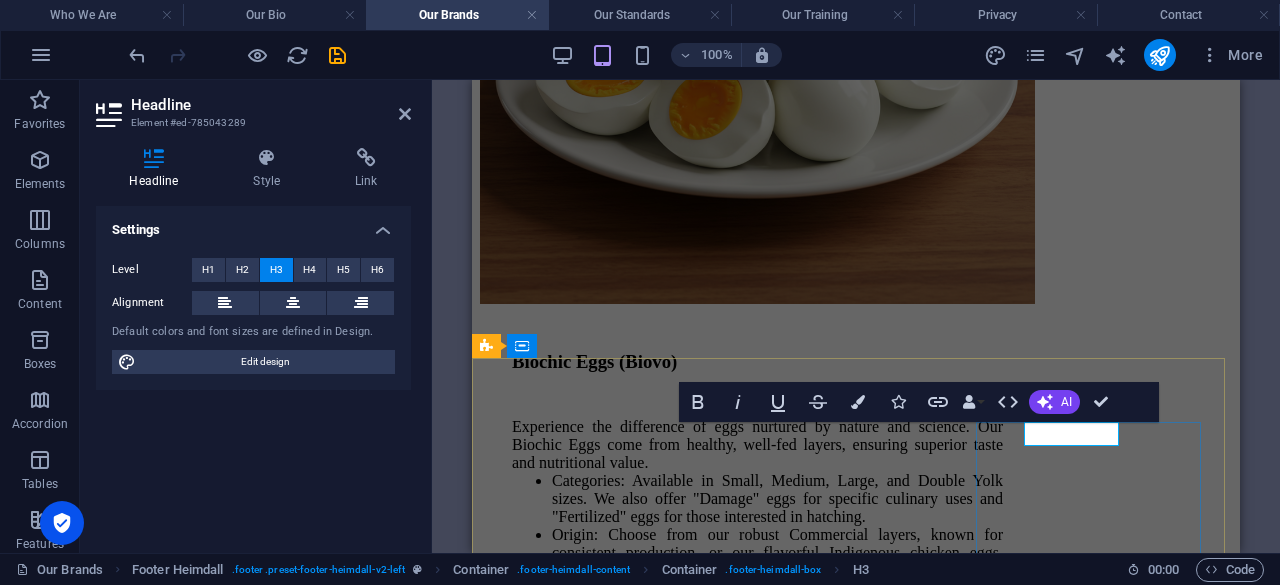click on "Contact" at bounding box center (856, 11301) 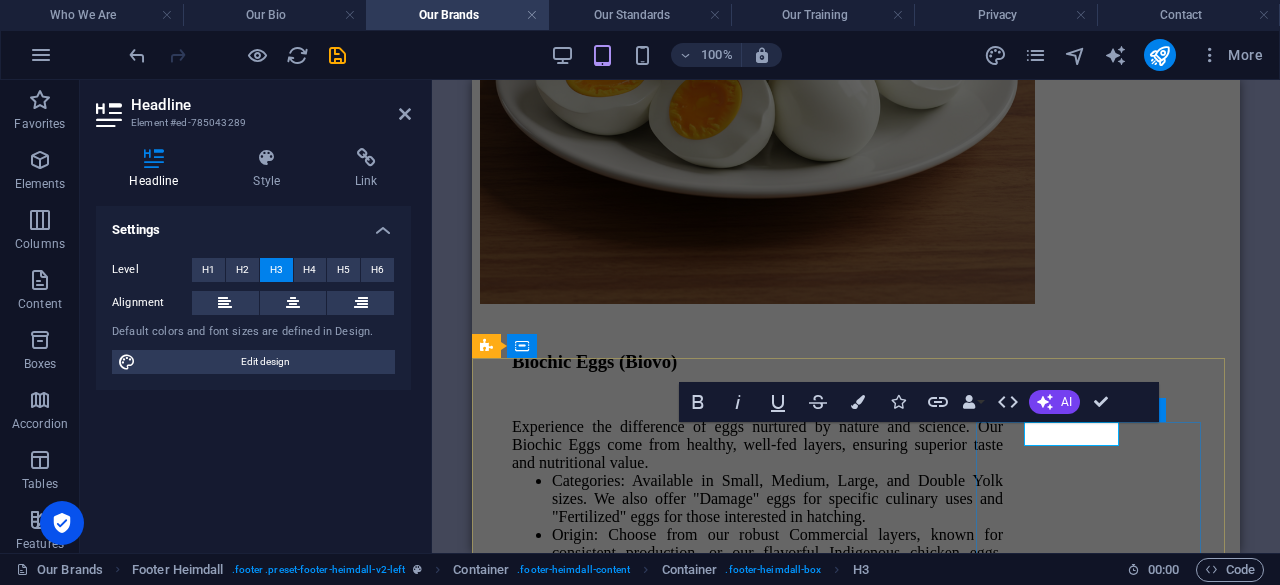 click on "Contact Biochic, [GEOGRAPHIC_DATA].  Tel.: [PHONE_NUMBER] Email:  [EMAIL_ADDRESS][DOMAIN_NAME] Our Standards  |  Privacy Policy" at bounding box center [856, 11076] 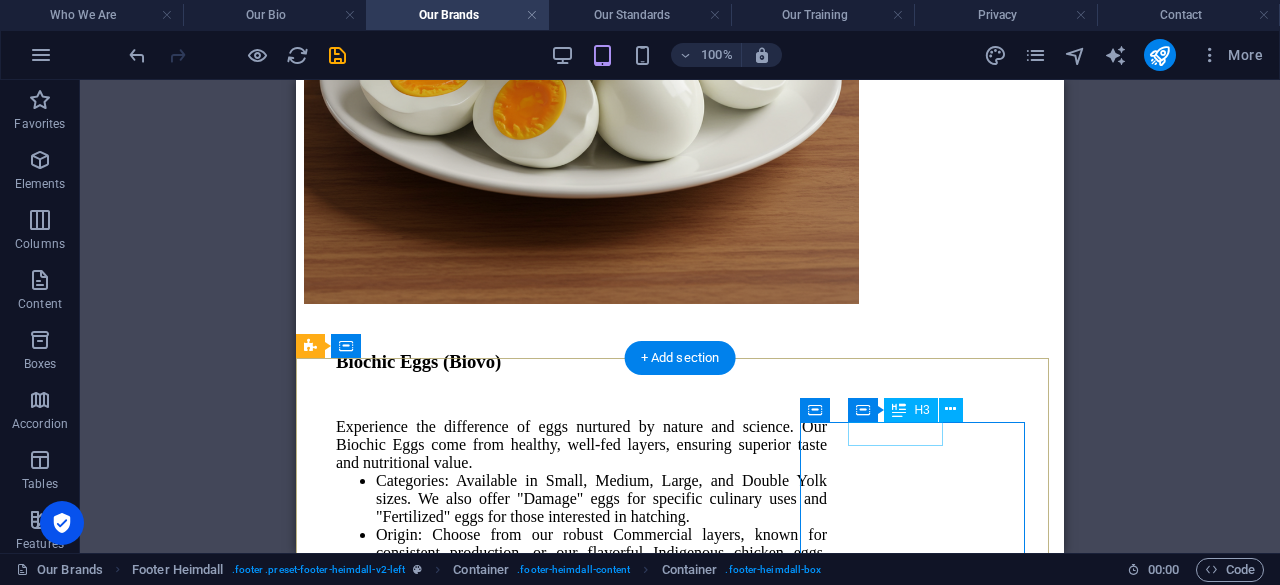 click on "Contact" at bounding box center [680, 11301] 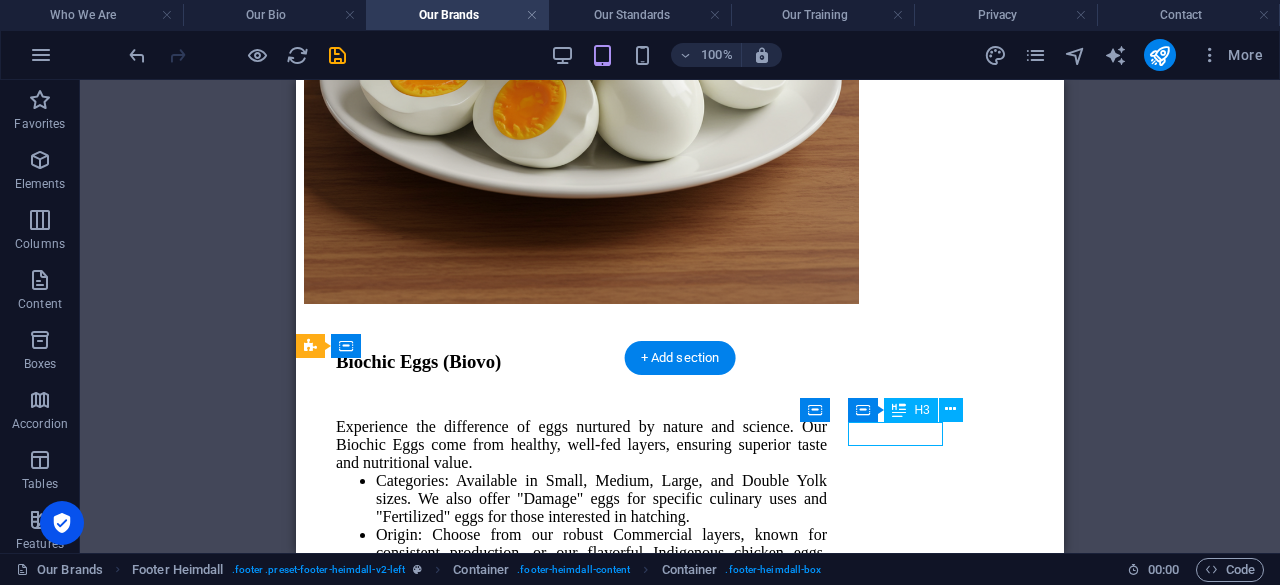 click on "Contact" at bounding box center [680, 11301] 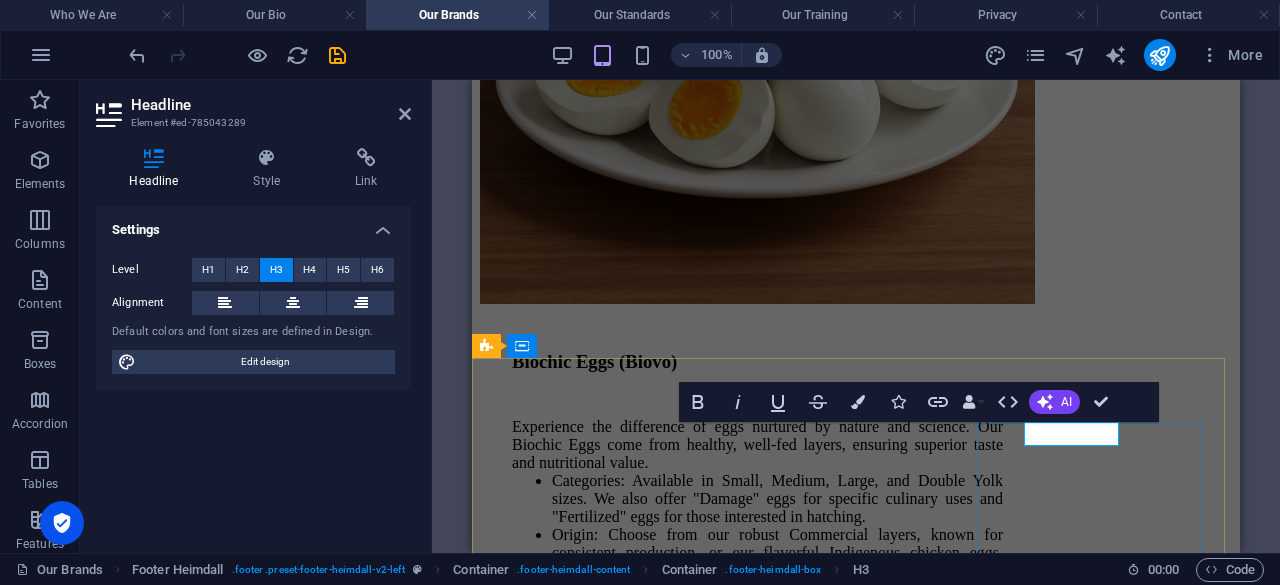 click on "Contact" at bounding box center (856, 11301) 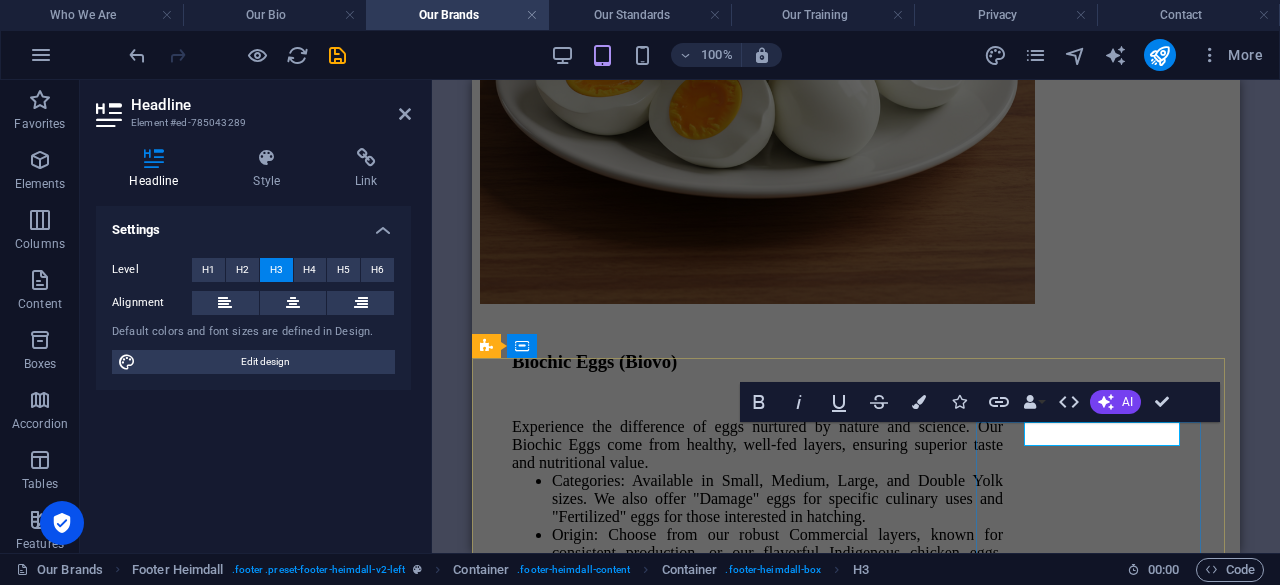 scroll, scrollTop: 10247, scrollLeft: 0, axis: vertical 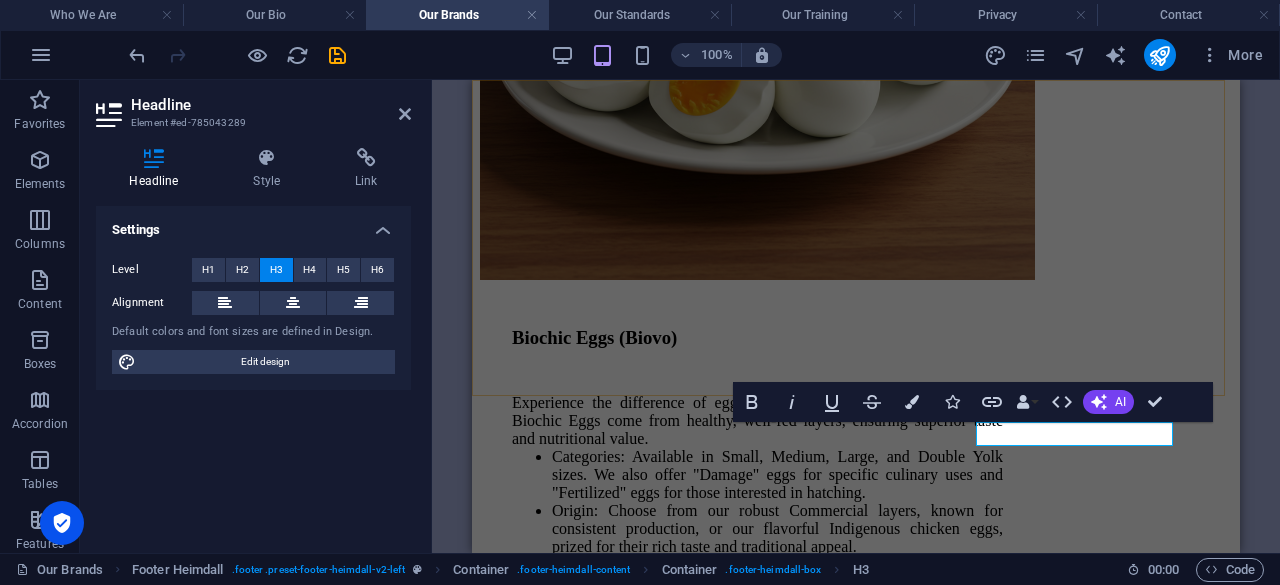 click on "Who We Are Our Bio Our Brands Our Standards Our Training Contact" at bounding box center (856, -9925) 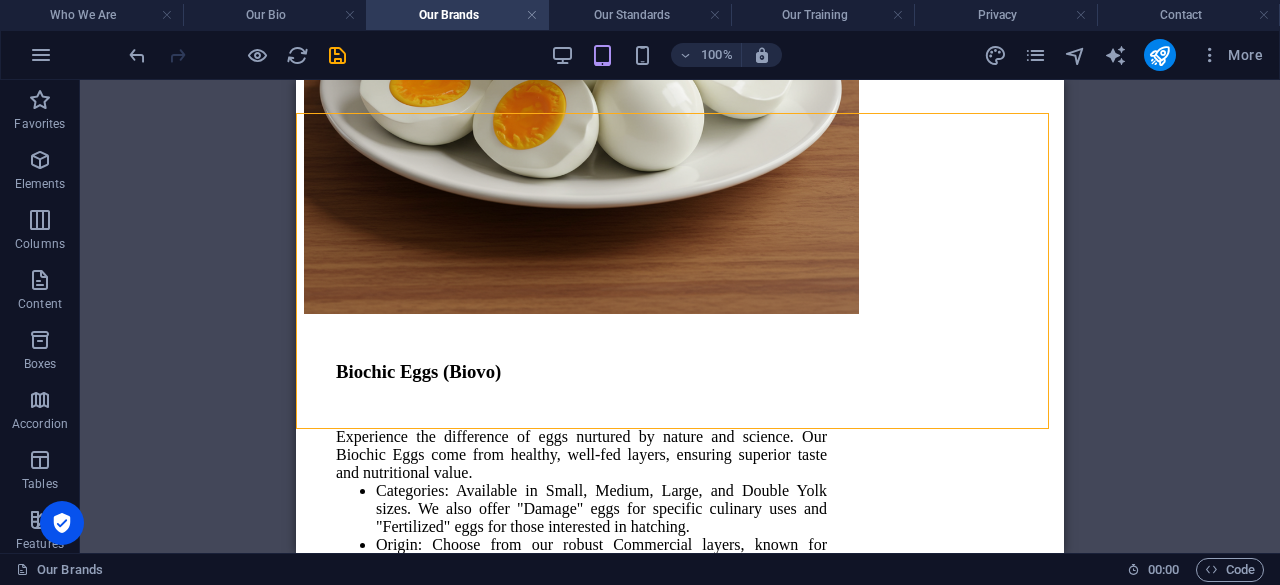 scroll, scrollTop: 10214, scrollLeft: 0, axis: vertical 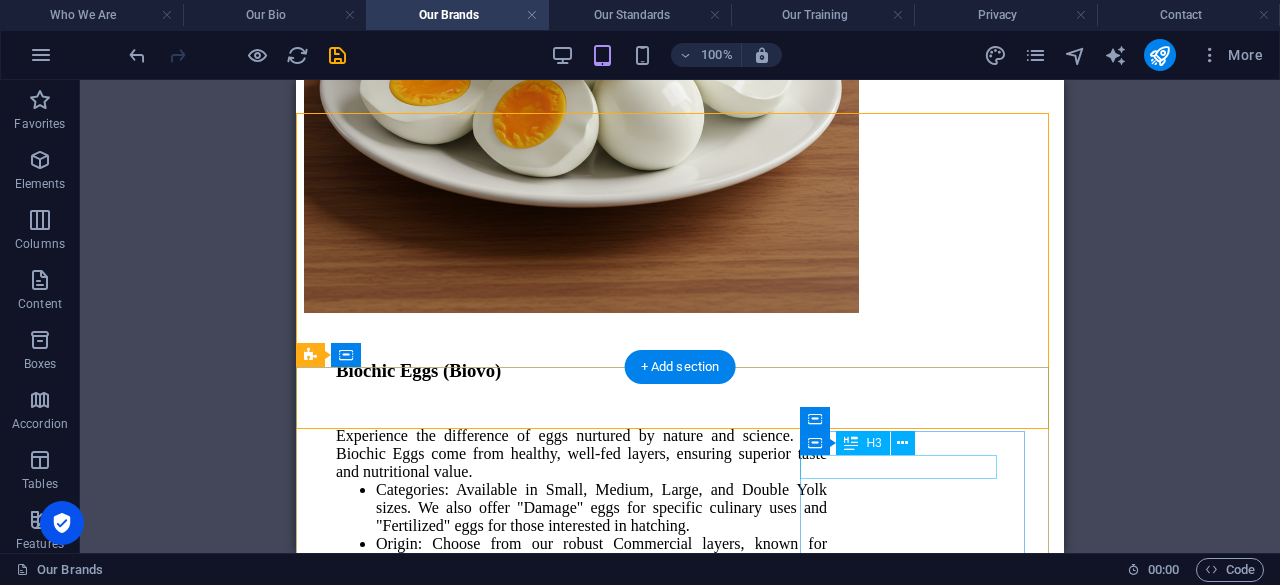 click on "Contact BIOCHIC" at bounding box center [680, 11310] 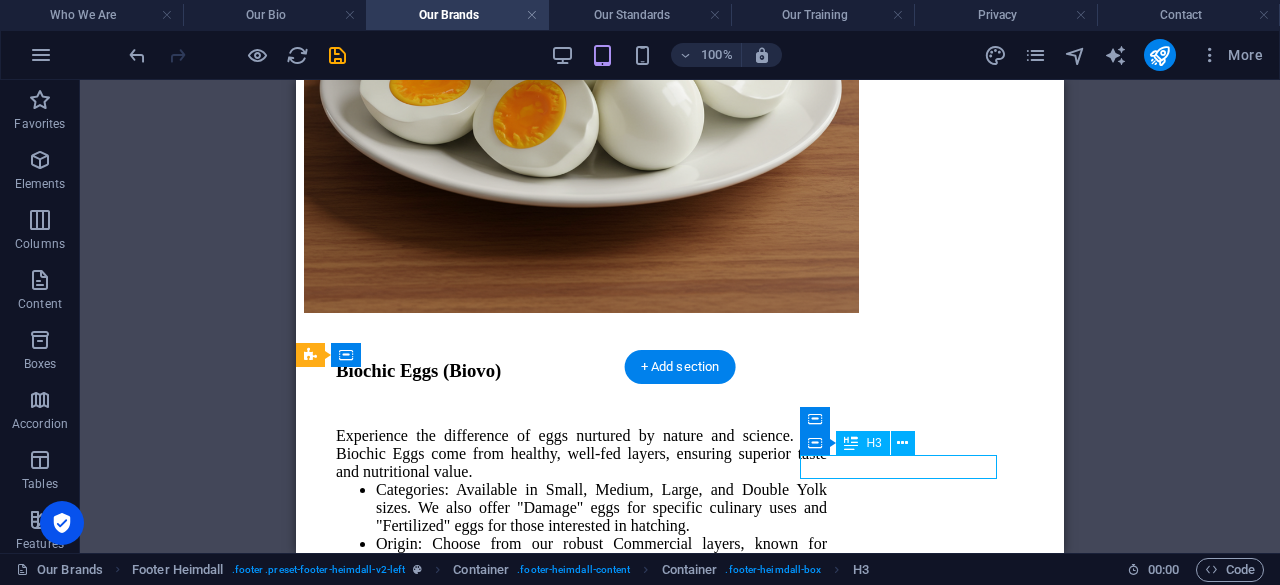 click on "Contact BIOCHIC" at bounding box center (680, 11310) 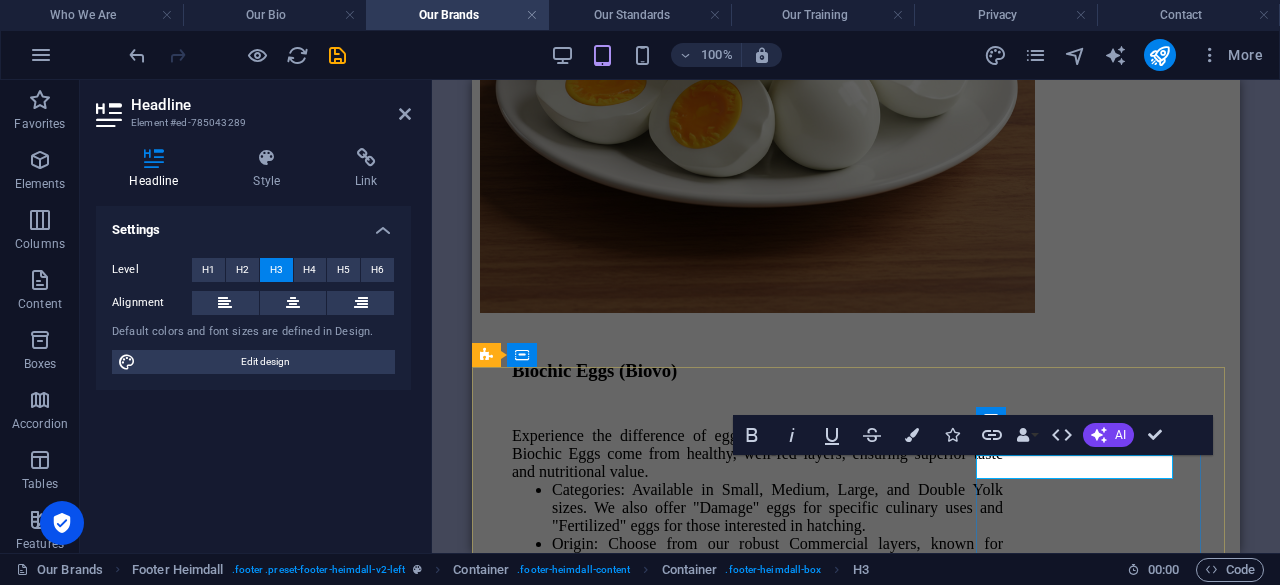 click on "Contact BIOCHIC" at bounding box center (856, 11310) 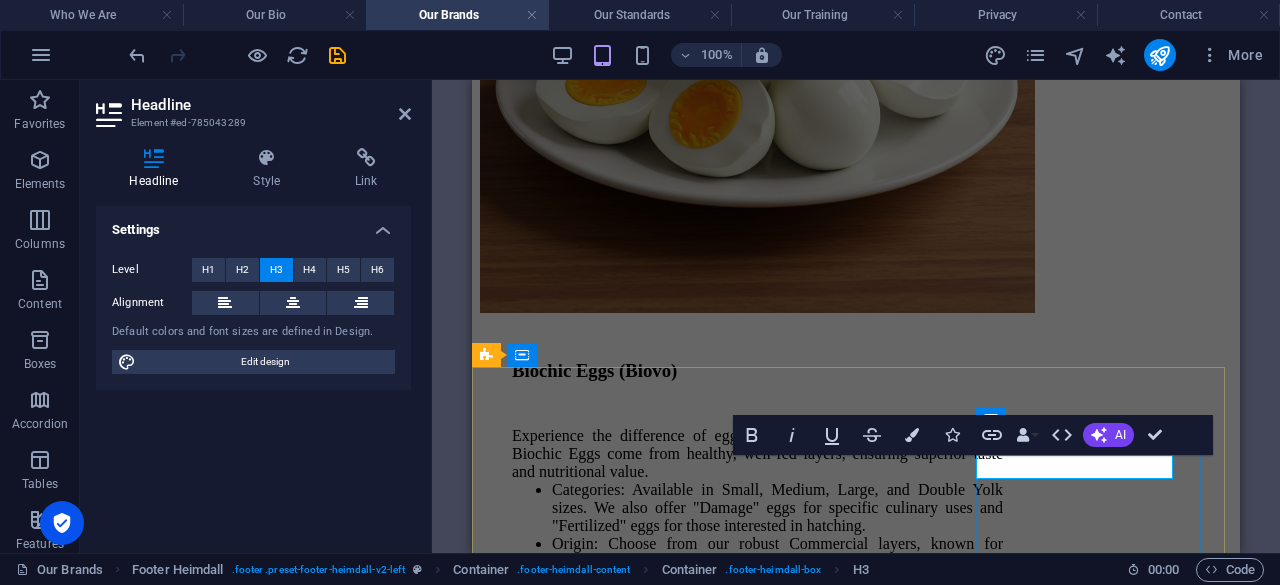 drag, startPoint x: 1076, startPoint y: 465, endPoint x: 1167, endPoint y: 469, distance: 91.08787 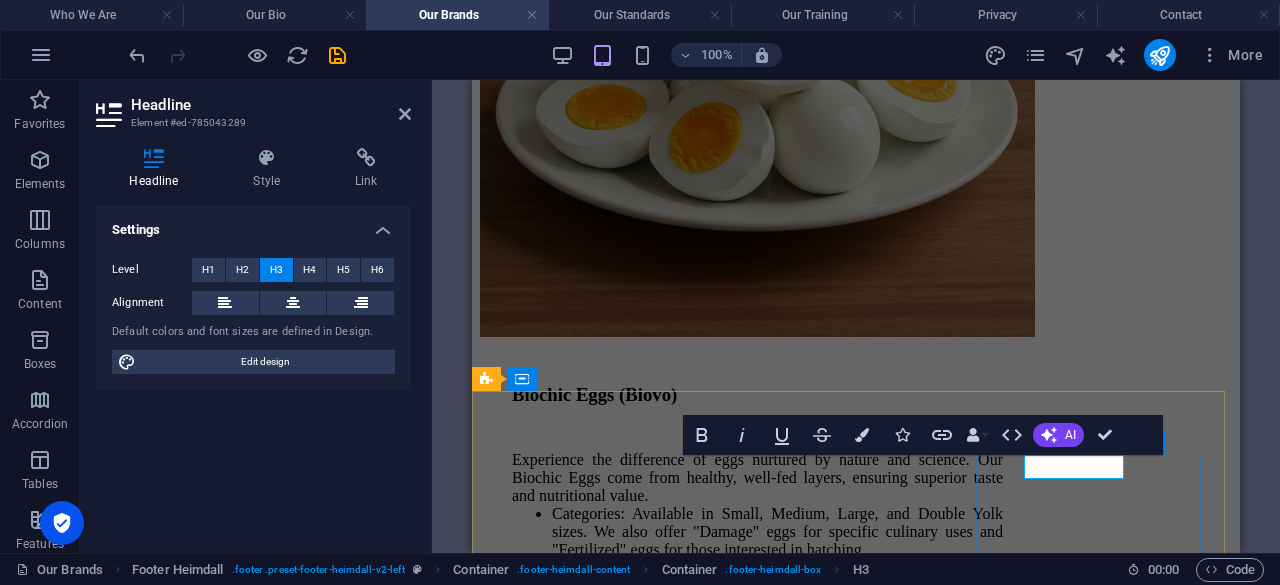 type 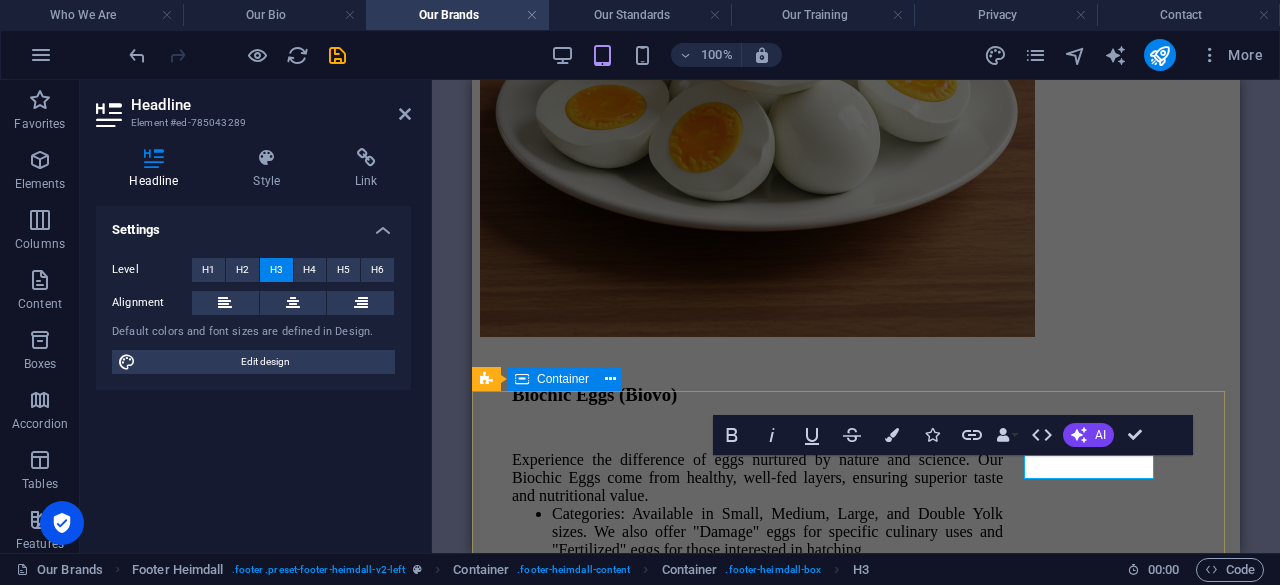 click on "Our Socials Contact Us Biochic, [GEOGRAPHIC_DATA].  Tel.: [PHONE_NUMBER] Email:  [EMAIL_ADDRESS][DOMAIN_NAME] Our Standards  |  Privacy Policy" at bounding box center (856, 9950) 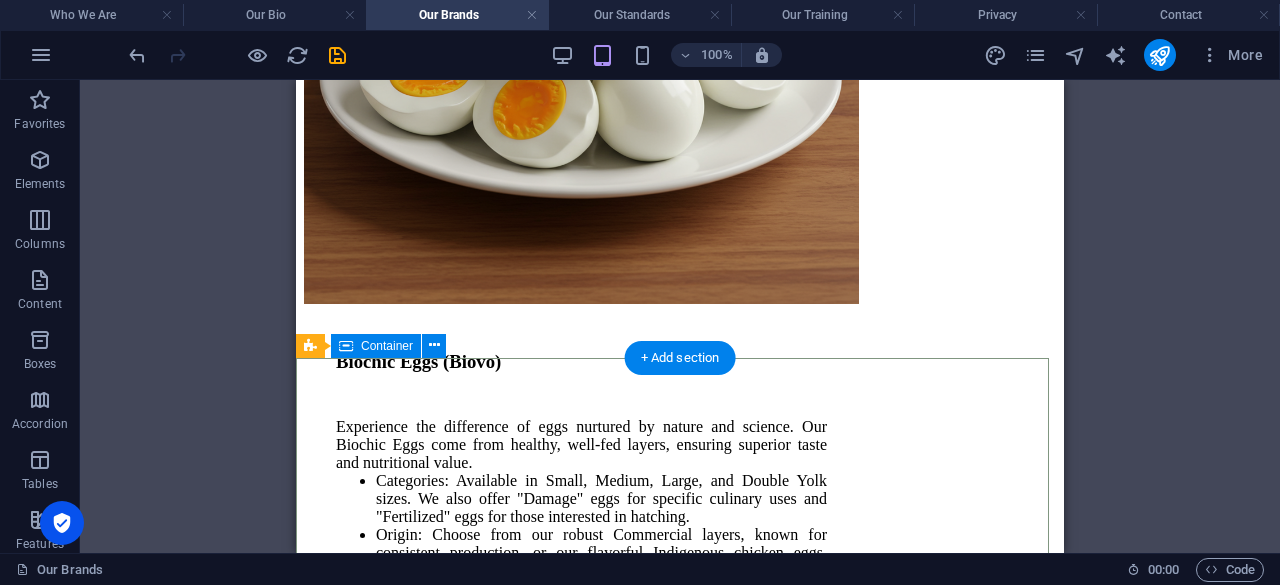 scroll, scrollTop: 10222, scrollLeft: 0, axis: vertical 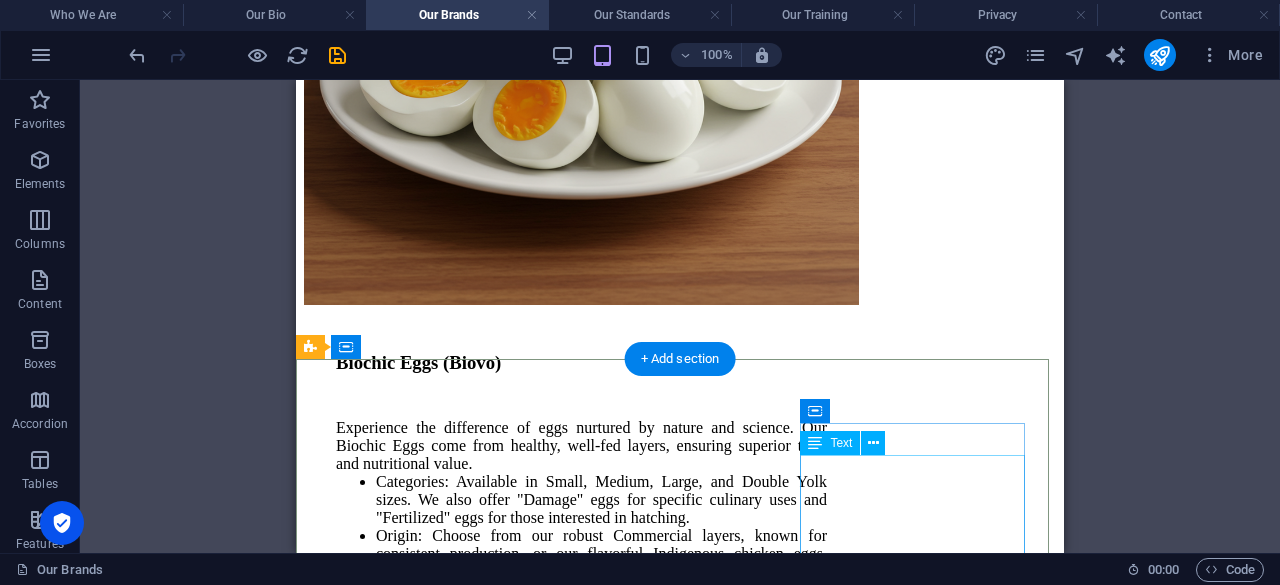 click on "Biochic, [GEOGRAPHIC_DATA].  Tel.: [PHONE_NUMBER] Email:  [EMAIL_ADDRESS][DOMAIN_NAME] Our Standards  |  Privacy Policy" at bounding box center [680, 11392] 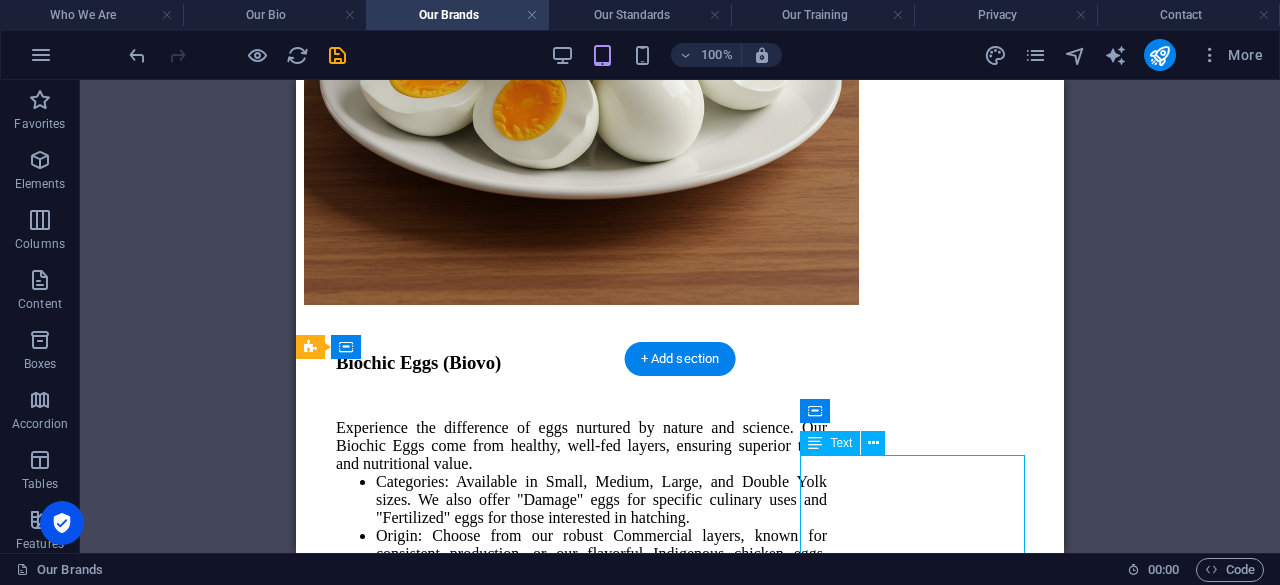 click on "Biochic, [GEOGRAPHIC_DATA].  Tel.: [PHONE_NUMBER] Email:  [EMAIL_ADDRESS][DOMAIN_NAME] Our Standards  |  Privacy Policy" at bounding box center (680, 11392) 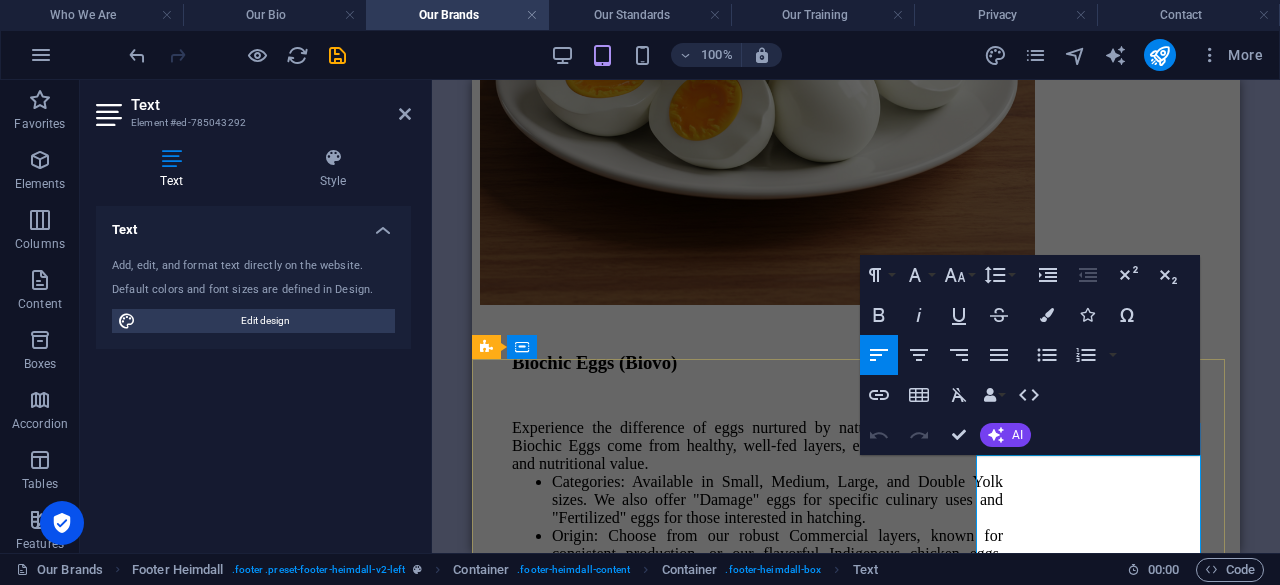 click on "Biochic, [GEOGRAPHIC_DATA]." at bounding box center (856, 11341) 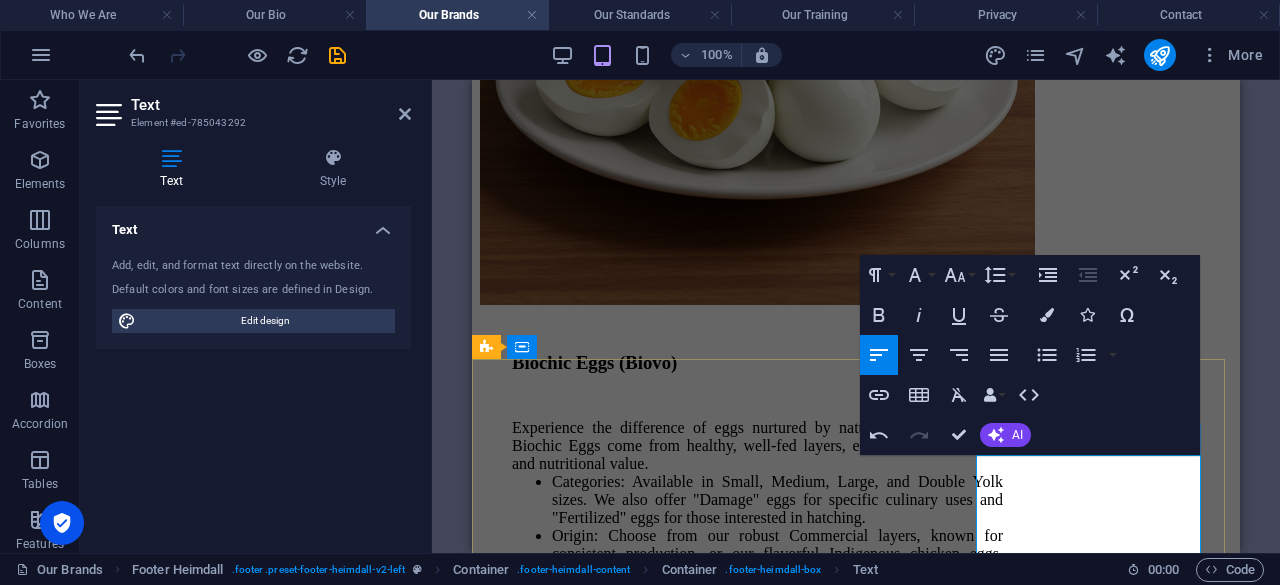 type 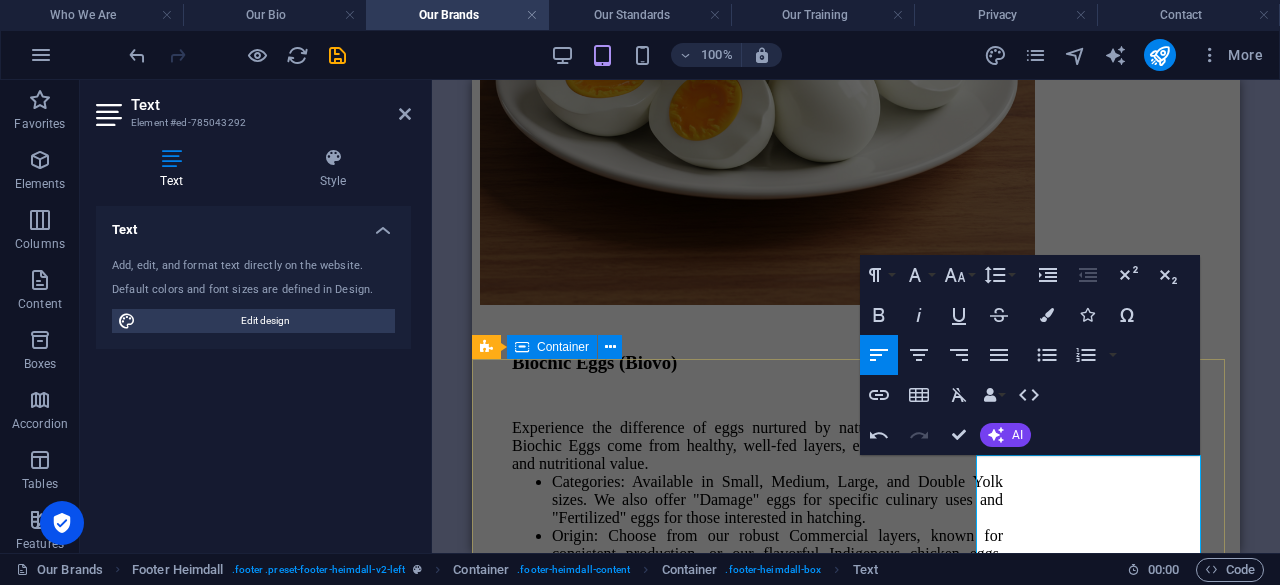 click on "Our Socials Contact Us BIOCHIC, Pipeline Rd, Kiserian.  Tel.: [PHONE_NUMBER] Email:  [EMAIL_ADDRESS][DOMAIN_NAME] Our Standards  |  Privacy Policy" at bounding box center (856, 9918) 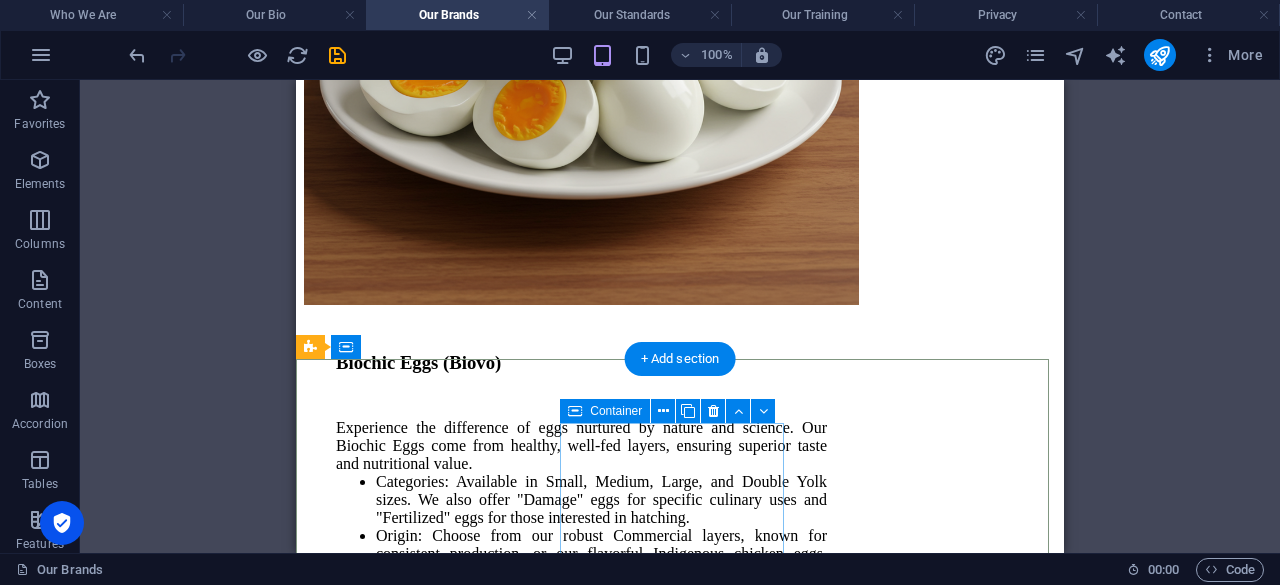 scroll, scrollTop: 10290, scrollLeft: 0, axis: vertical 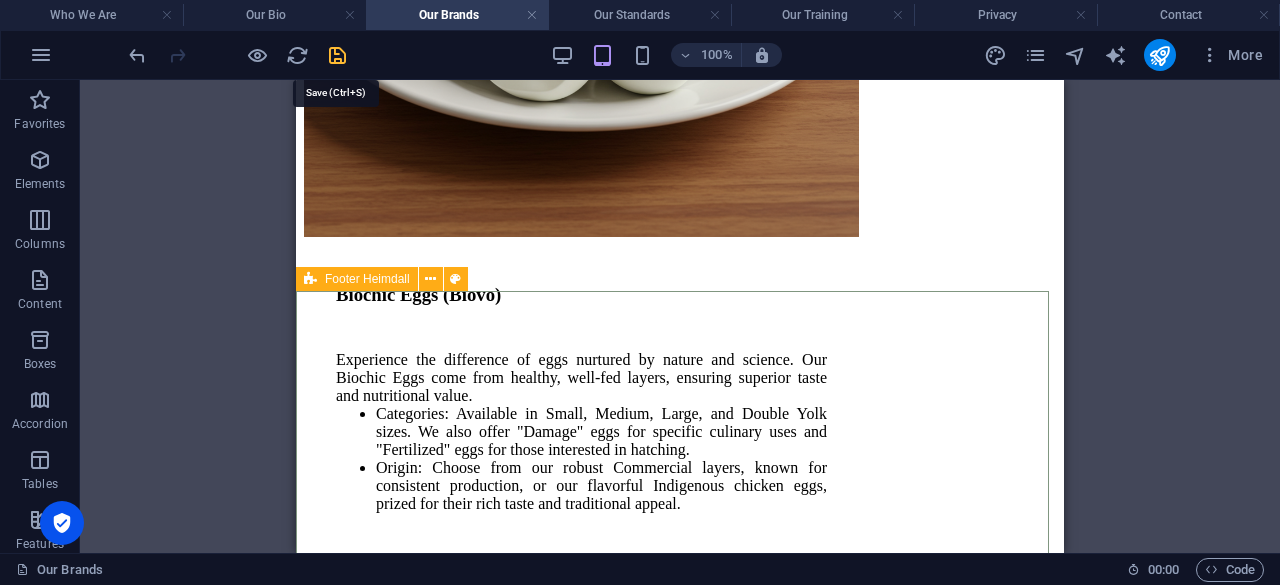 click at bounding box center (337, 55) 